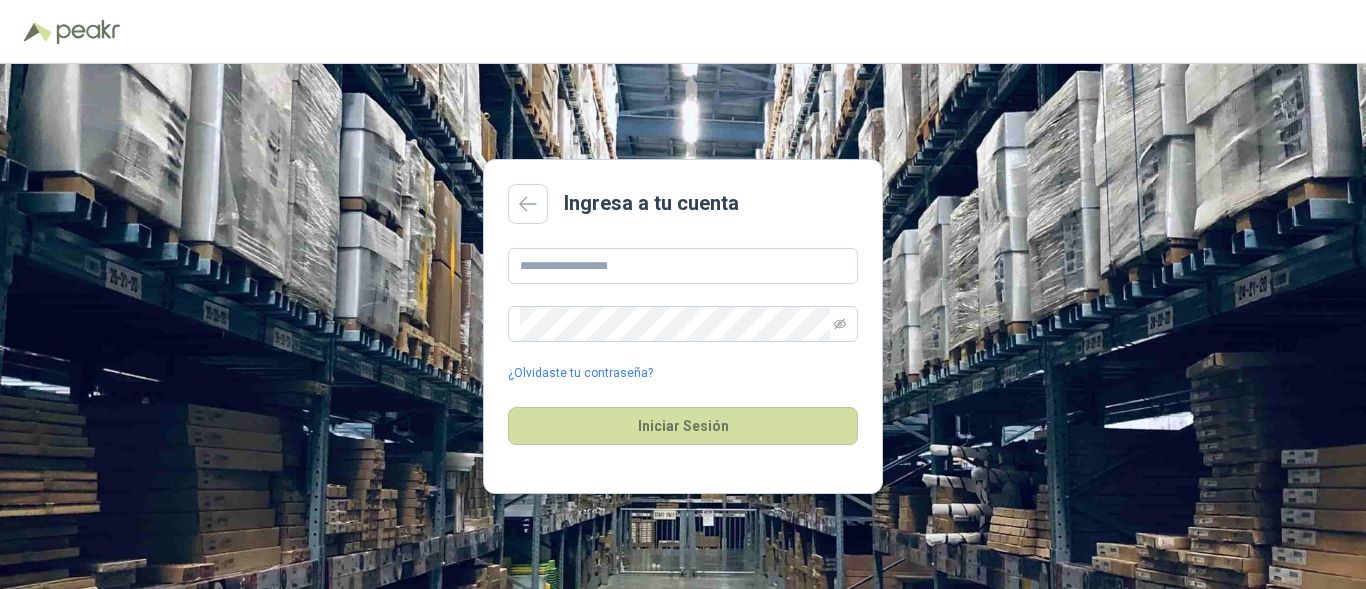 scroll, scrollTop: 0, scrollLeft: 0, axis: both 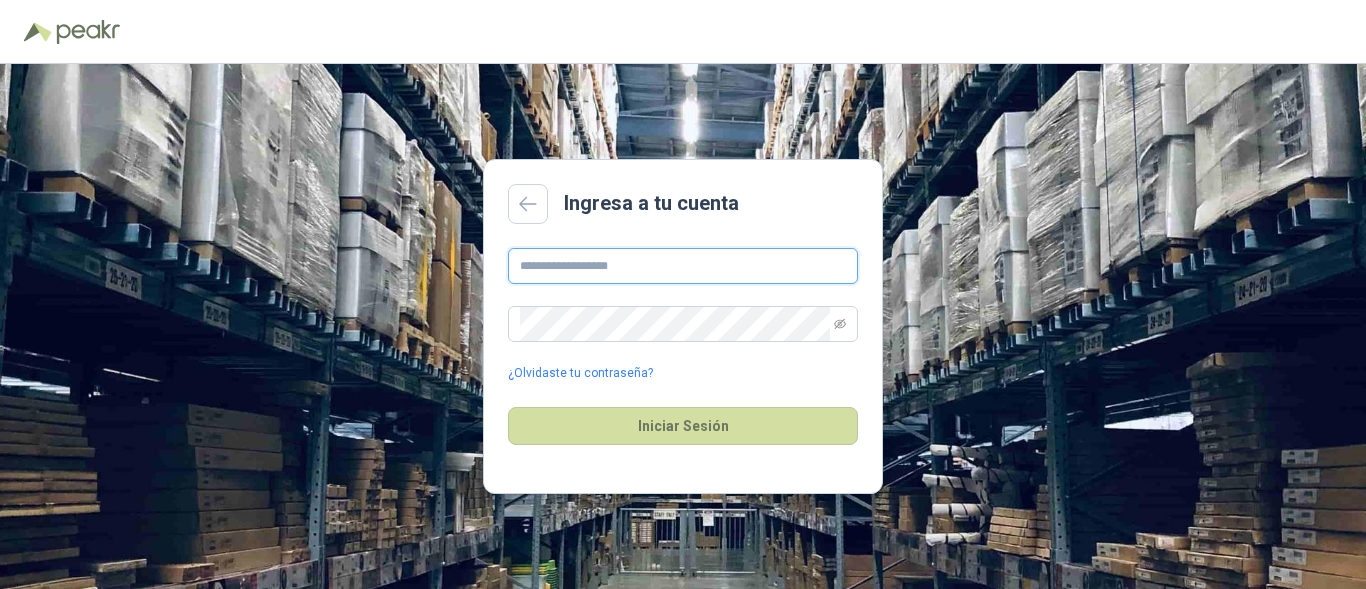 click at bounding box center (683, 266) 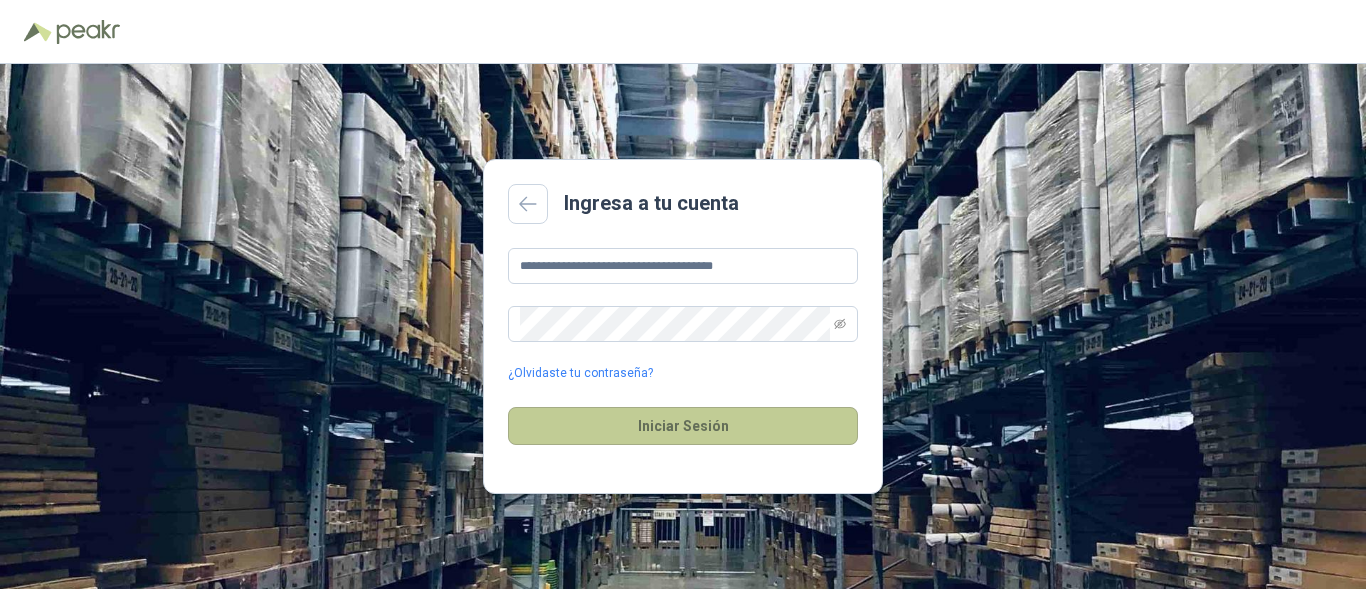 click on "Iniciar Sesión" at bounding box center (683, 426) 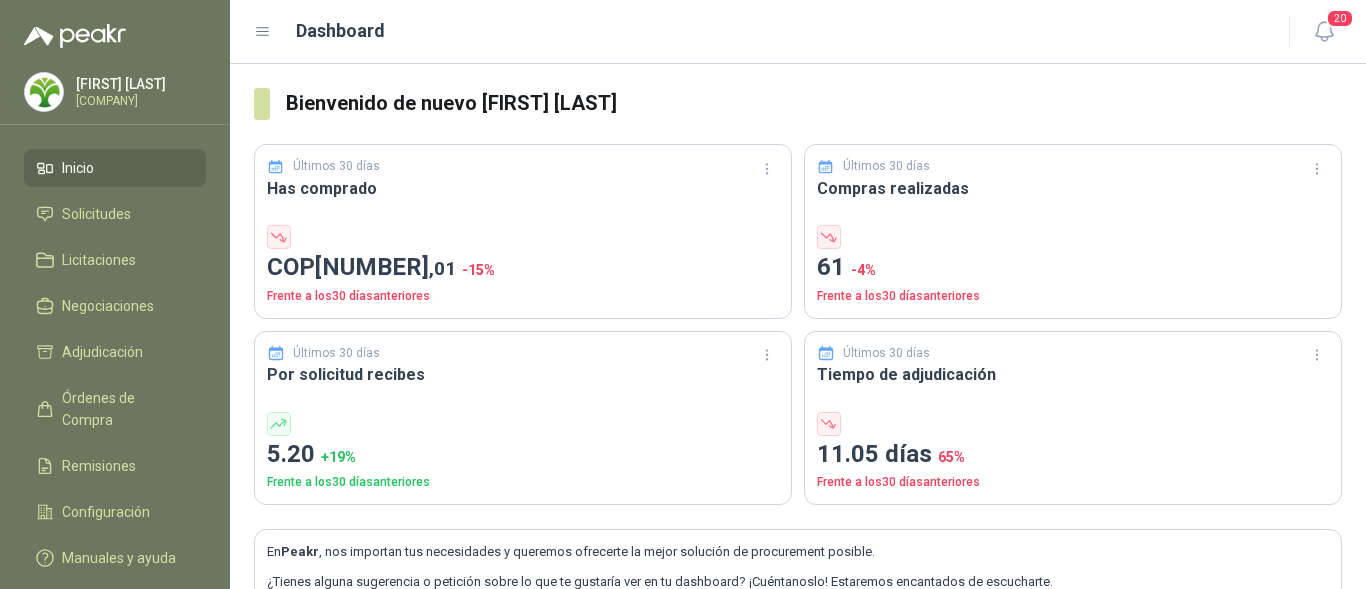 click on "[FIRST] [LAST]" at bounding box center [138, 84] 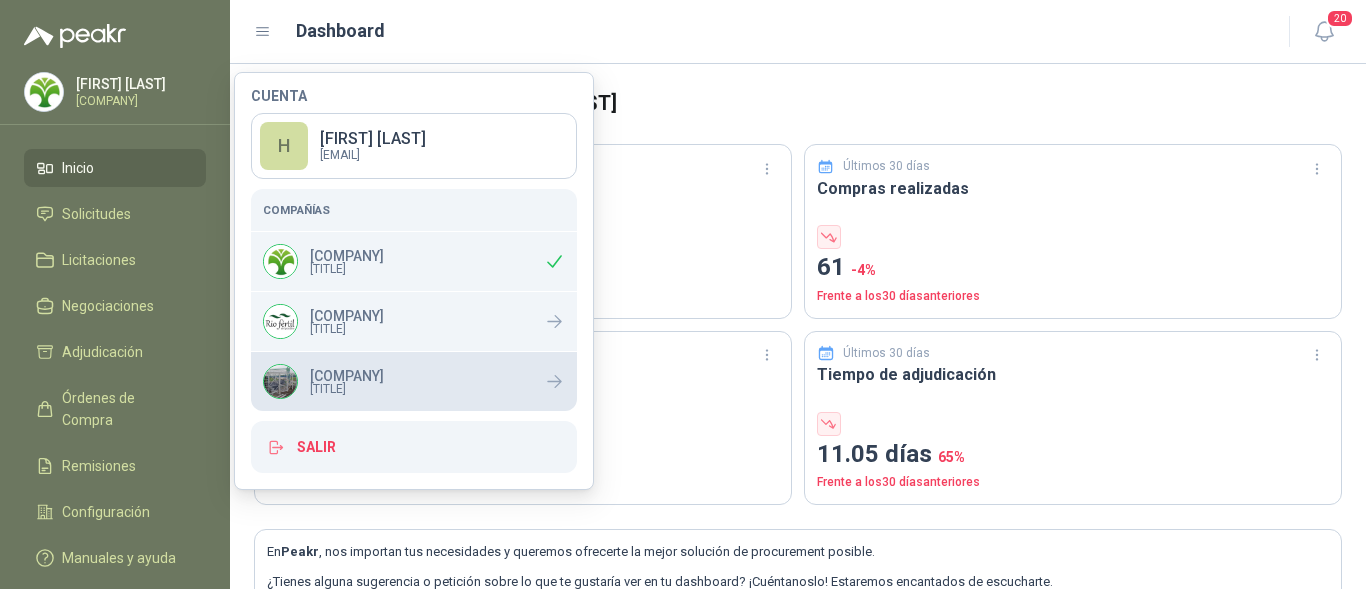 click on "[COMPANY]" at bounding box center [347, 376] 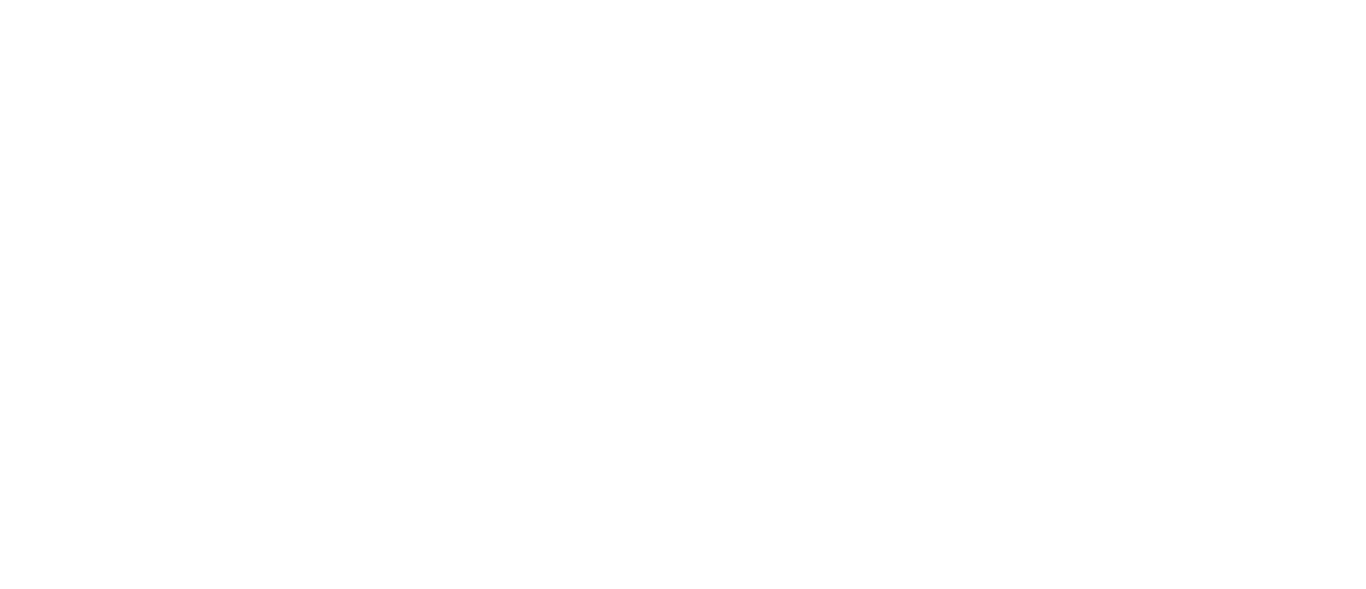 scroll, scrollTop: 0, scrollLeft: 0, axis: both 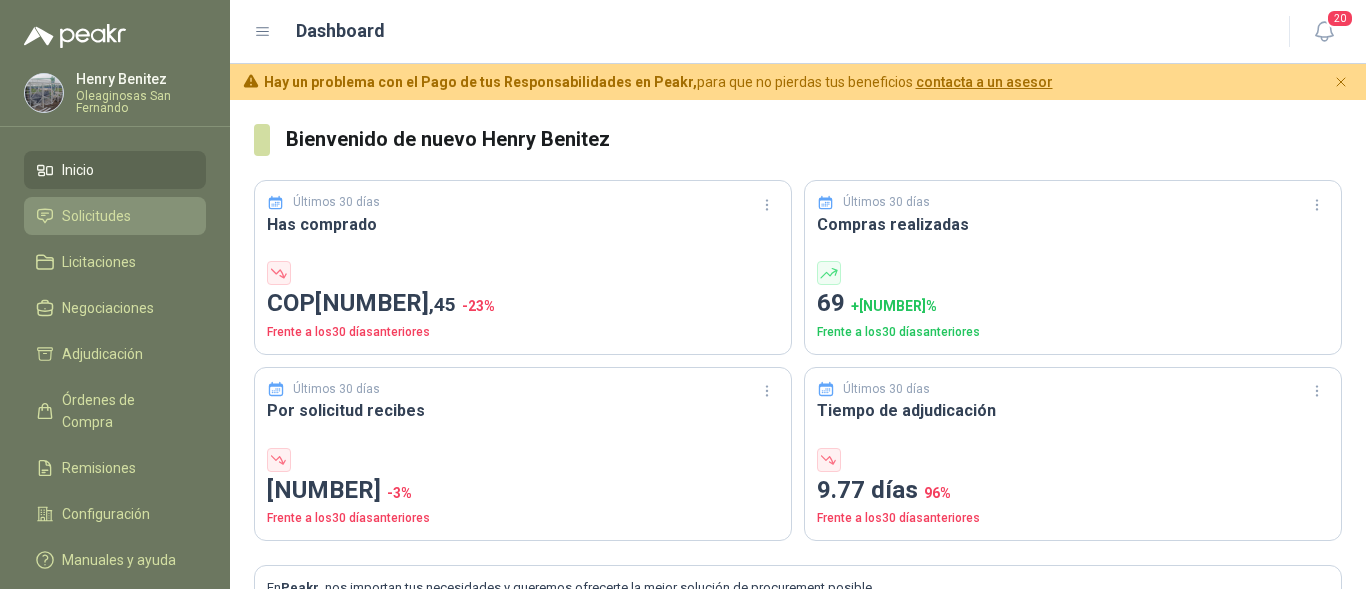click on "Solicitudes" at bounding box center [96, 216] 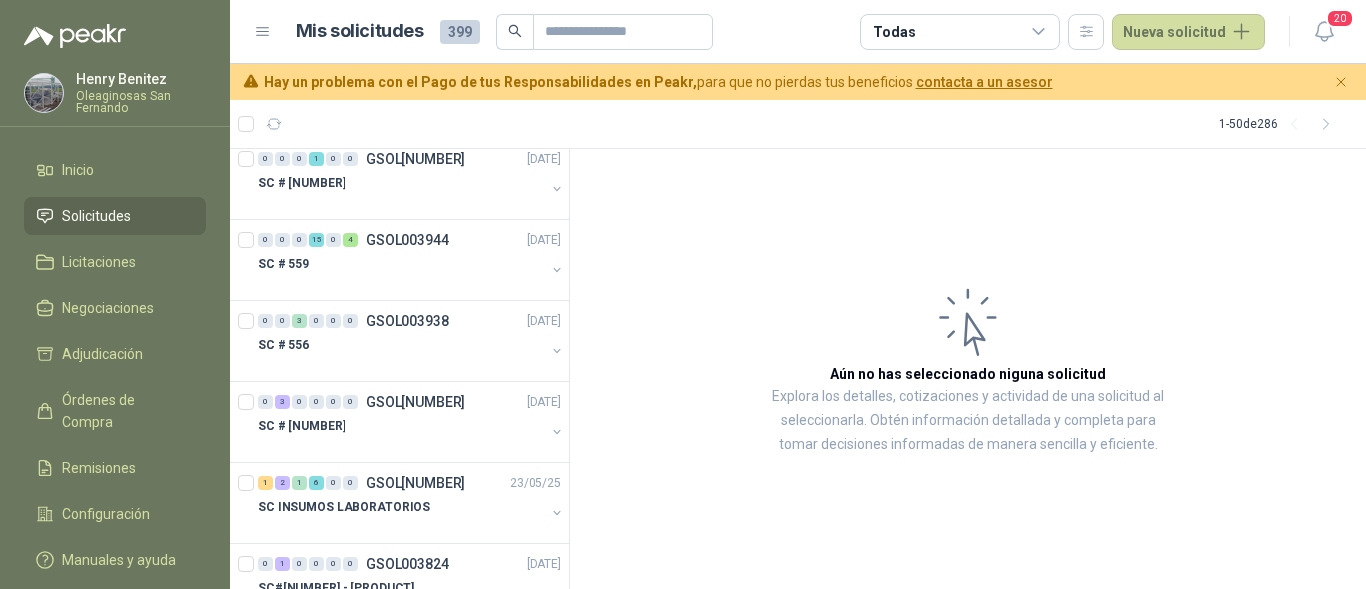 scroll, scrollTop: 1500, scrollLeft: 0, axis: vertical 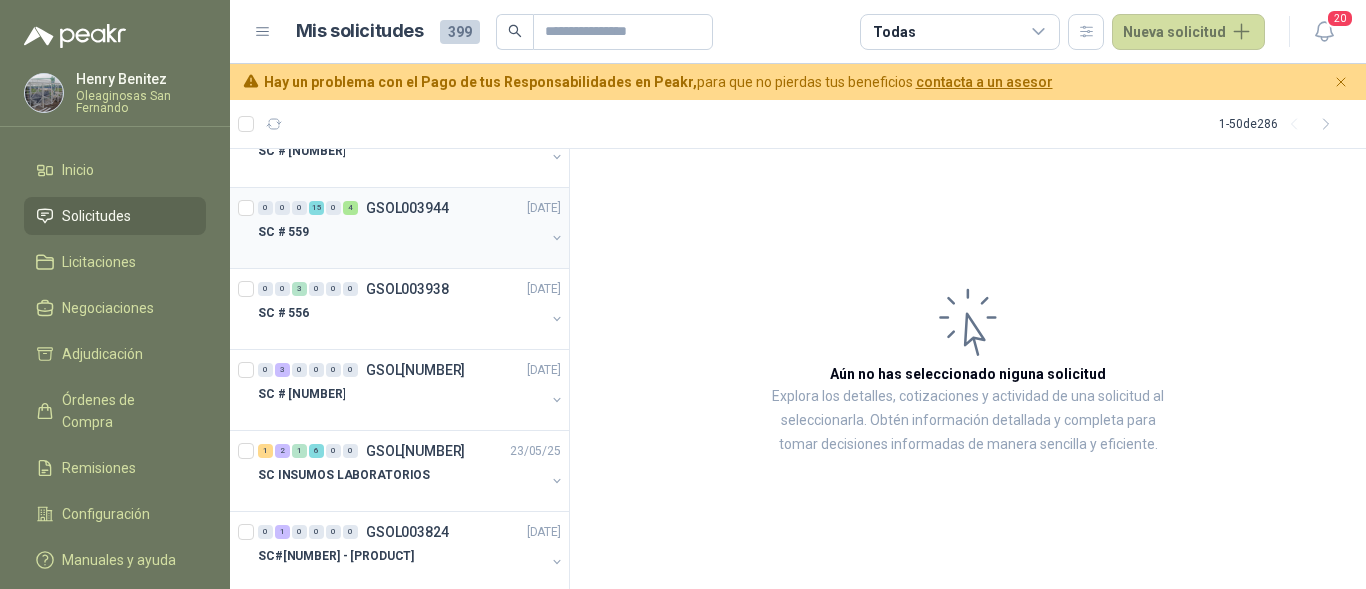 click on "SC # 559" at bounding box center [401, 232] 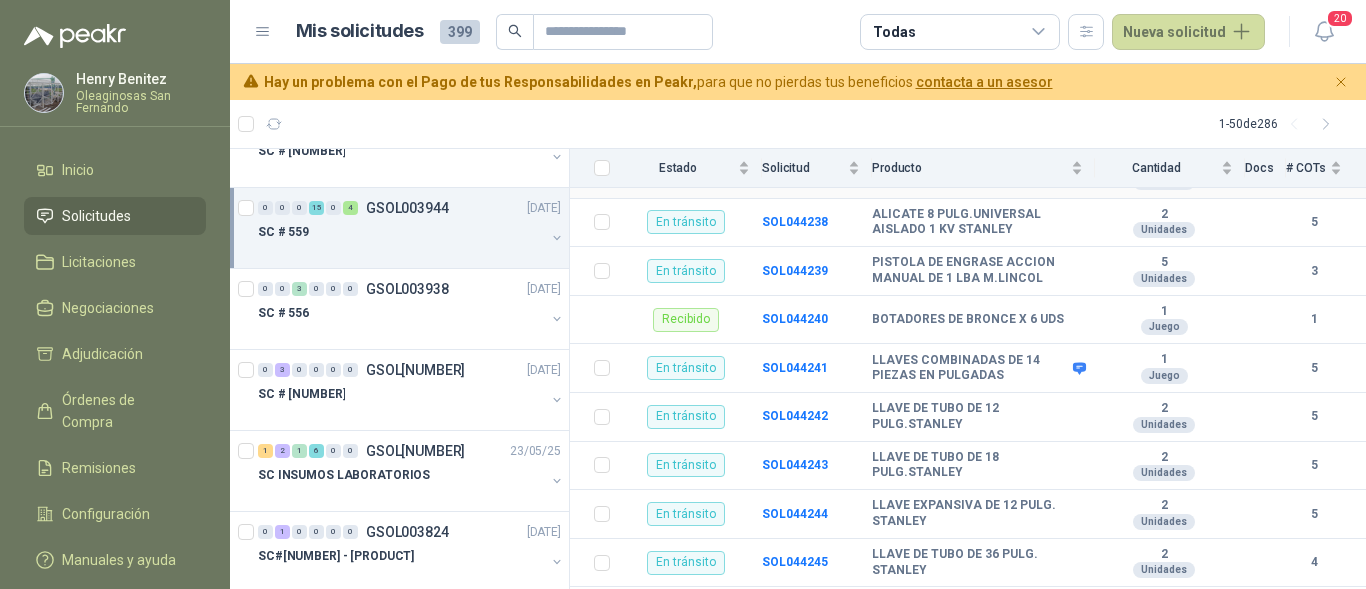 scroll, scrollTop: 802, scrollLeft: 0, axis: vertical 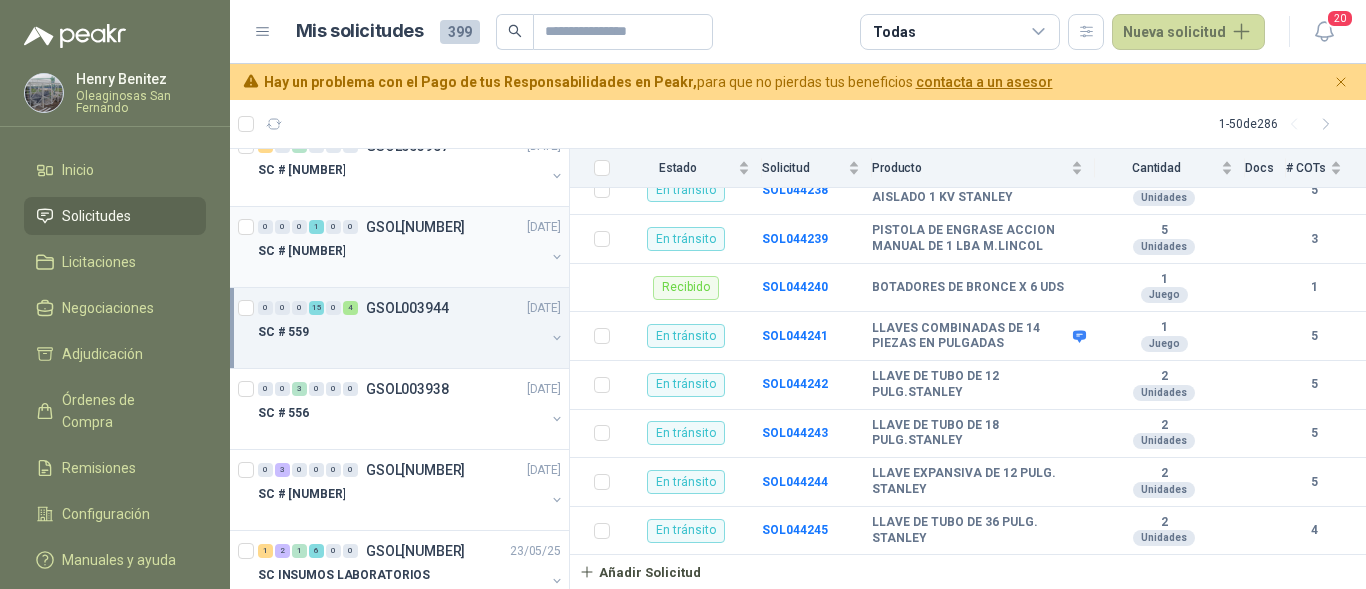 click on "SC # [NUMBER]" at bounding box center (401, 251) 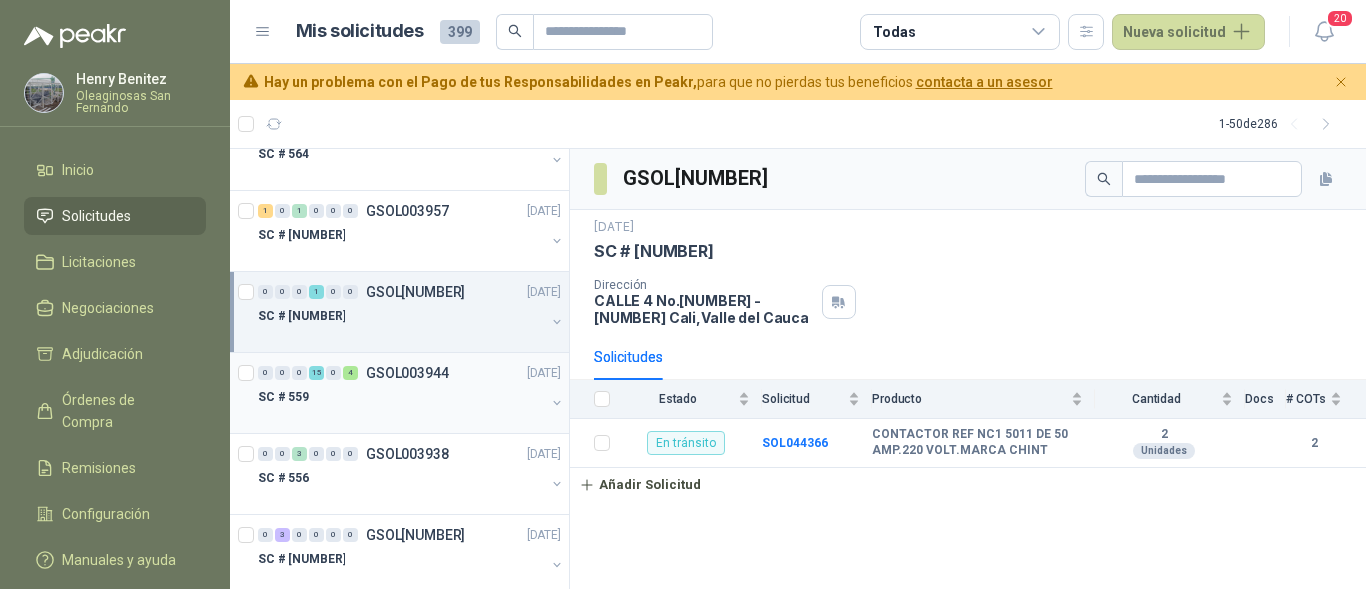 scroll, scrollTop: 1300, scrollLeft: 0, axis: vertical 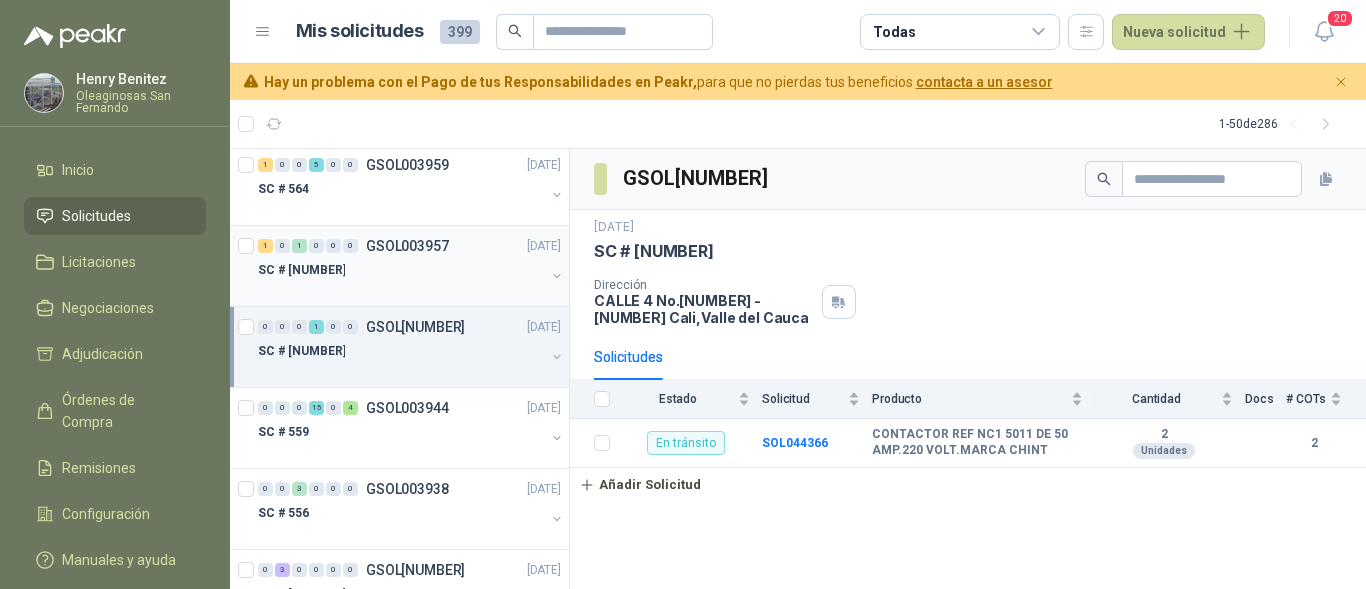 click on "SC # [NUMBER]" at bounding box center (401, 270) 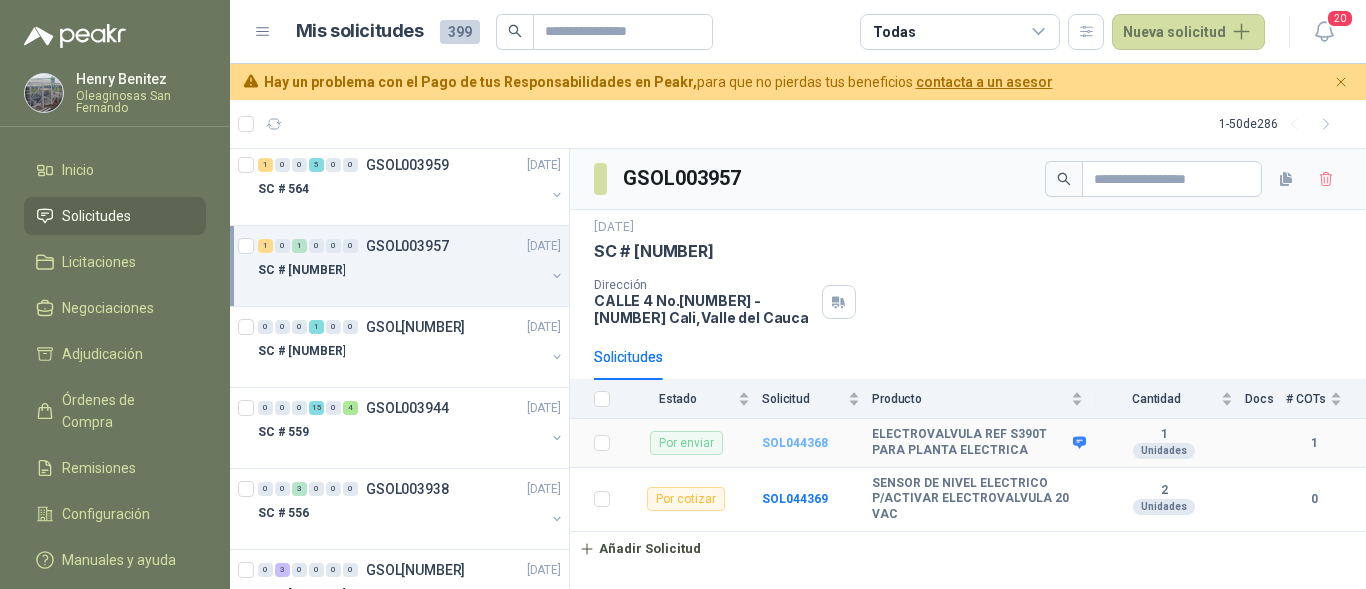 click on "SOL044368" at bounding box center (795, 443) 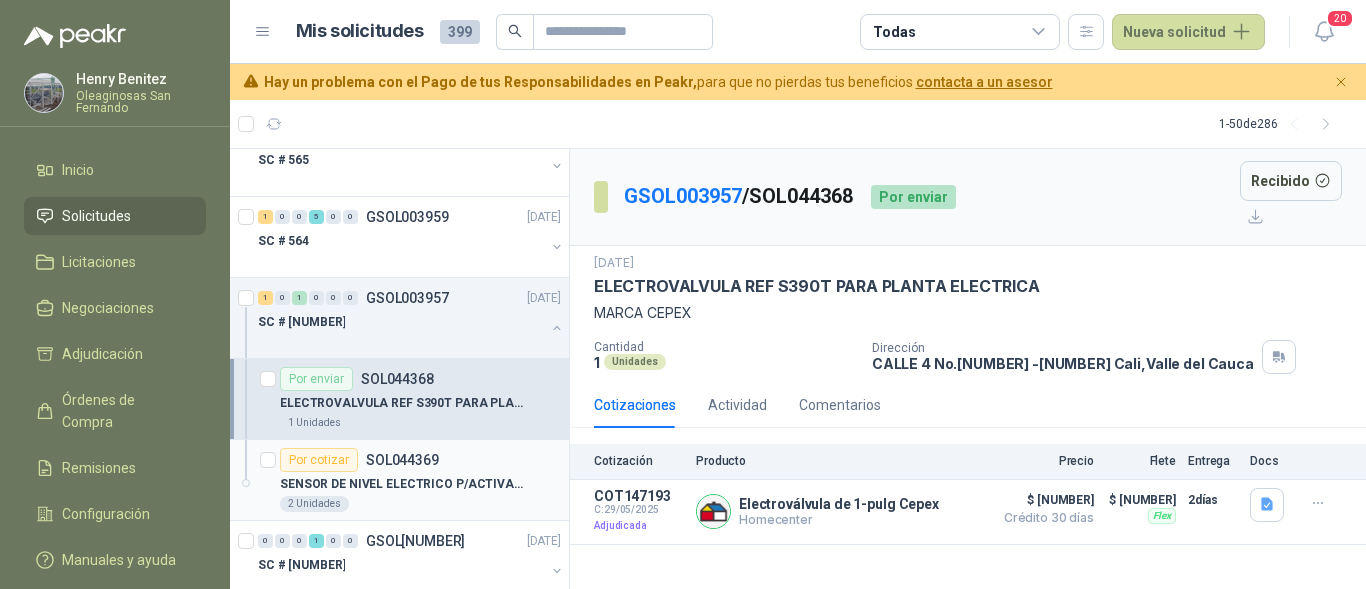 scroll, scrollTop: 1200, scrollLeft: 0, axis: vertical 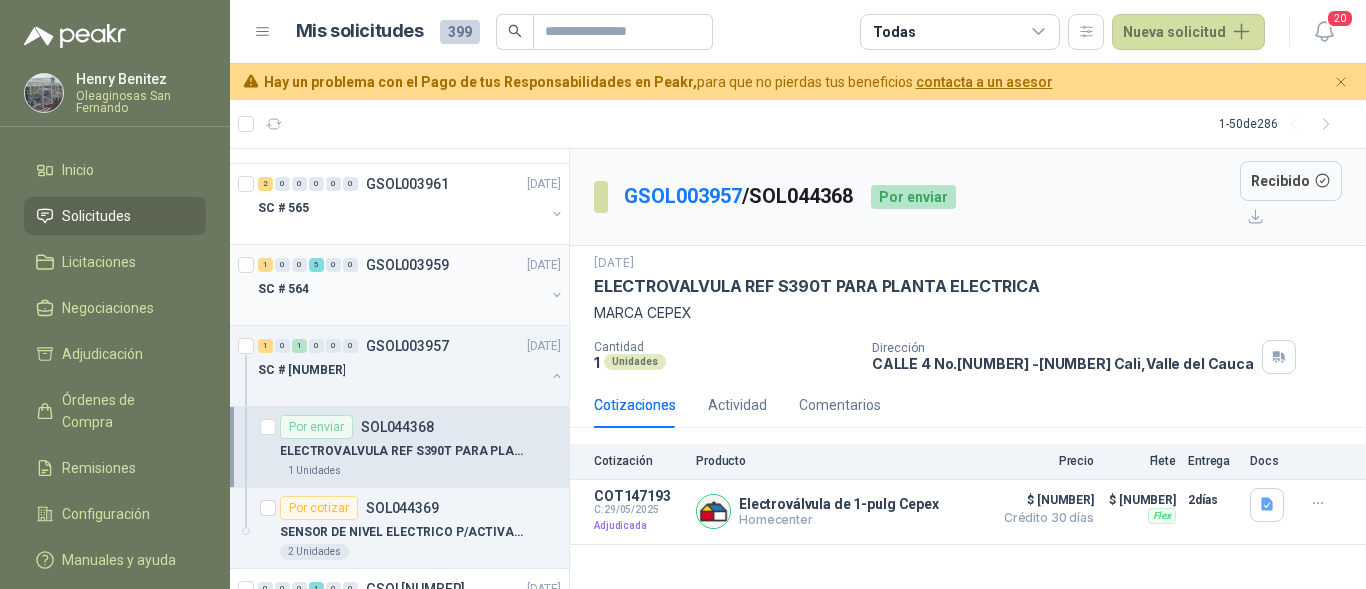 click on "SC # 564" at bounding box center [401, 289] 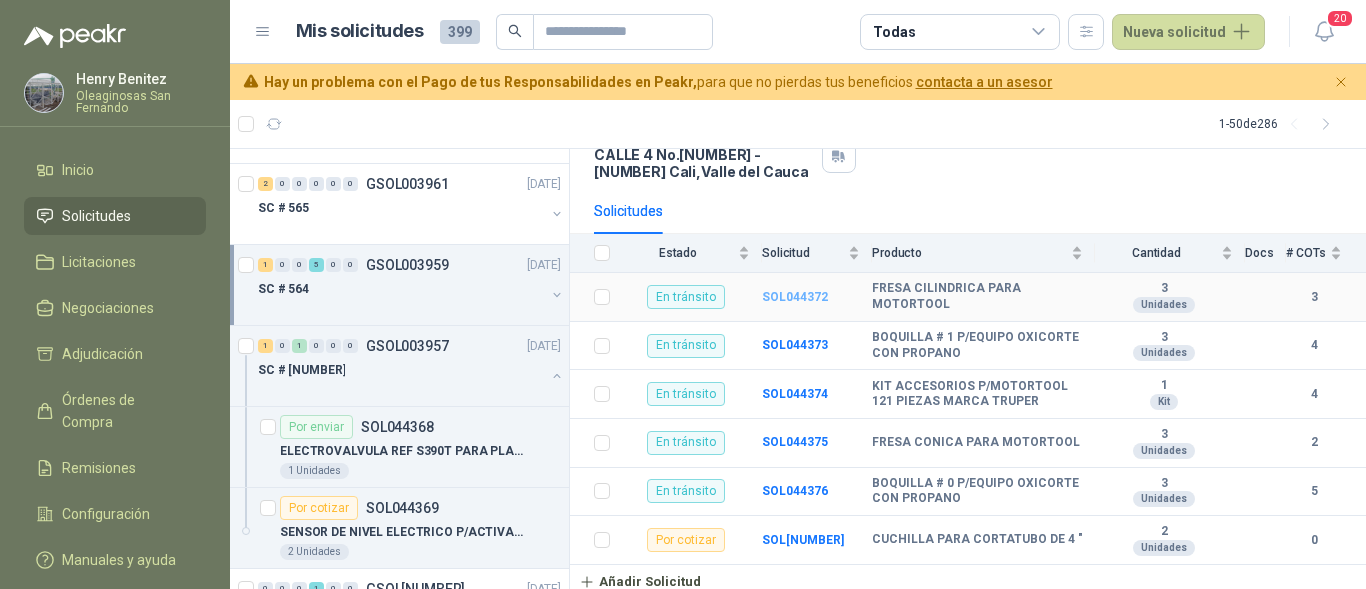 scroll, scrollTop: 155, scrollLeft: 0, axis: vertical 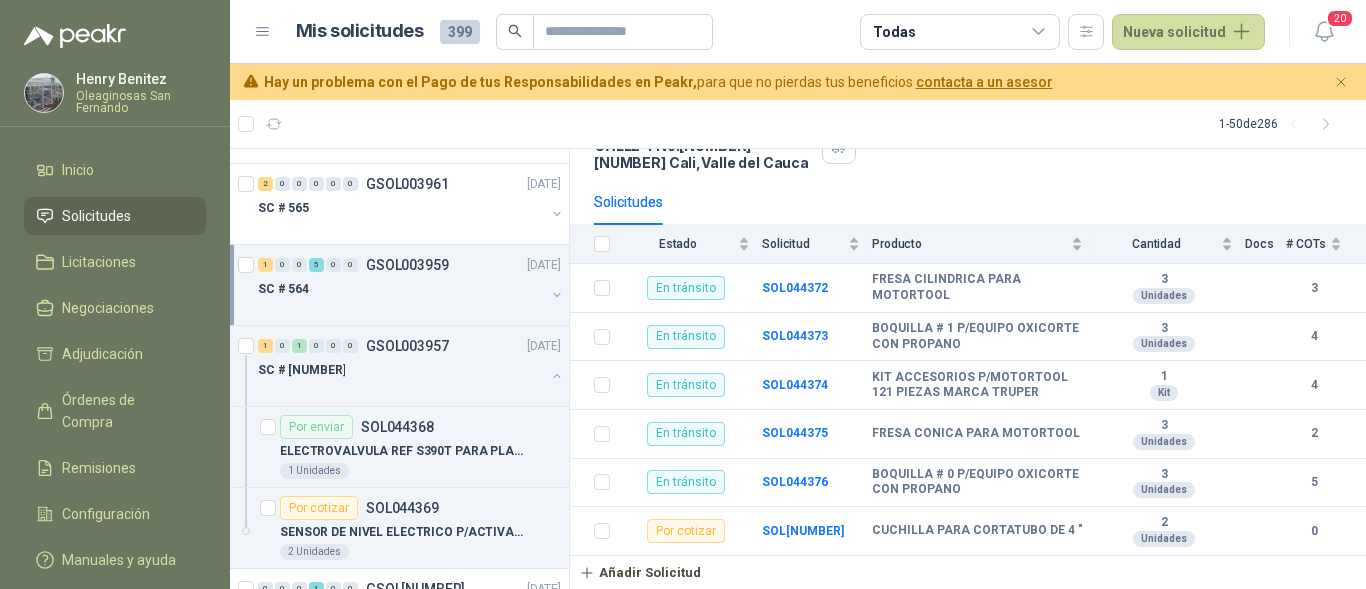 click on "1 - 50  de  286" at bounding box center [798, 124] 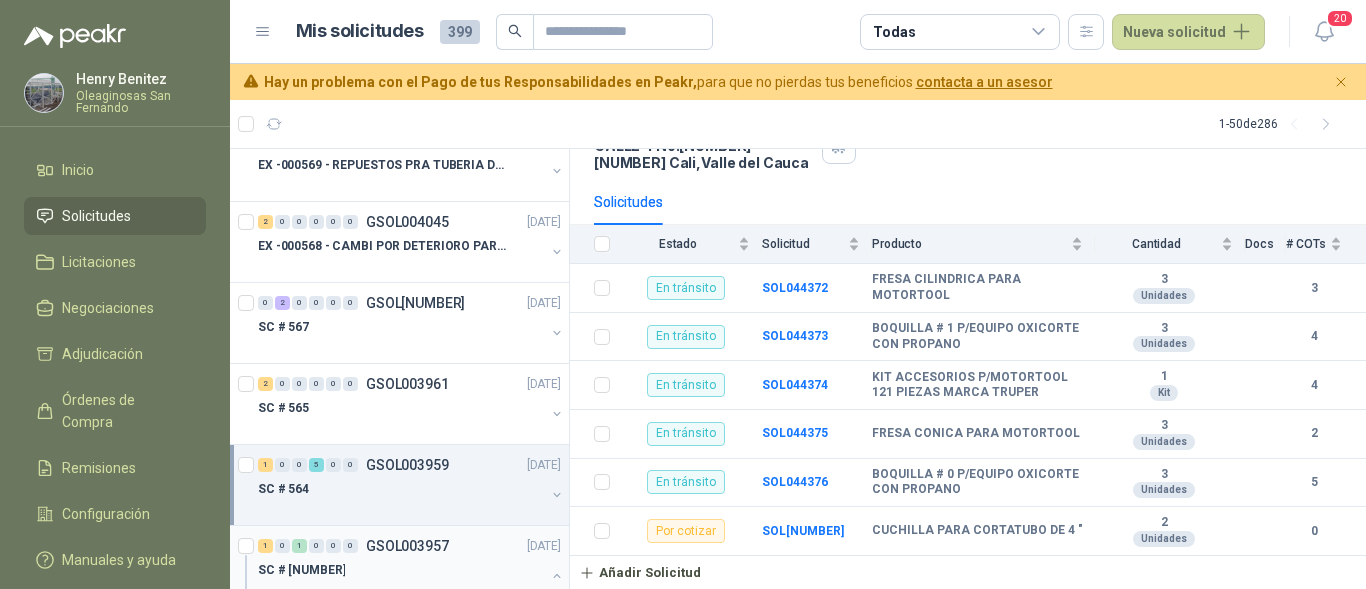scroll, scrollTop: 900, scrollLeft: 0, axis: vertical 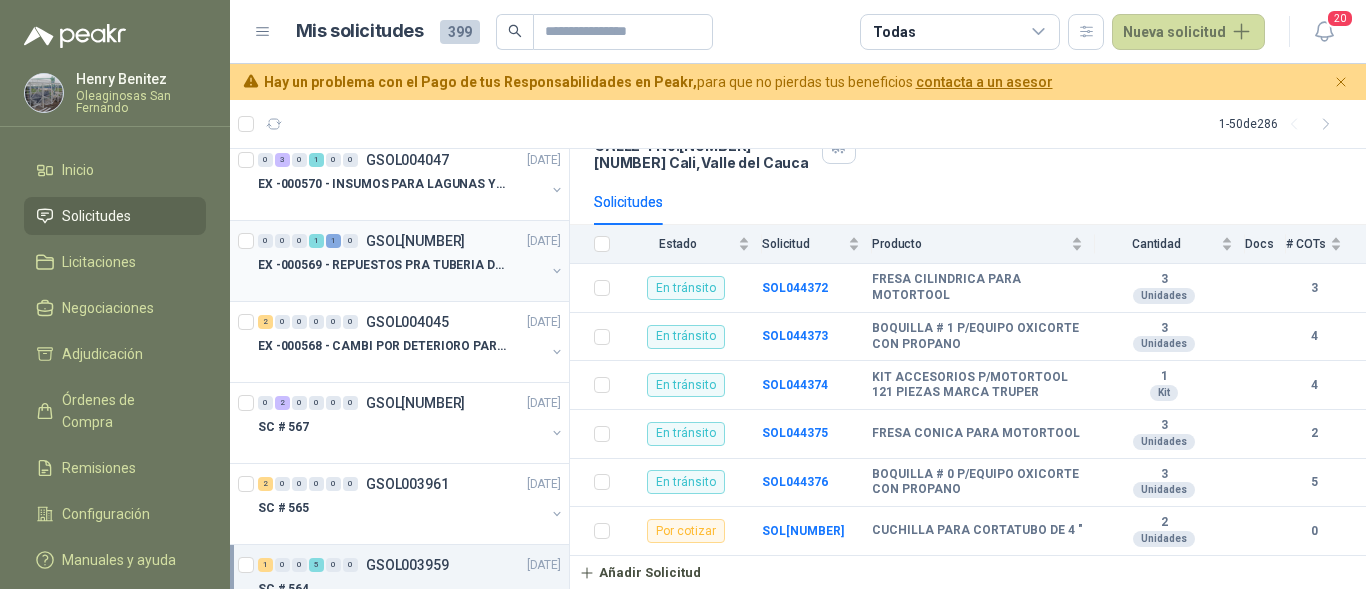 click at bounding box center (401, 285) 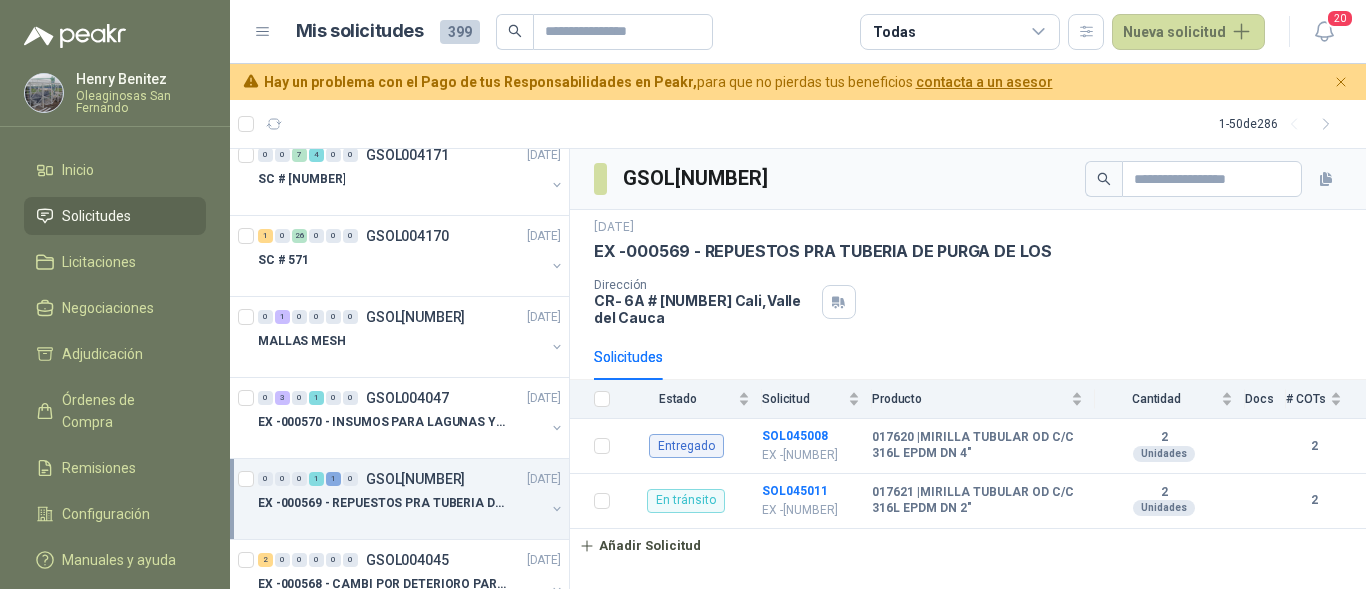 scroll, scrollTop: 600, scrollLeft: 0, axis: vertical 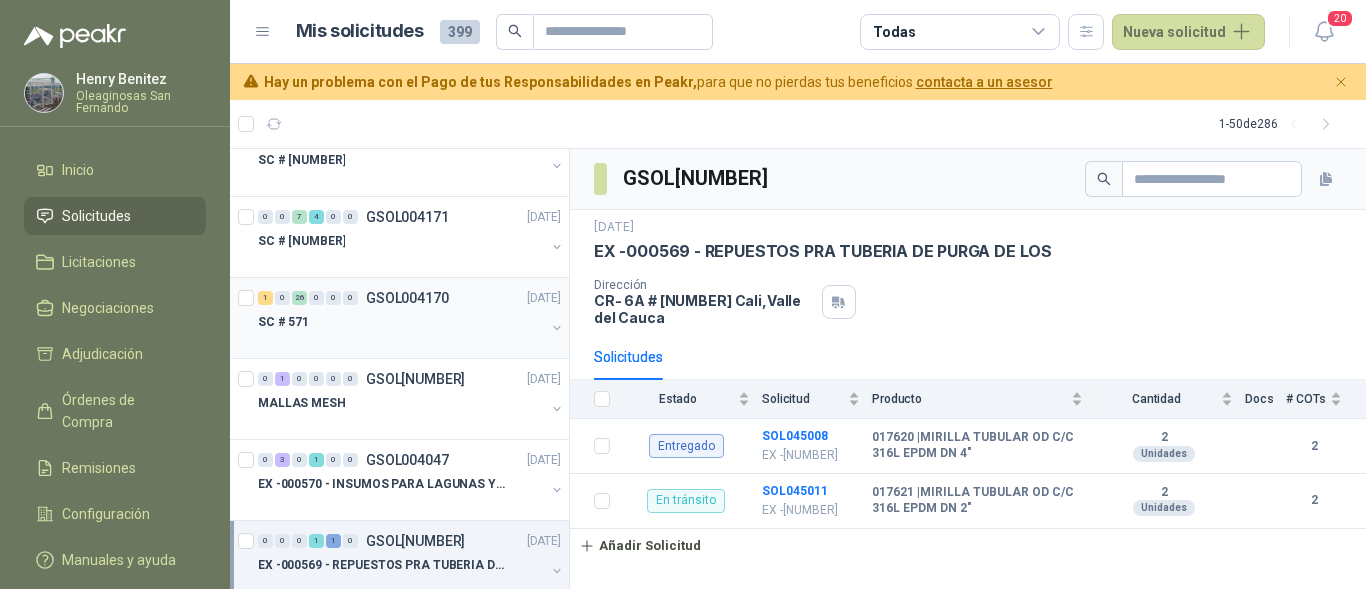 click on "SC # 571" at bounding box center (401, 322) 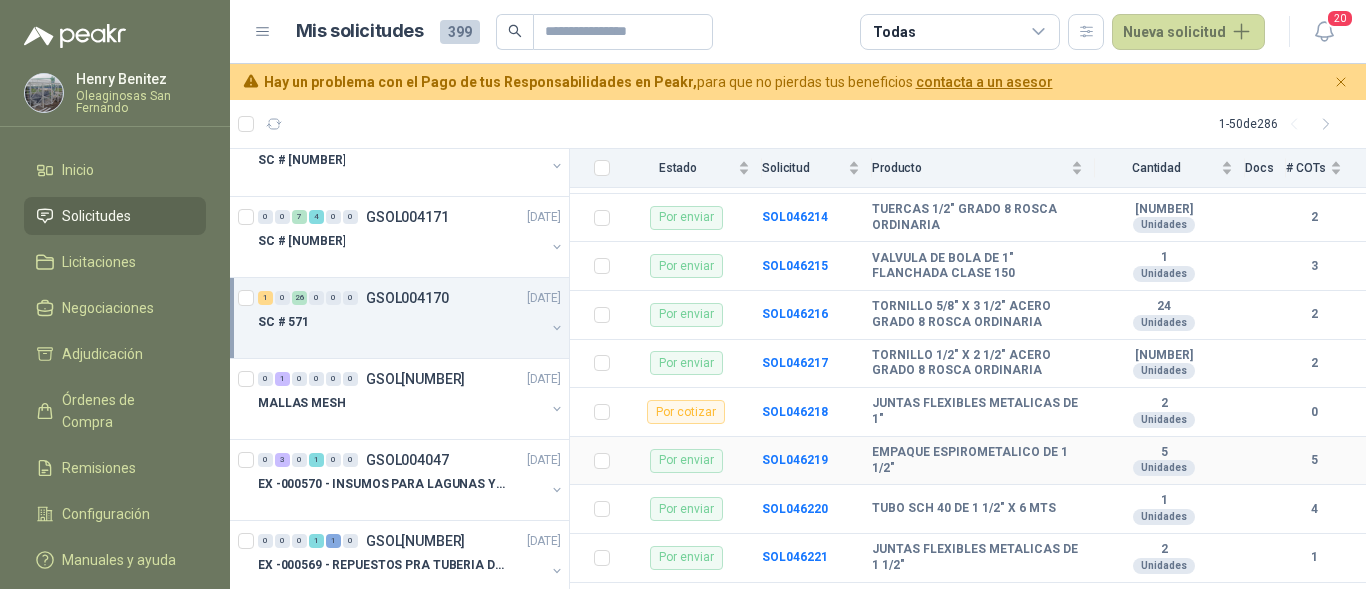 scroll, scrollTop: 1175, scrollLeft: 0, axis: vertical 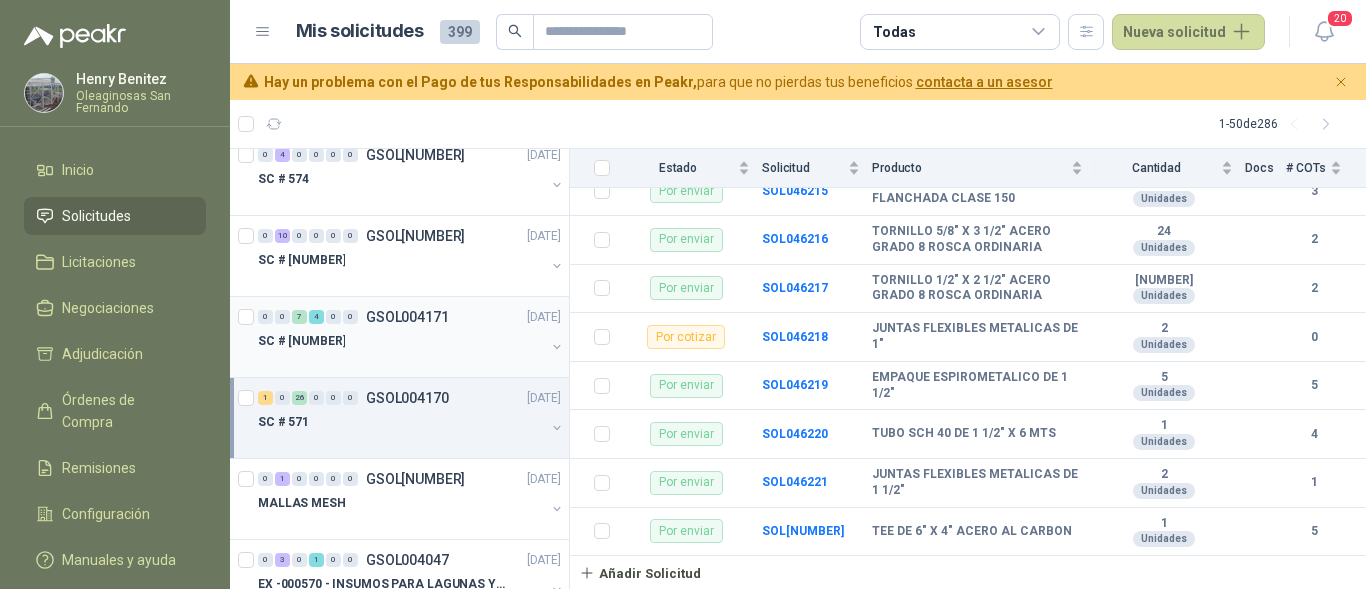 click on "SC #  [NUMBER]" at bounding box center [401, 341] 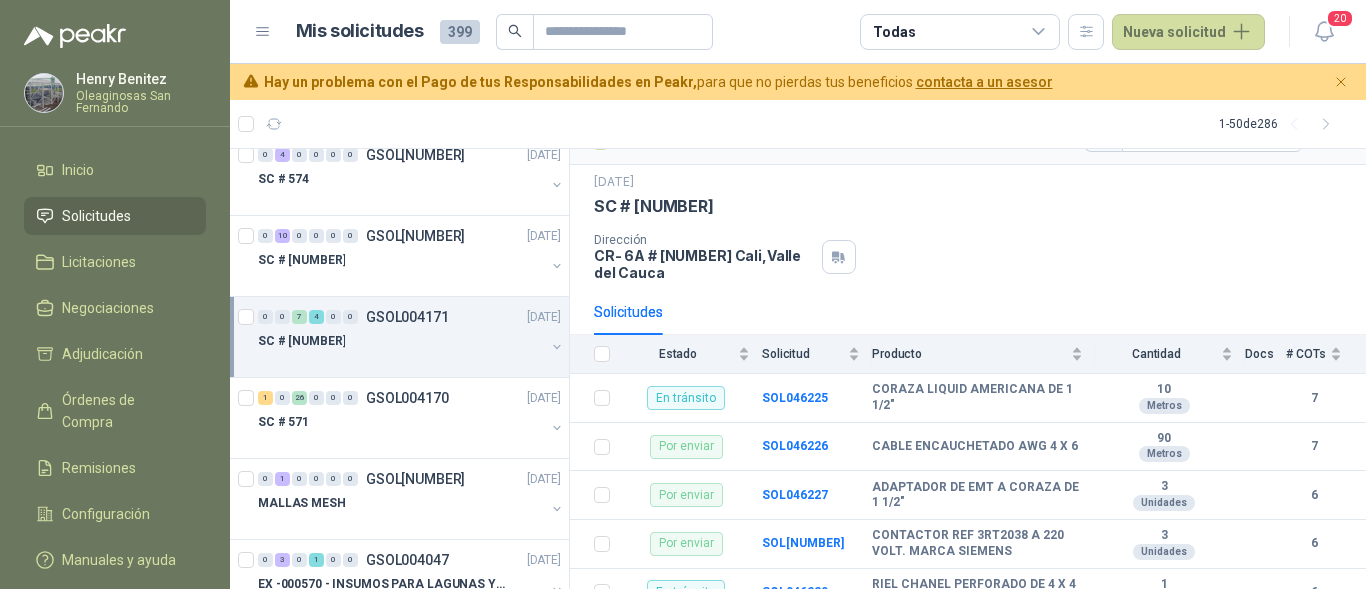scroll, scrollTop: 0, scrollLeft: 0, axis: both 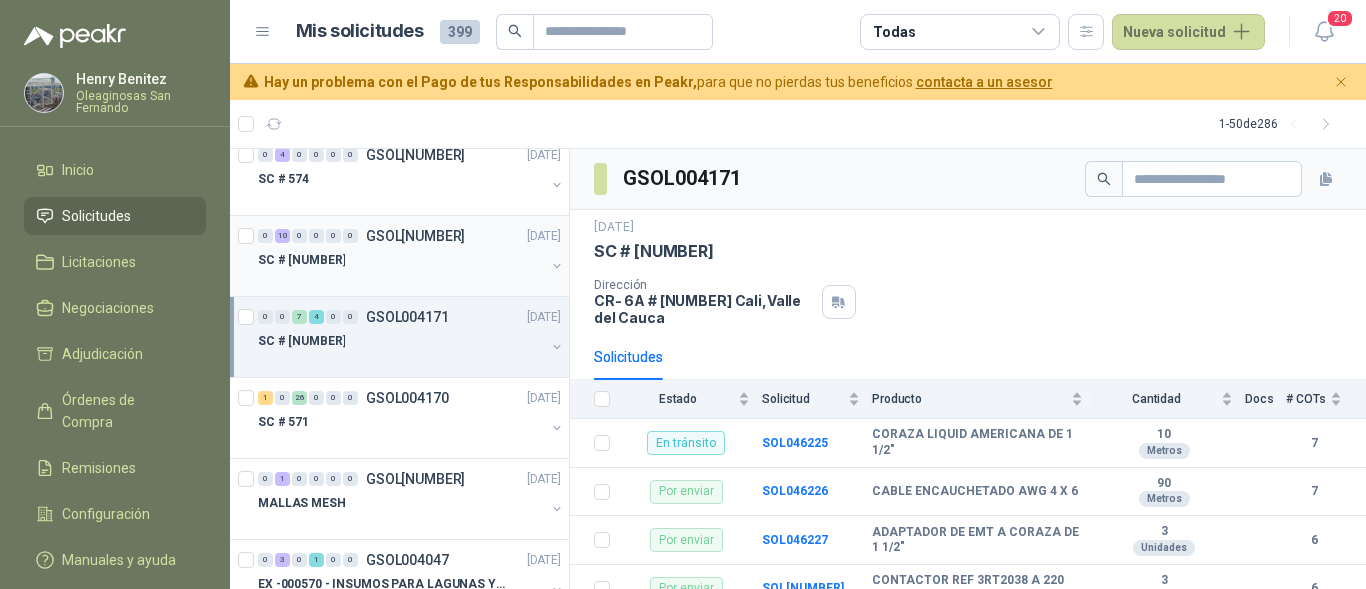 click on "SC # [NUMBER]" at bounding box center (401, 260) 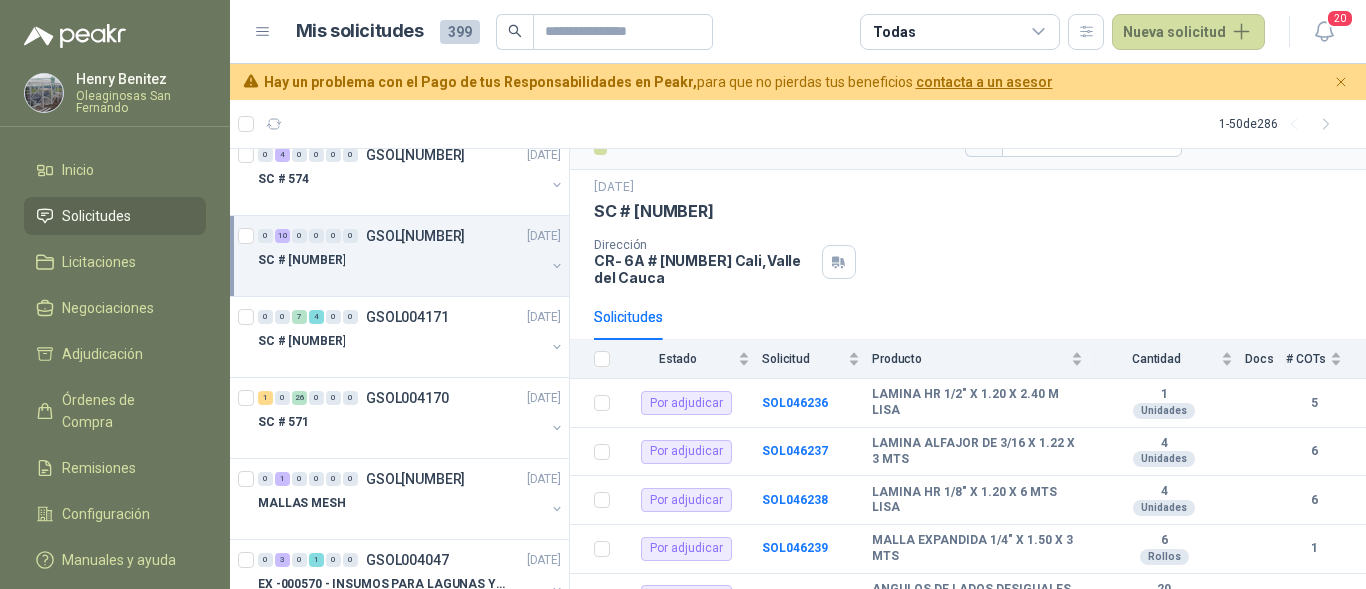 scroll, scrollTop: 0, scrollLeft: 0, axis: both 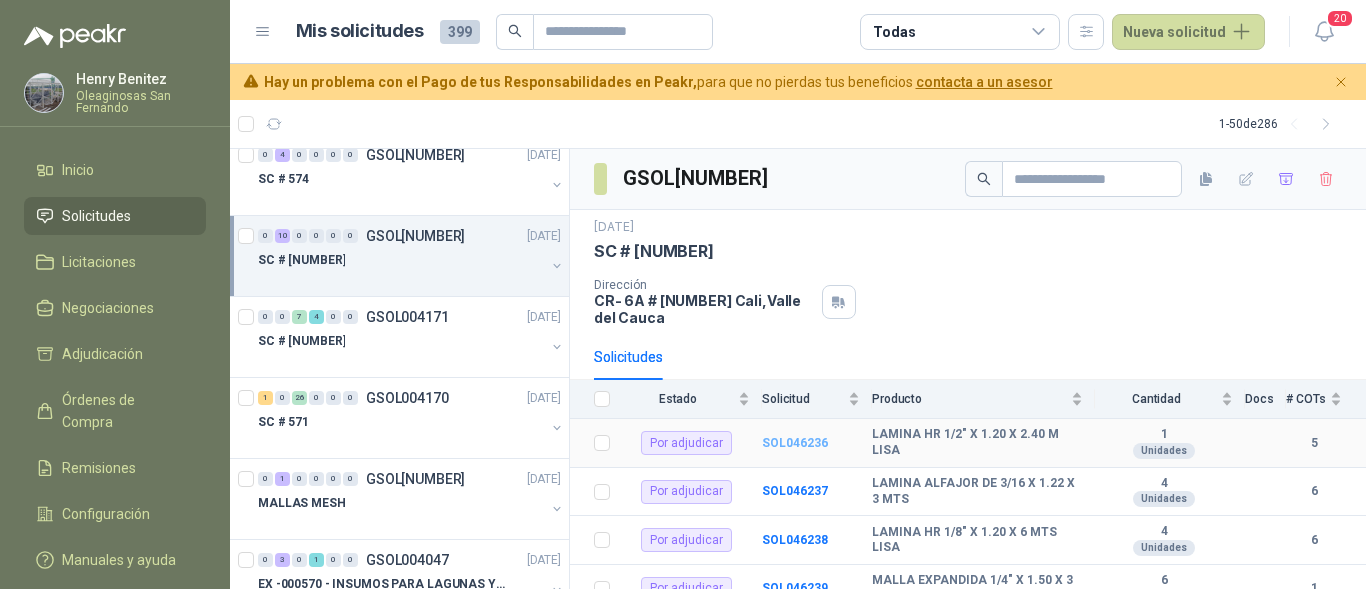 click on "SOL046236" at bounding box center (795, 443) 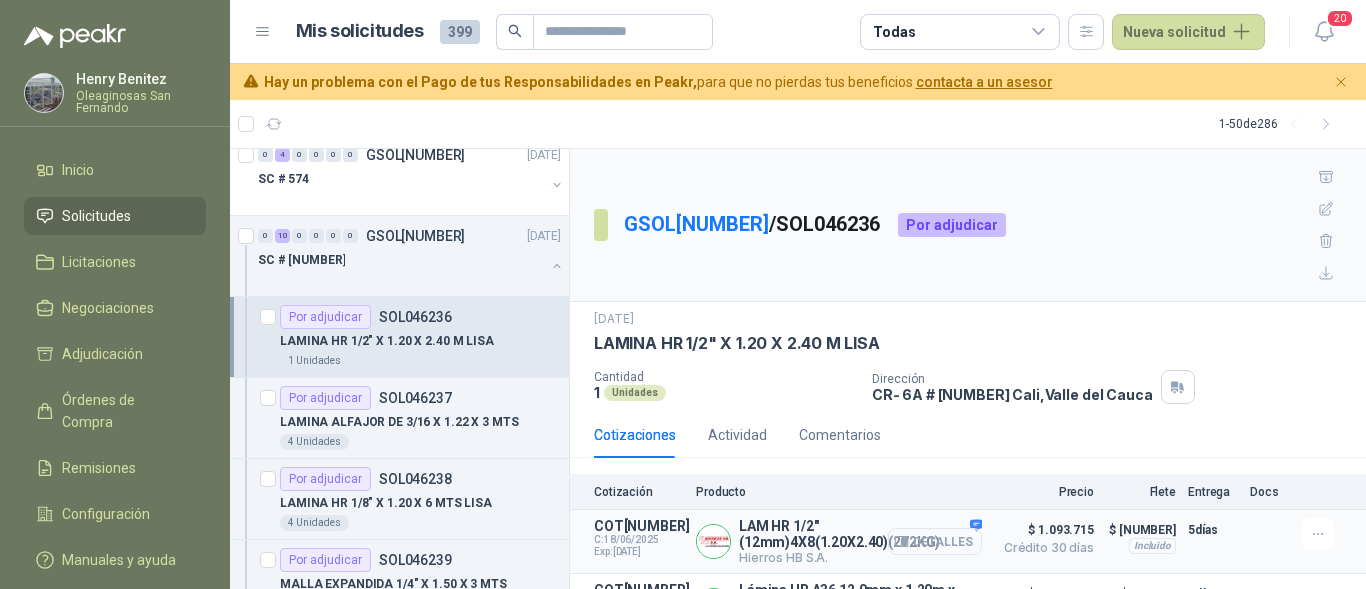 click on "Detalles" at bounding box center (935, 541) 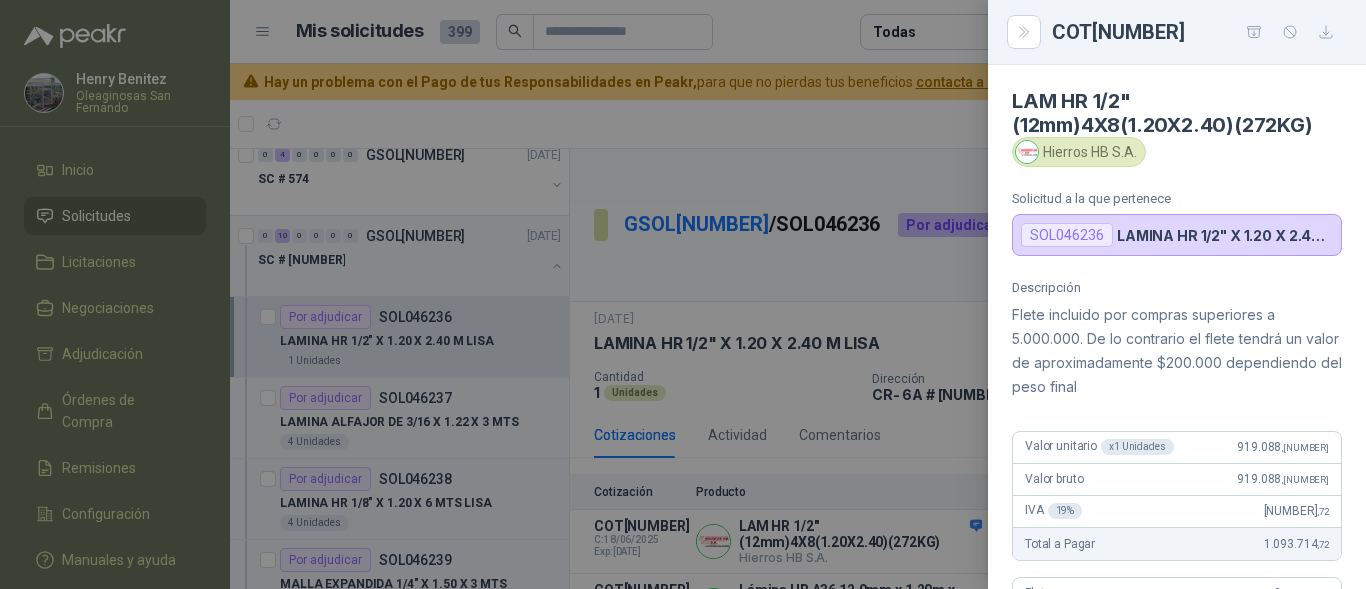 click at bounding box center (683, 294) 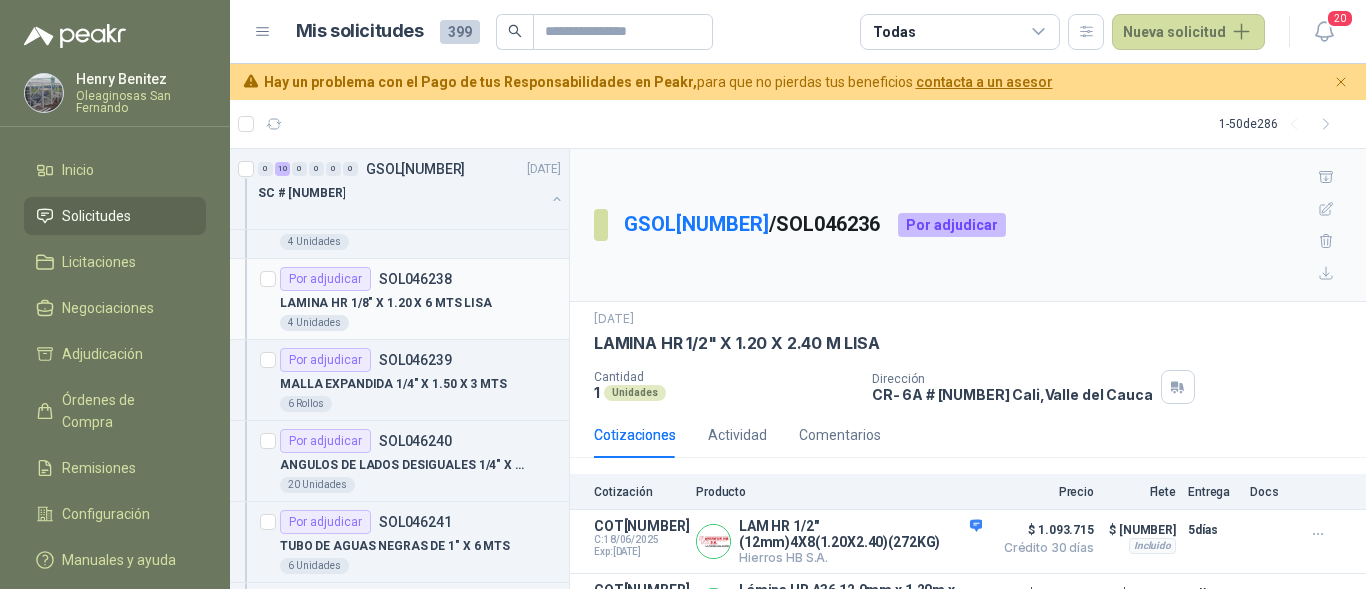 scroll, scrollTop: 800, scrollLeft: 0, axis: vertical 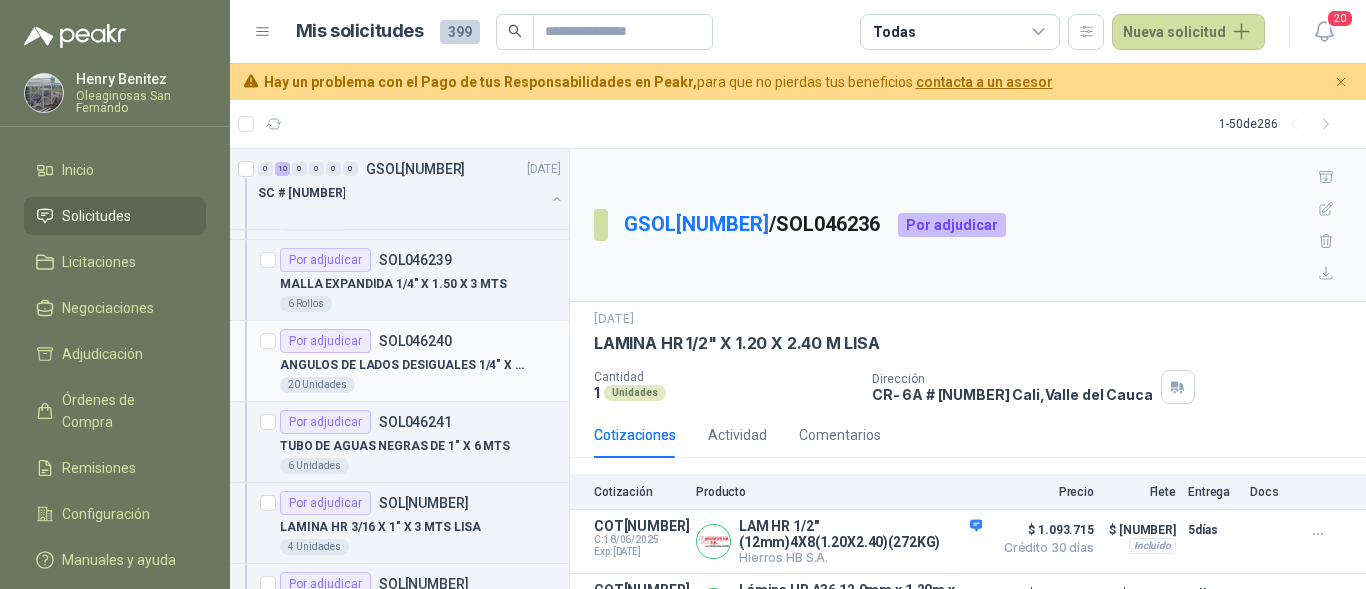 click on "ANGULOS DE LADOS DESIGUALES  1/4" X 2" X 1  1/2" X 6 MTS" at bounding box center (420, 365) 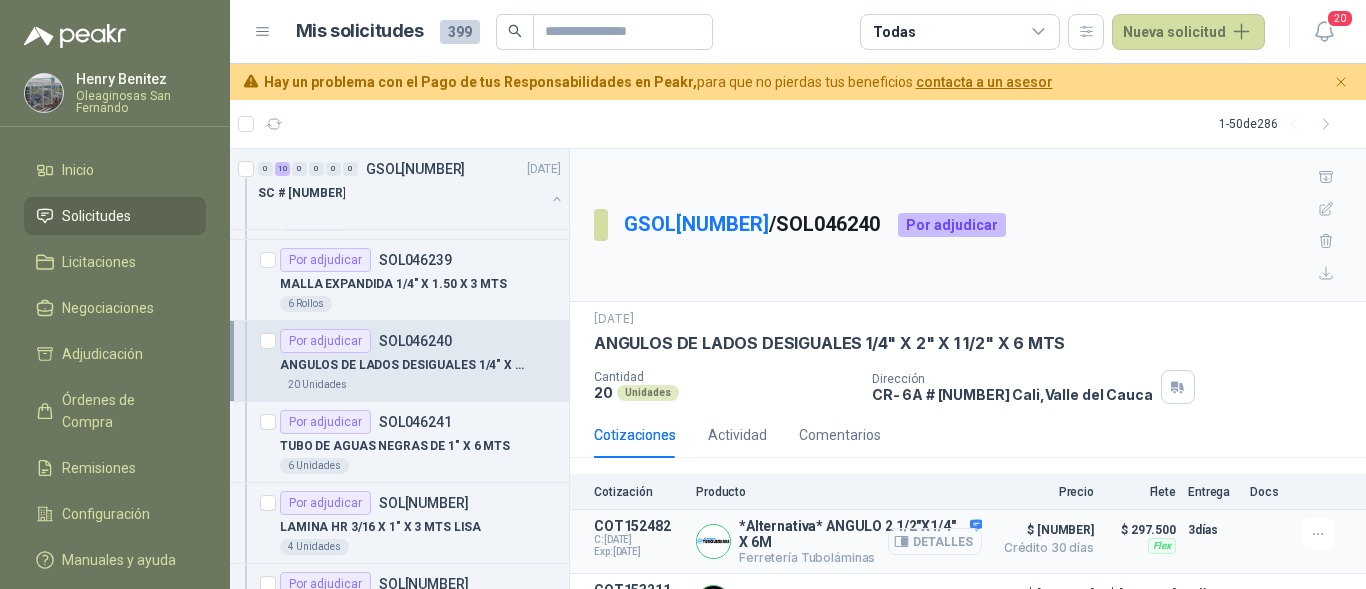 click on "Detalles" at bounding box center [935, 541] 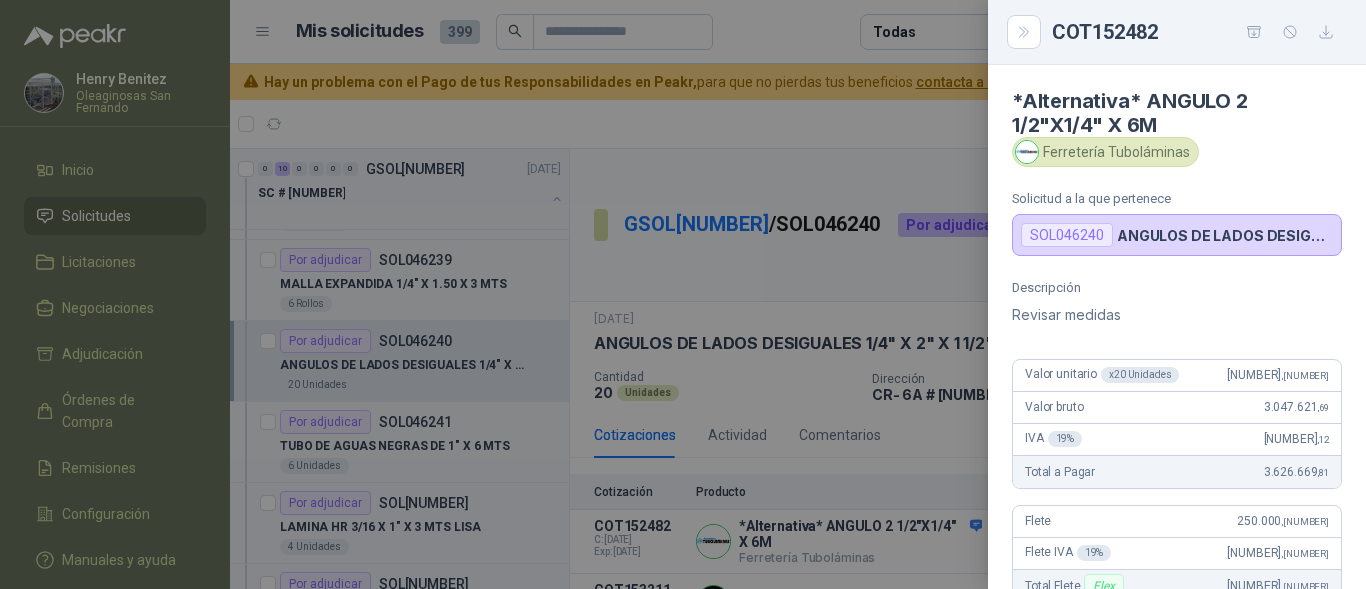 click at bounding box center (683, 294) 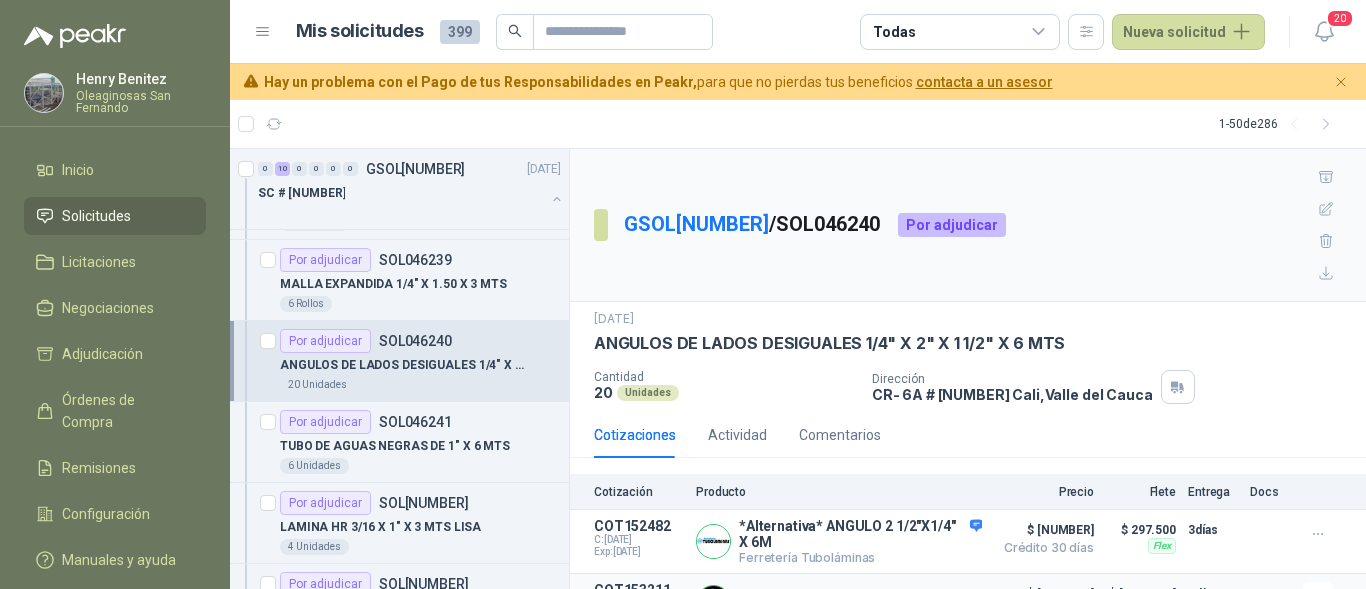 click on "Detalles" at bounding box center (0, 0) 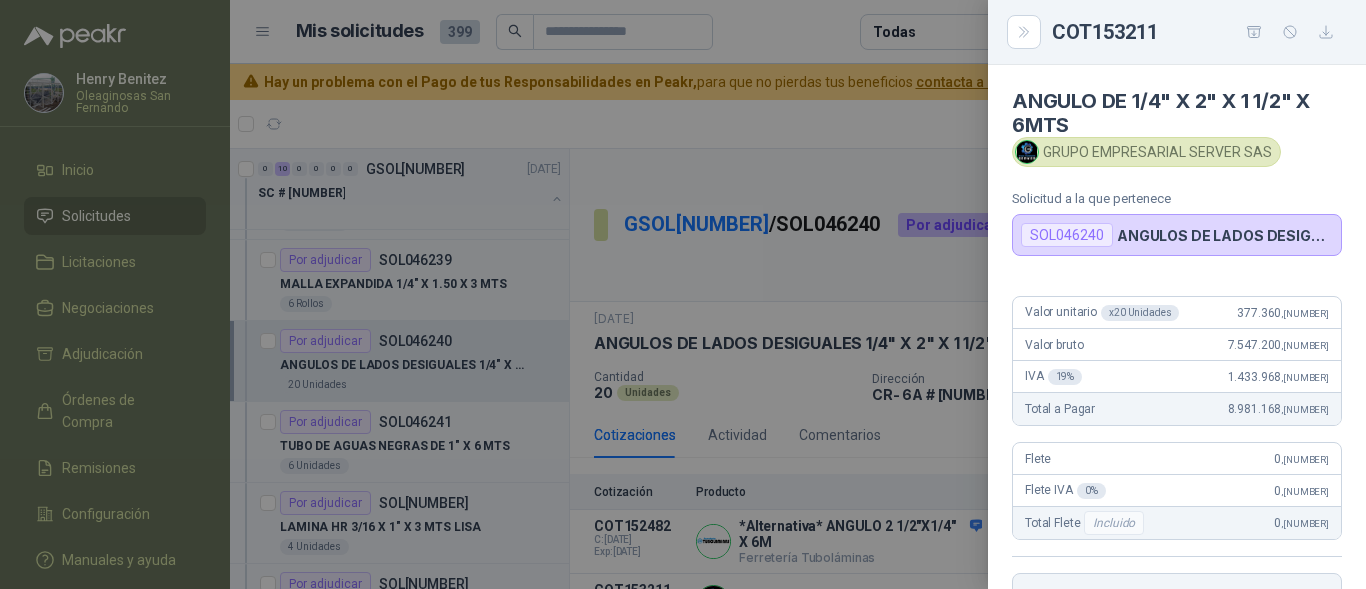 click at bounding box center (683, 294) 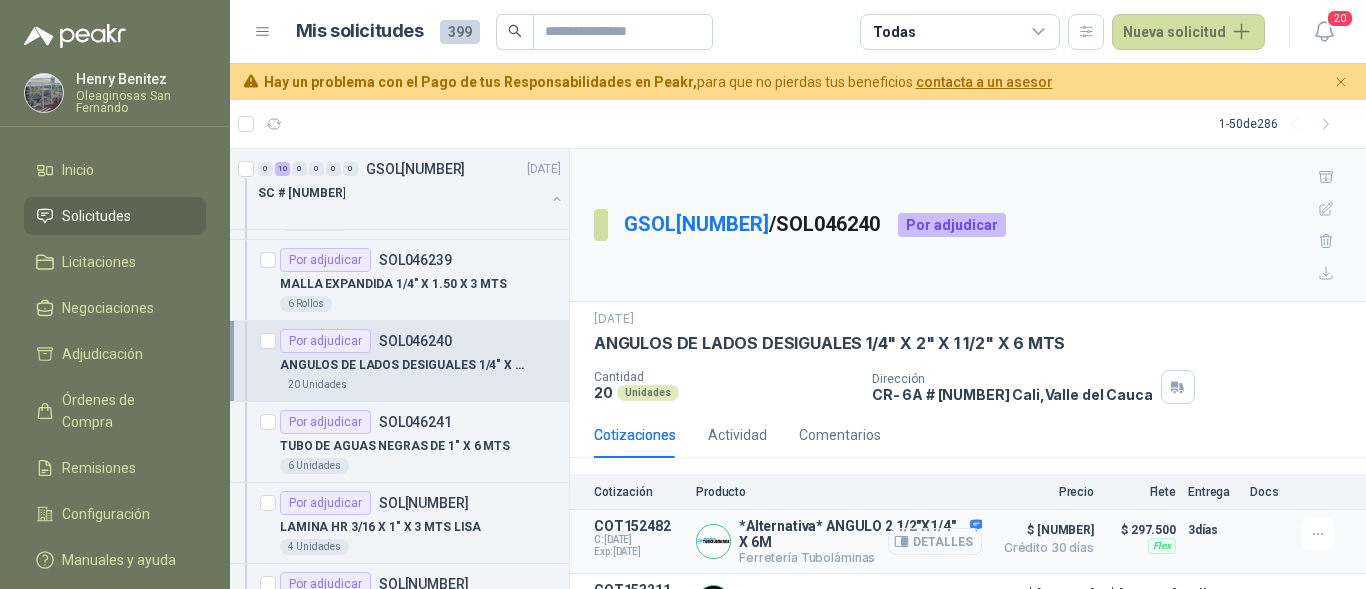 click on "Detalles" at bounding box center (935, 541) 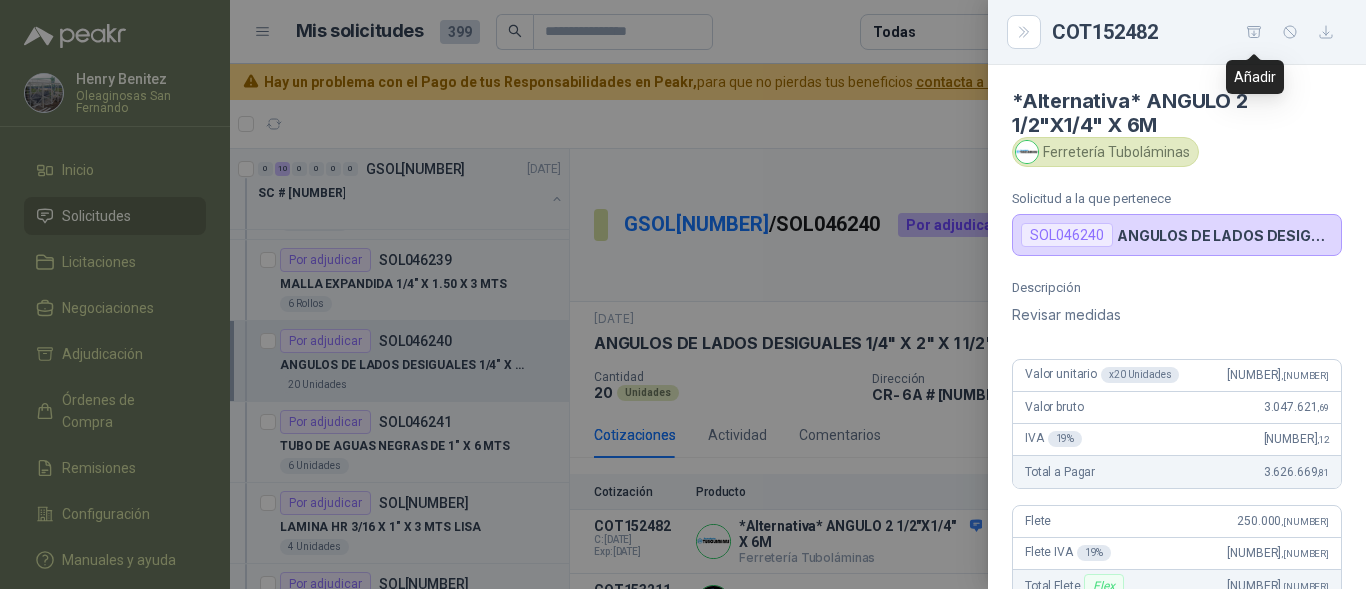 click at bounding box center (1254, 32) 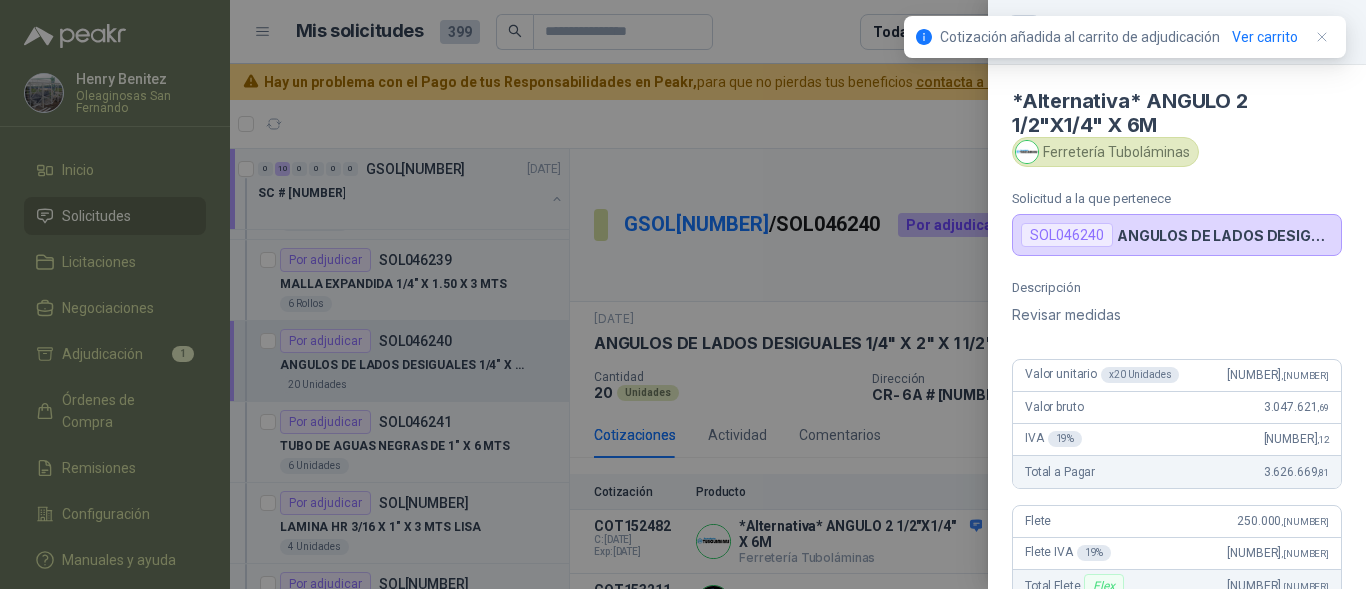 click at bounding box center [683, 294] 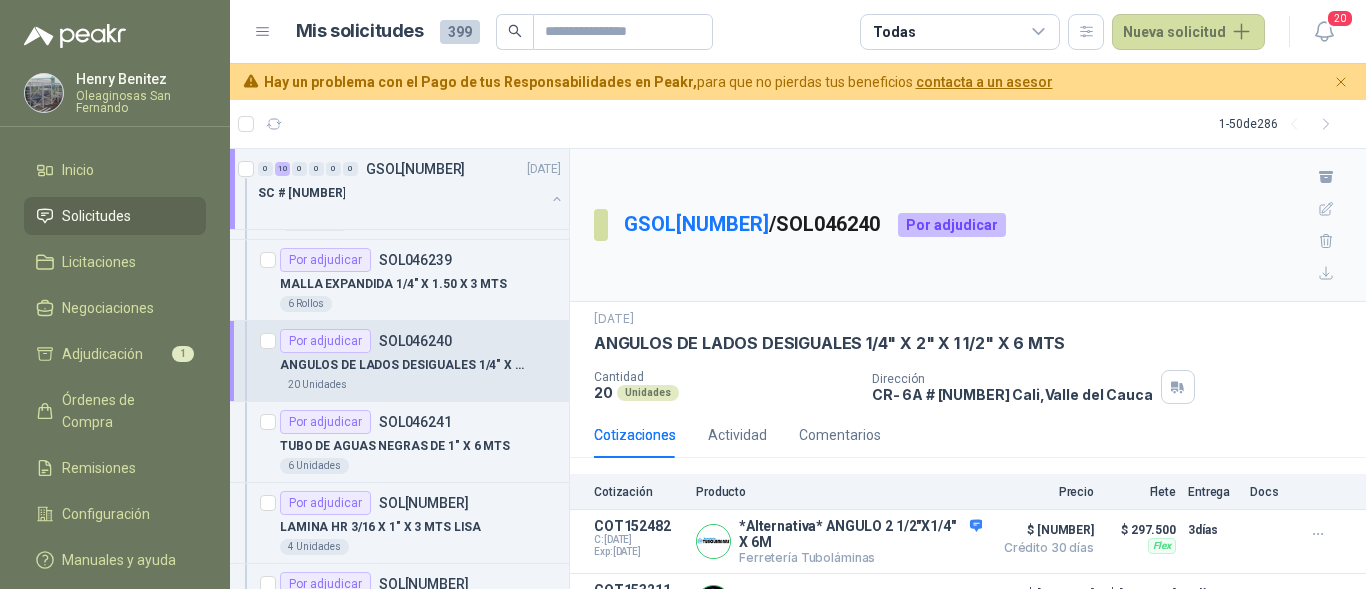 click on "1 - 50  de  286" at bounding box center (798, 124) 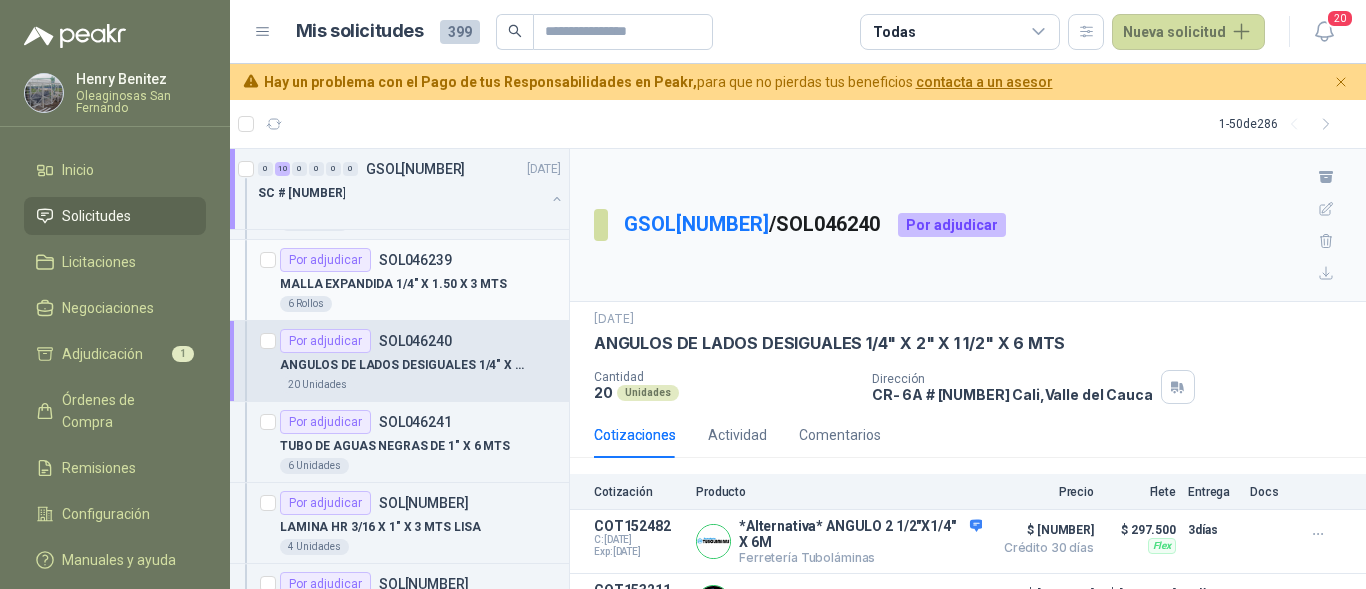 click on "6   Rollos" at bounding box center [420, 304] 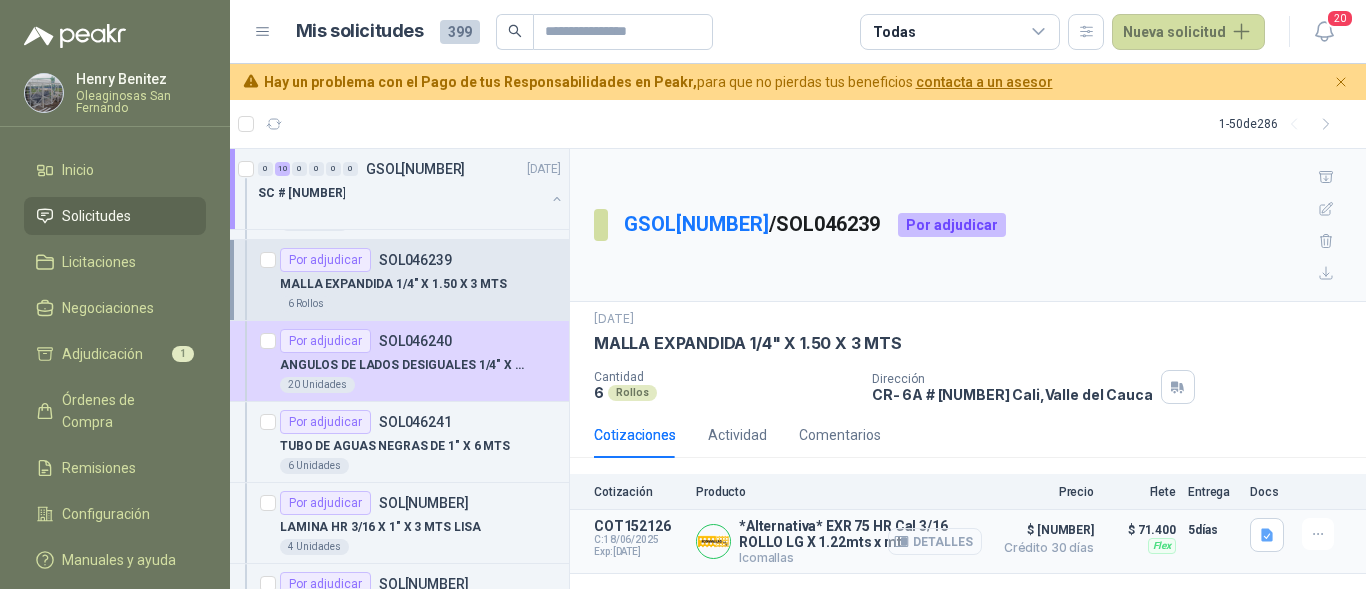 click on "Detalles" at bounding box center [935, 541] 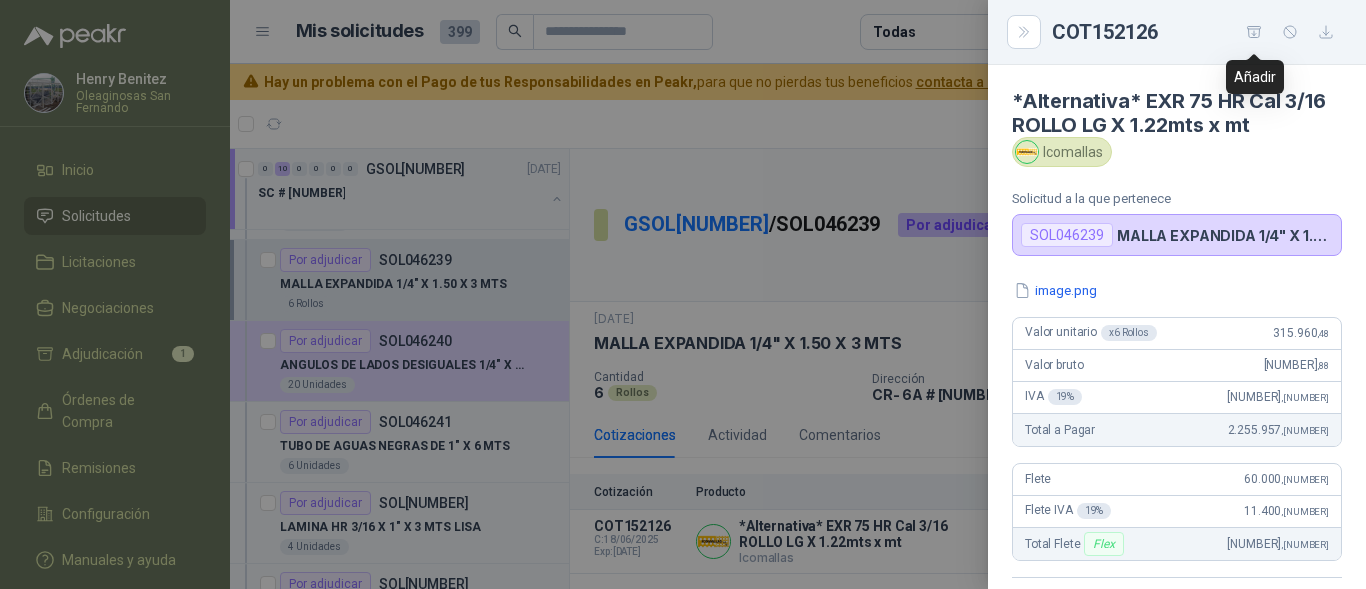 click at bounding box center [1254, 32] 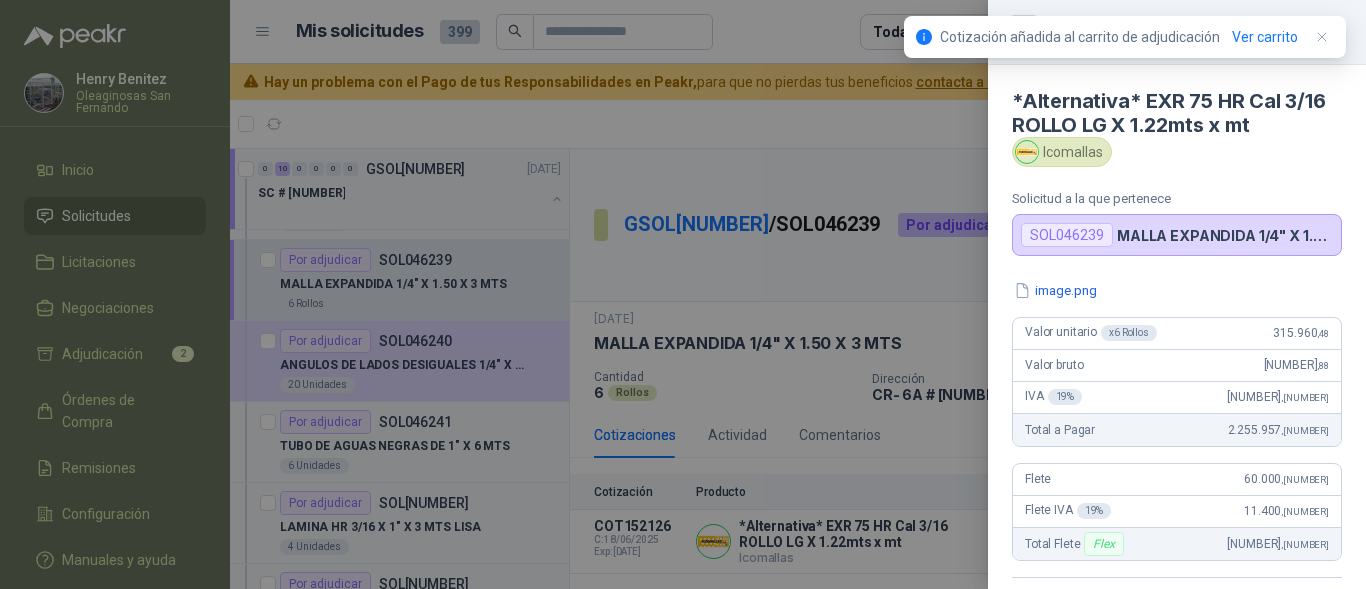 click at bounding box center (683, 294) 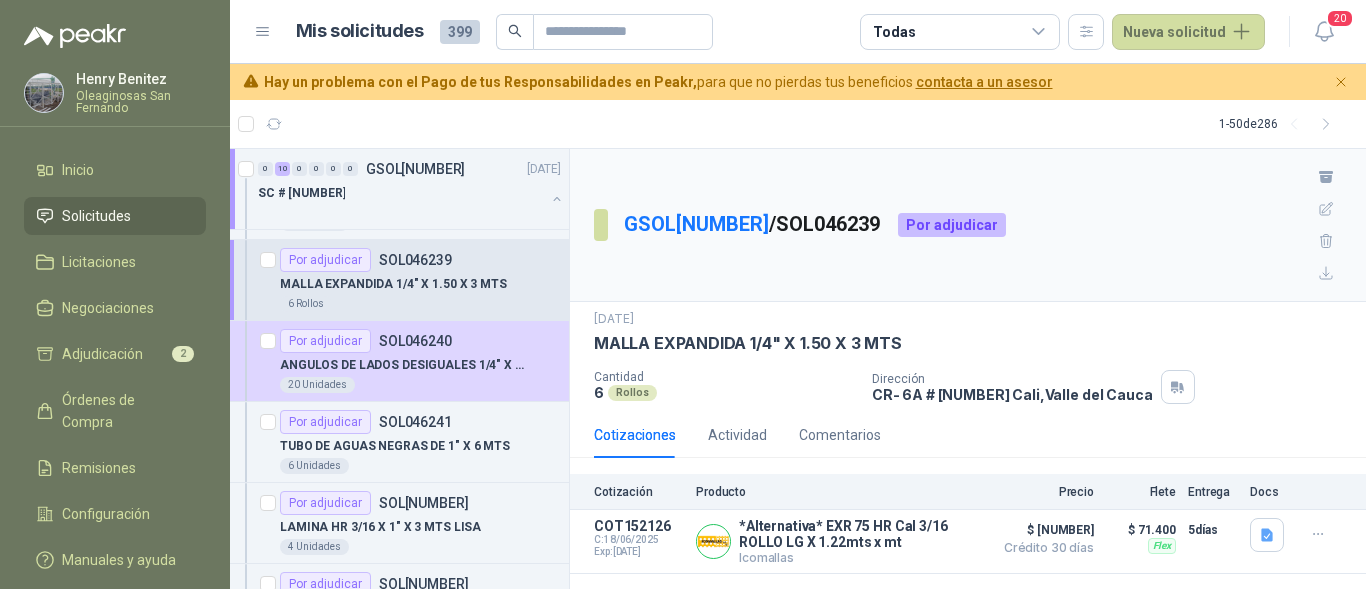 click on "1 - 50  de  286" at bounding box center (798, 124) 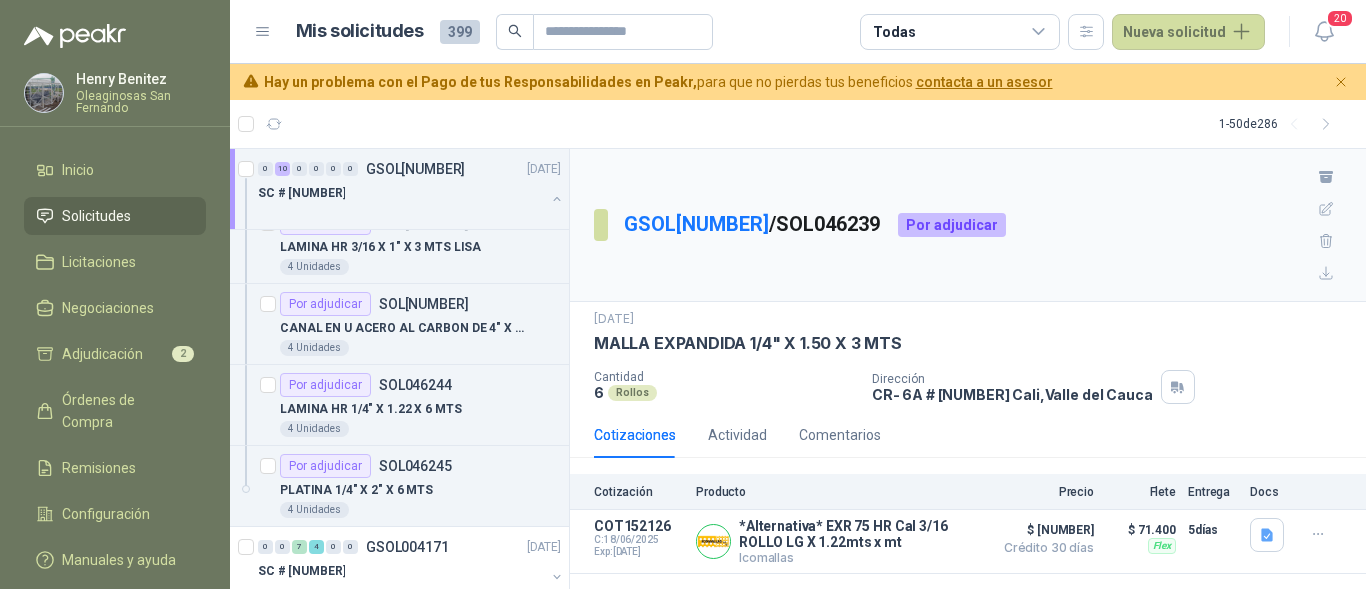 scroll, scrollTop: 1100, scrollLeft: 0, axis: vertical 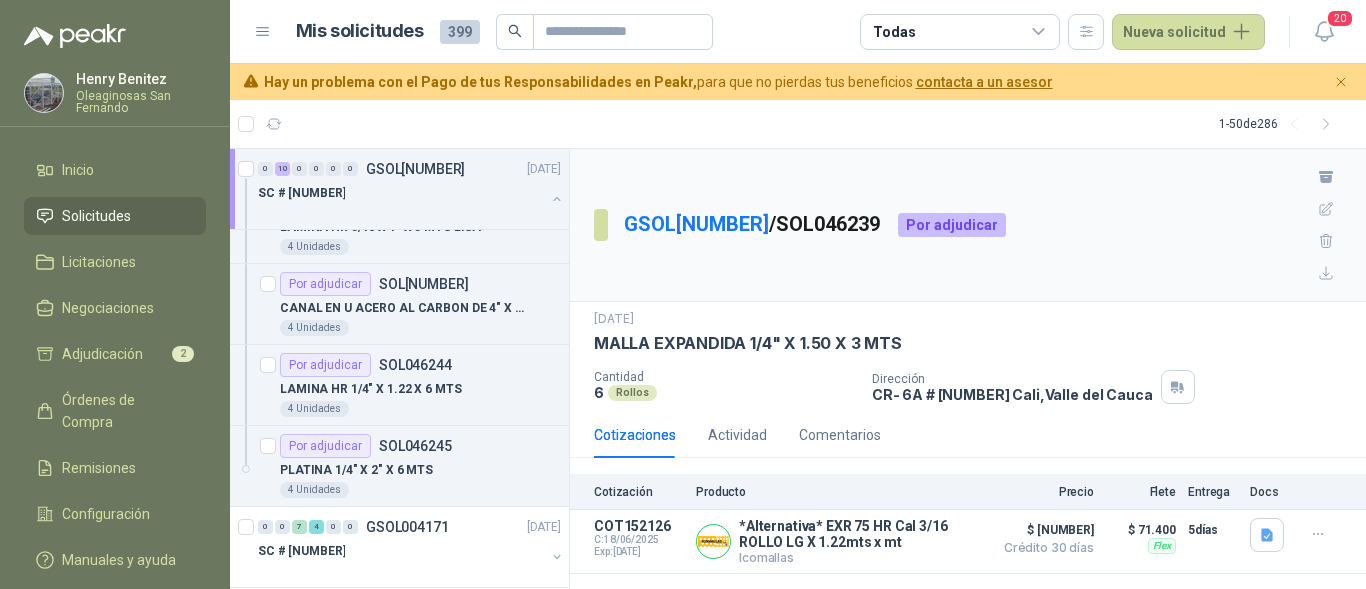 click on "4   Unidades" at bounding box center (420, 409) 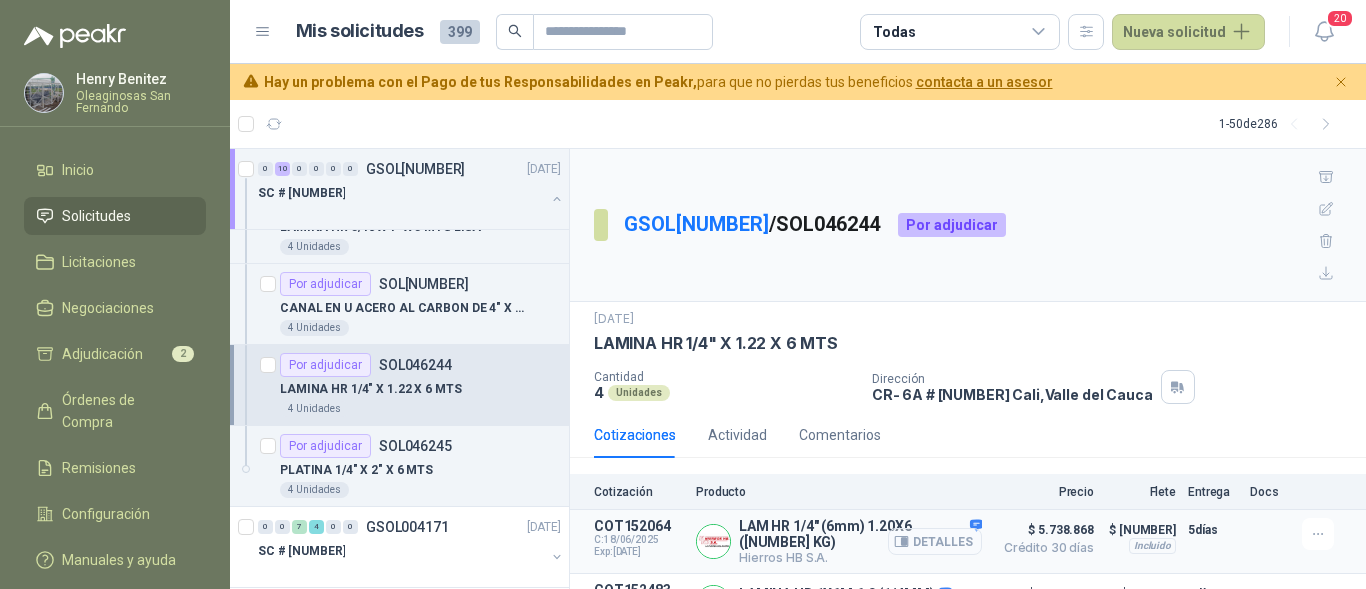click on "Detalles" at bounding box center [935, 541] 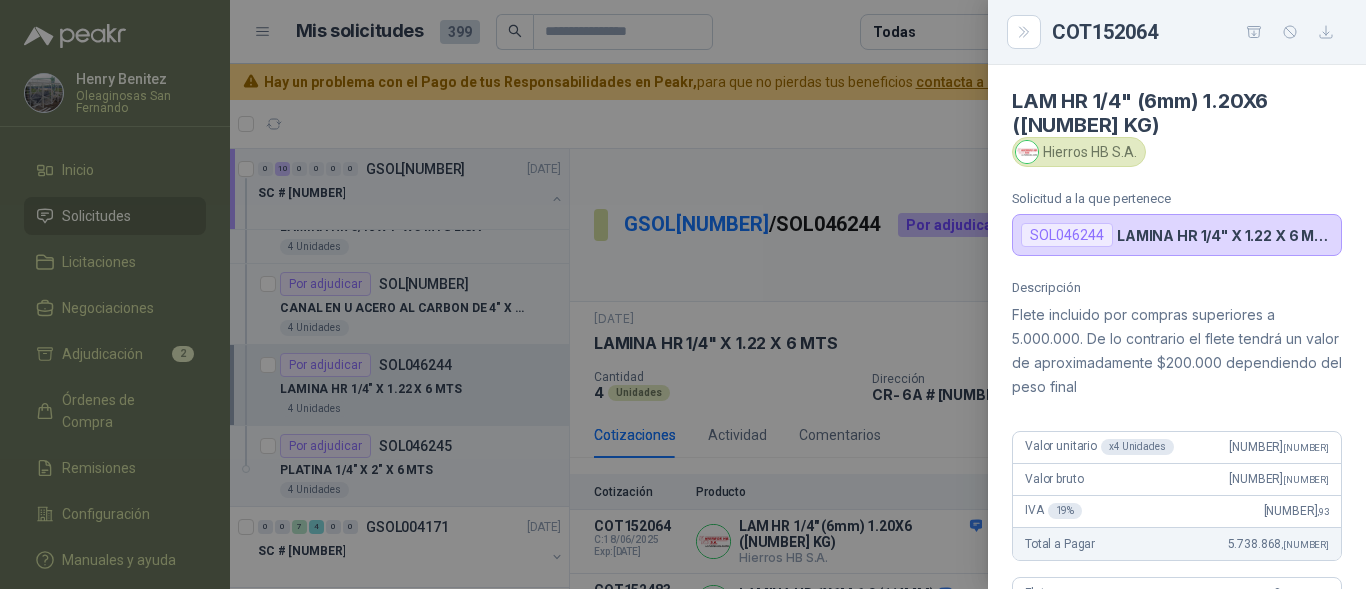 click at bounding box center [683, 294] 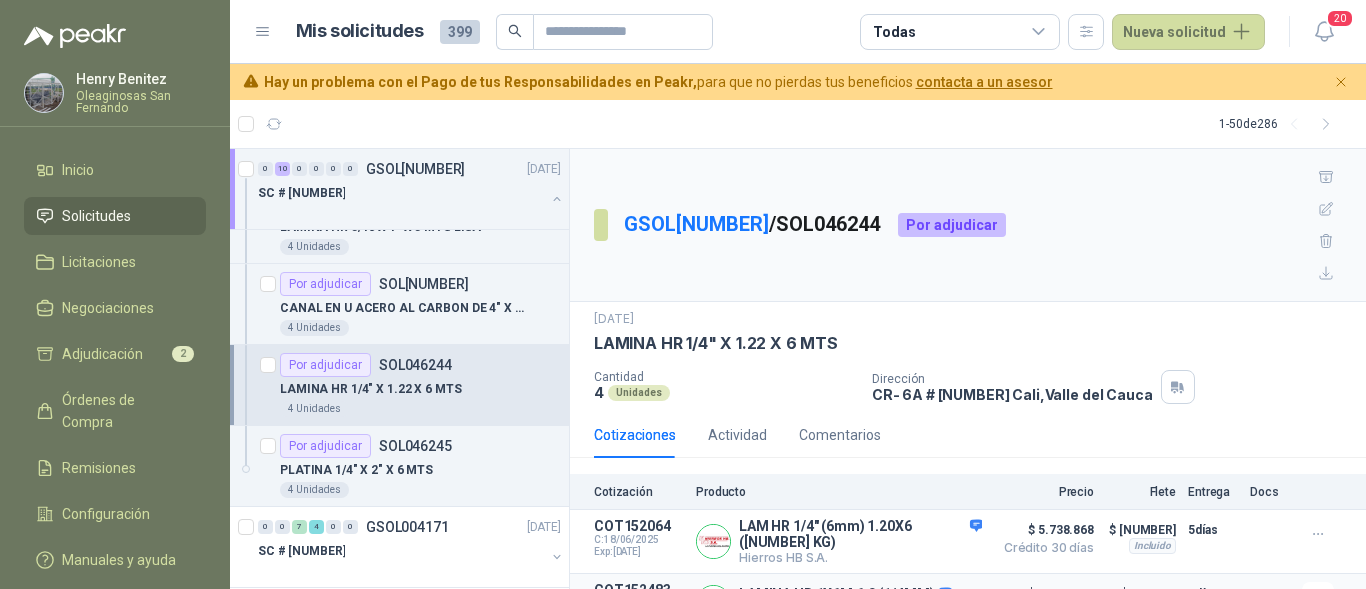 click on "Detalles" at bounding box center (0, 0) 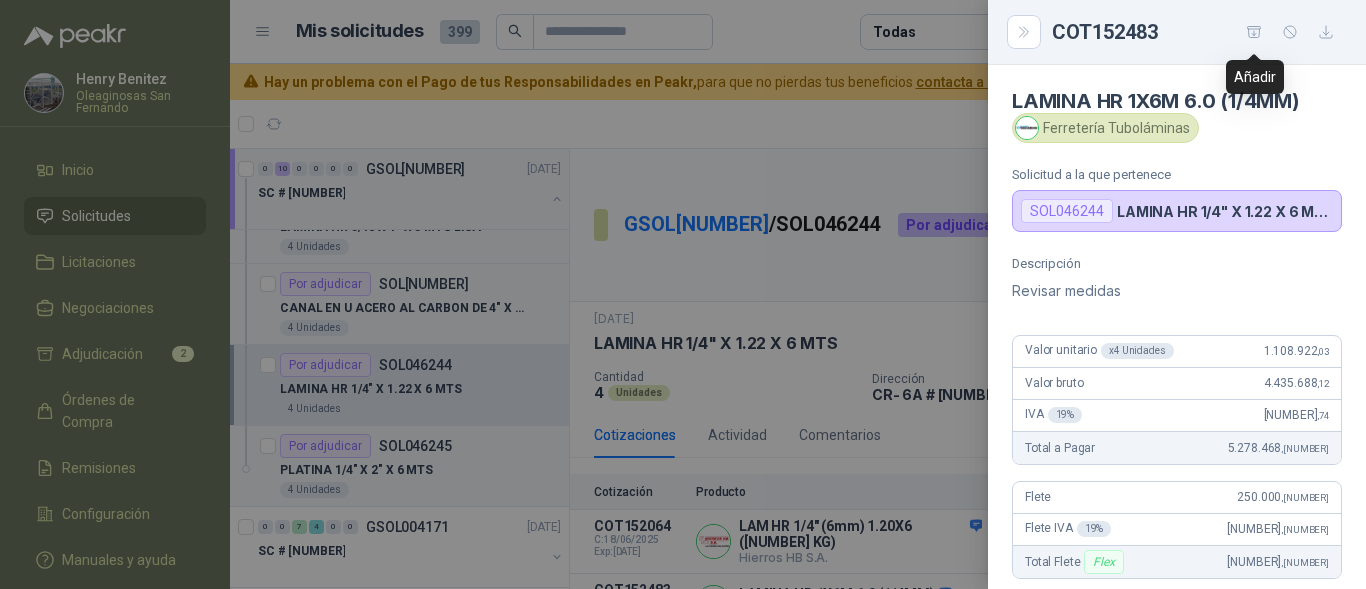 click at bounding box center [1254, 32] 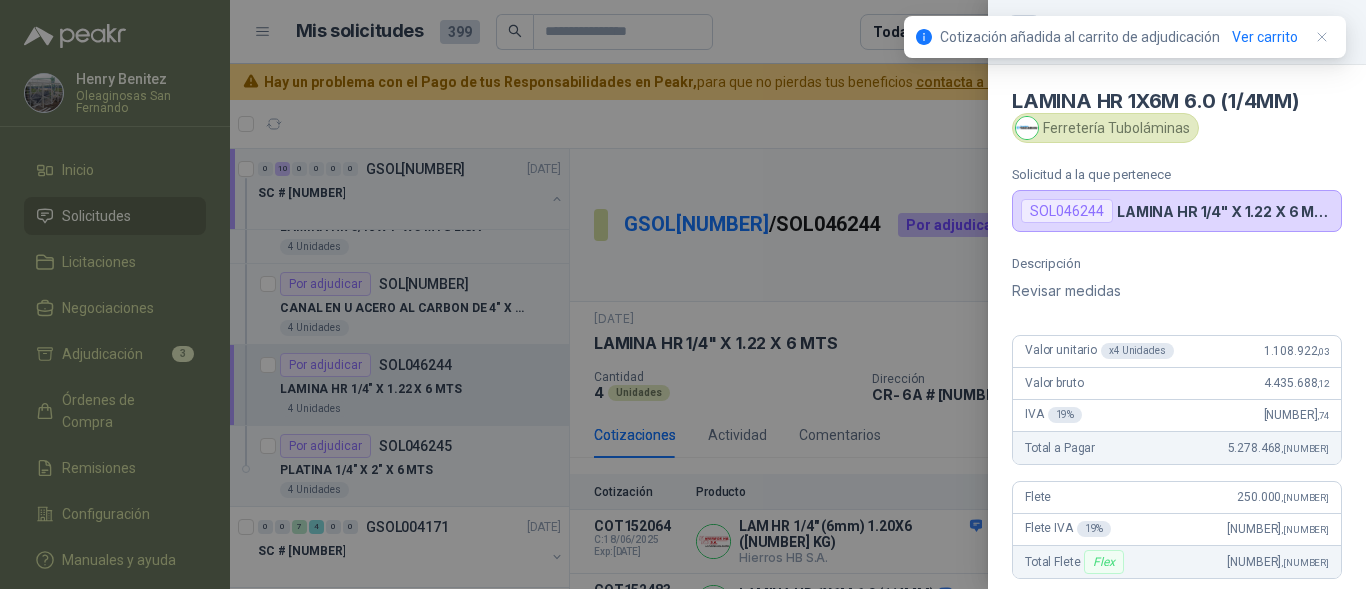 click at bounding box center (683, 294) 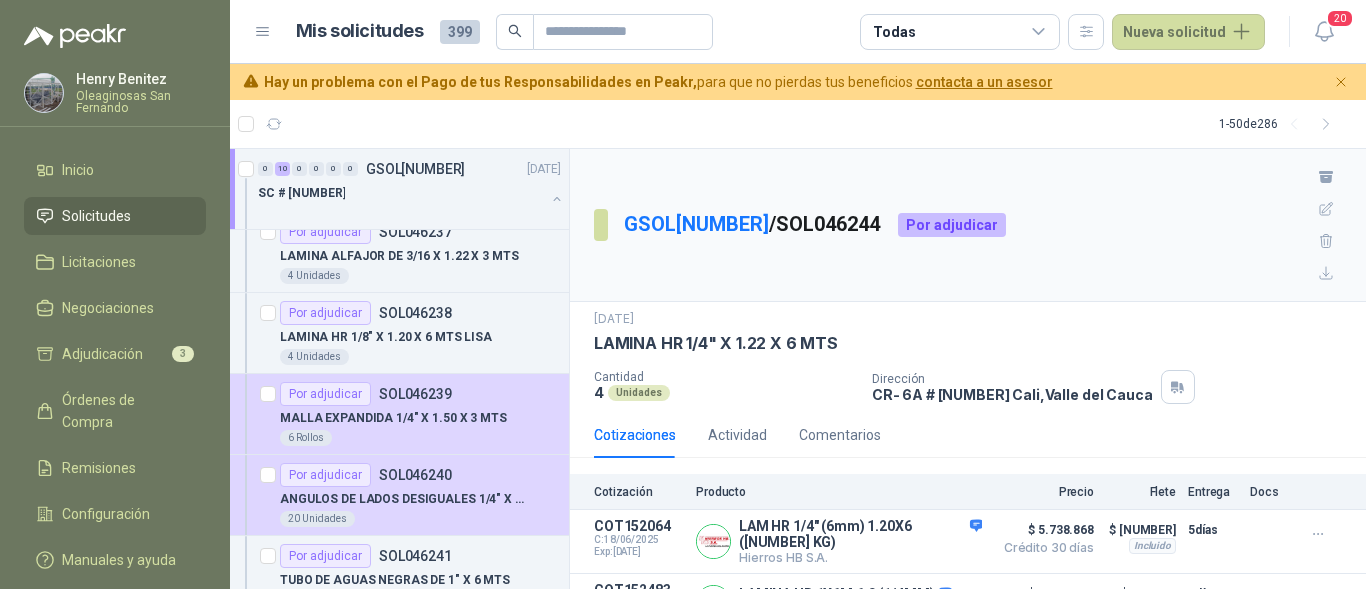 scroll, scrollTop: 700, scrollLeft: 0, axis: vertical 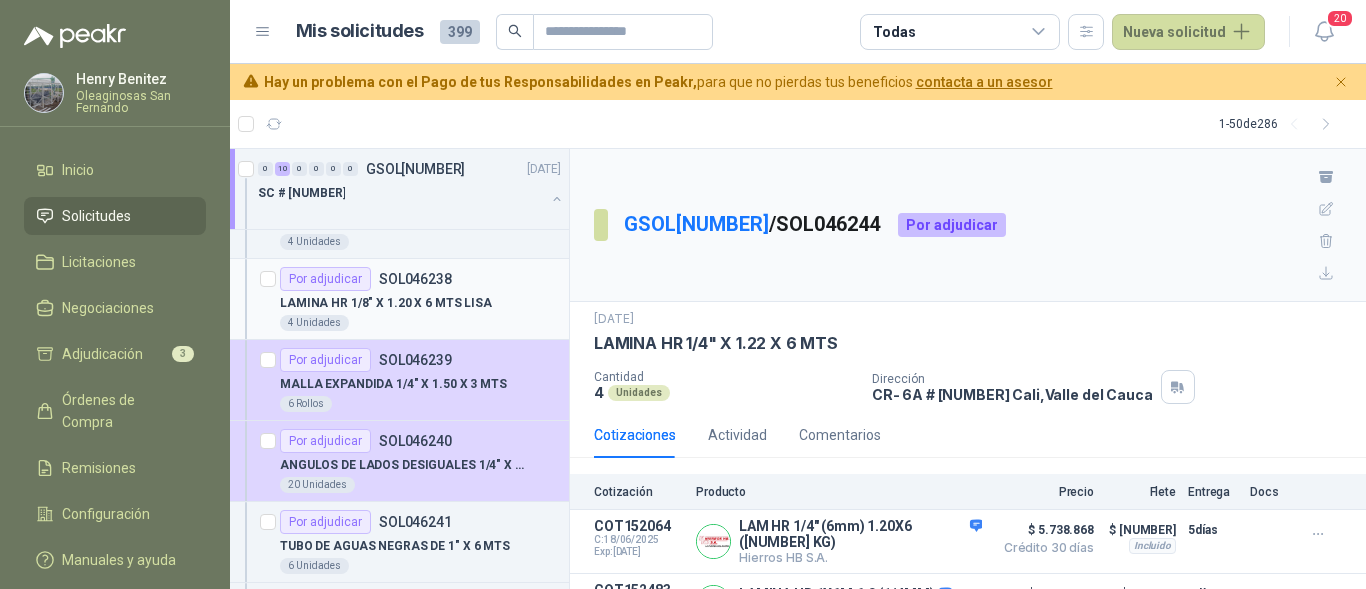 click on "LAMINA HR 1/8" X 1.20 X 6 MTS  LISA" at bounding box center (420, 303) 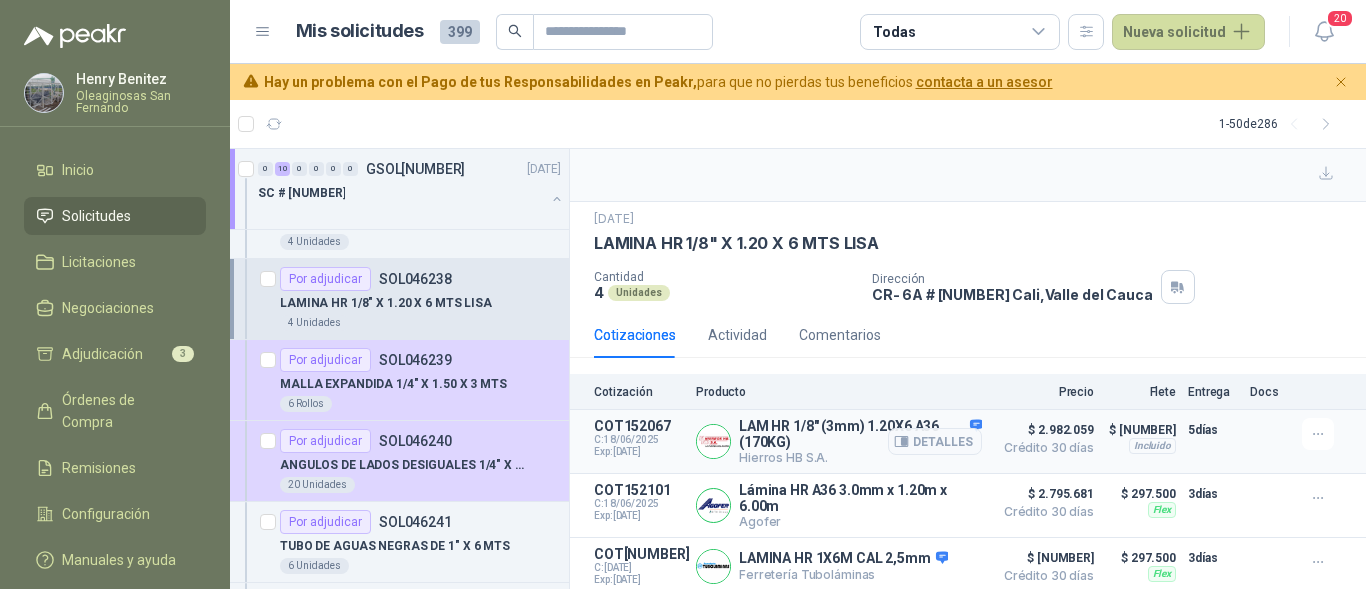 scroll, scrollTop: 200, scrollLeft: 0, axis: vertical 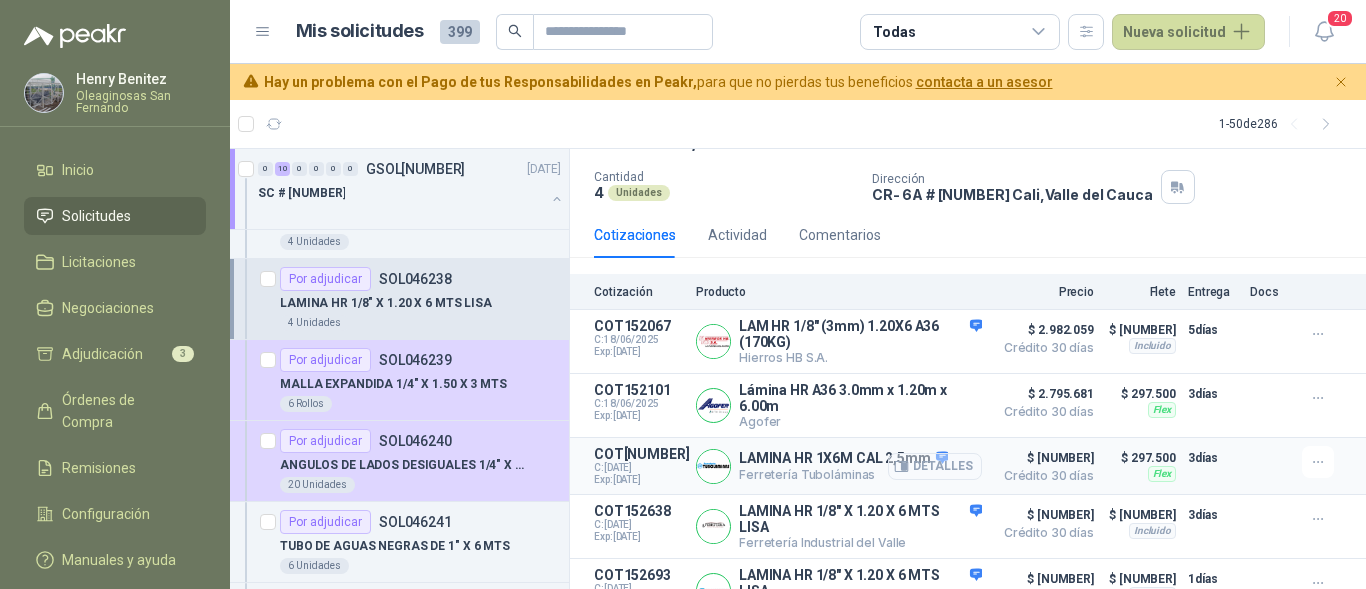 click on "Detalles" at bounding box center [0, 0] 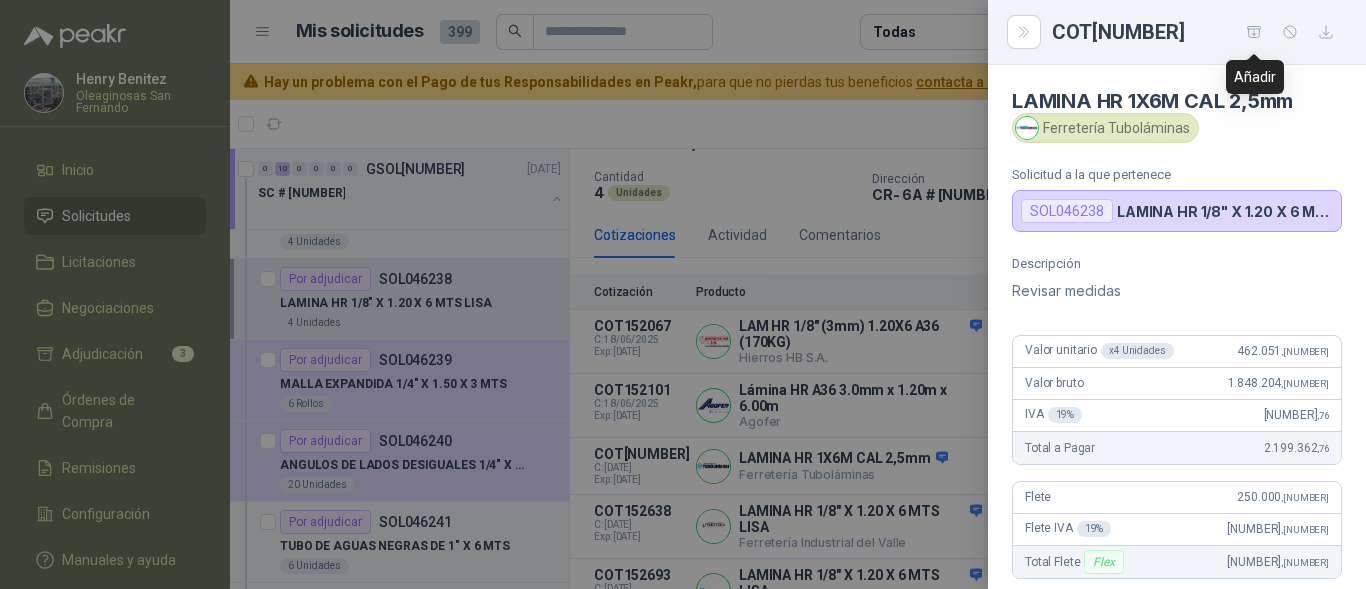 click at bounding box center [1254, 32] 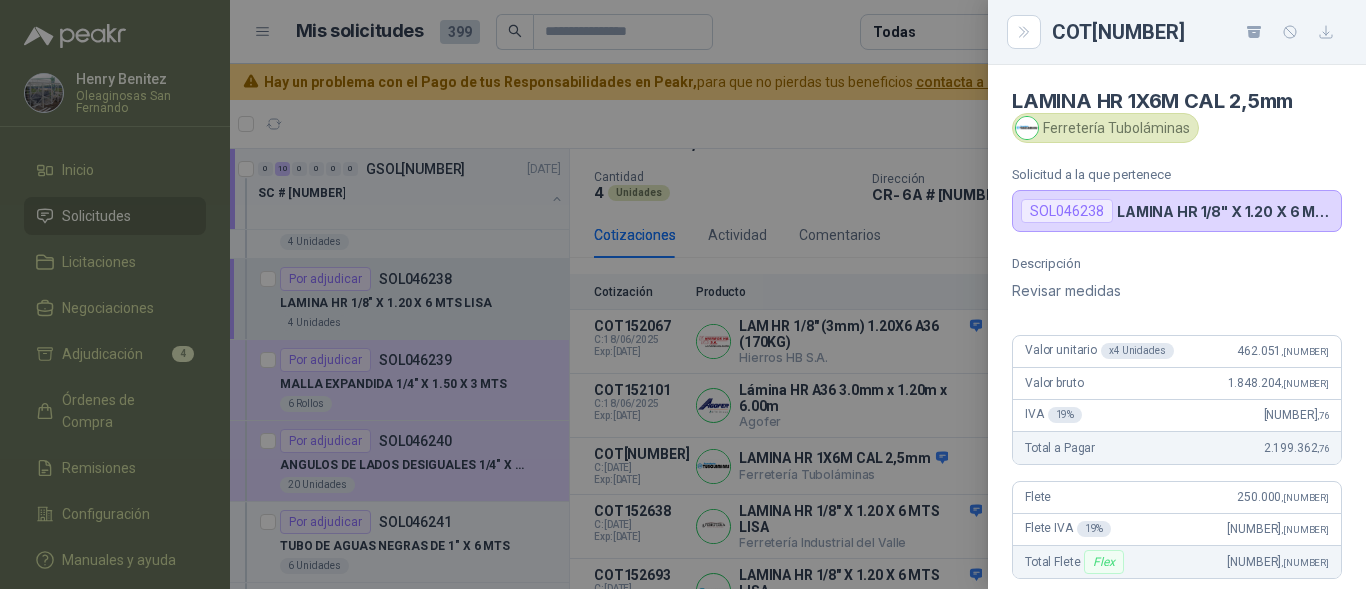 click at bounding box center [683, 294] 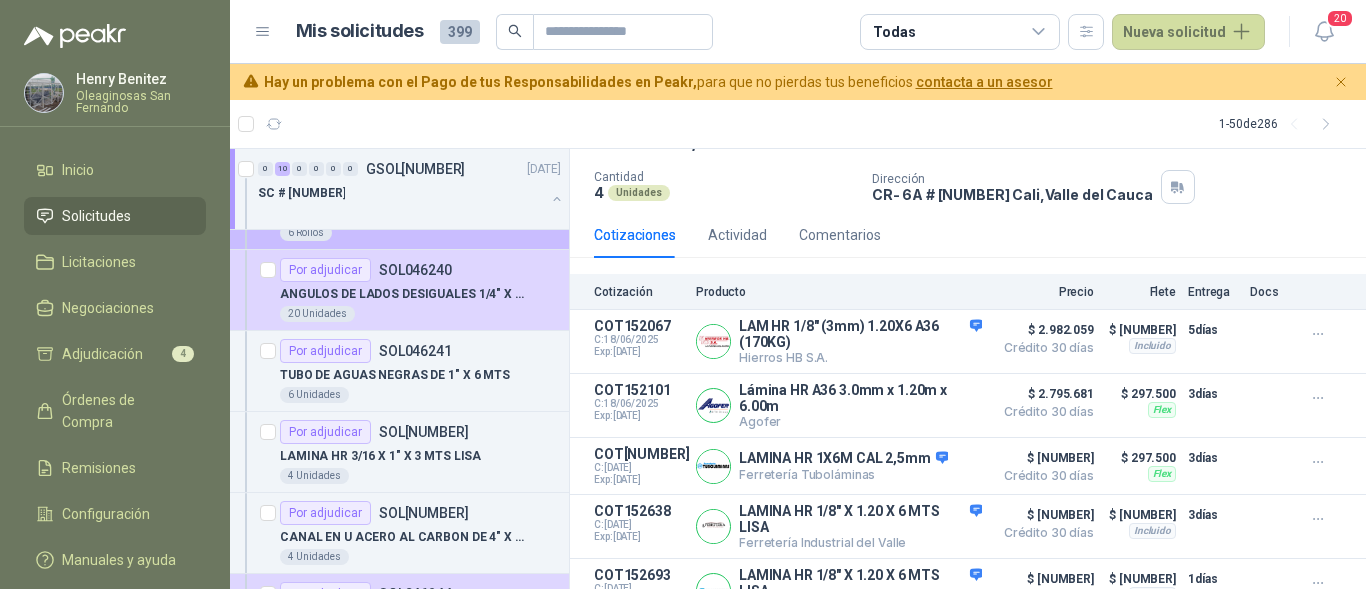 scroll, scrollTop: 900, scrollLeft: 0, axis: vertical 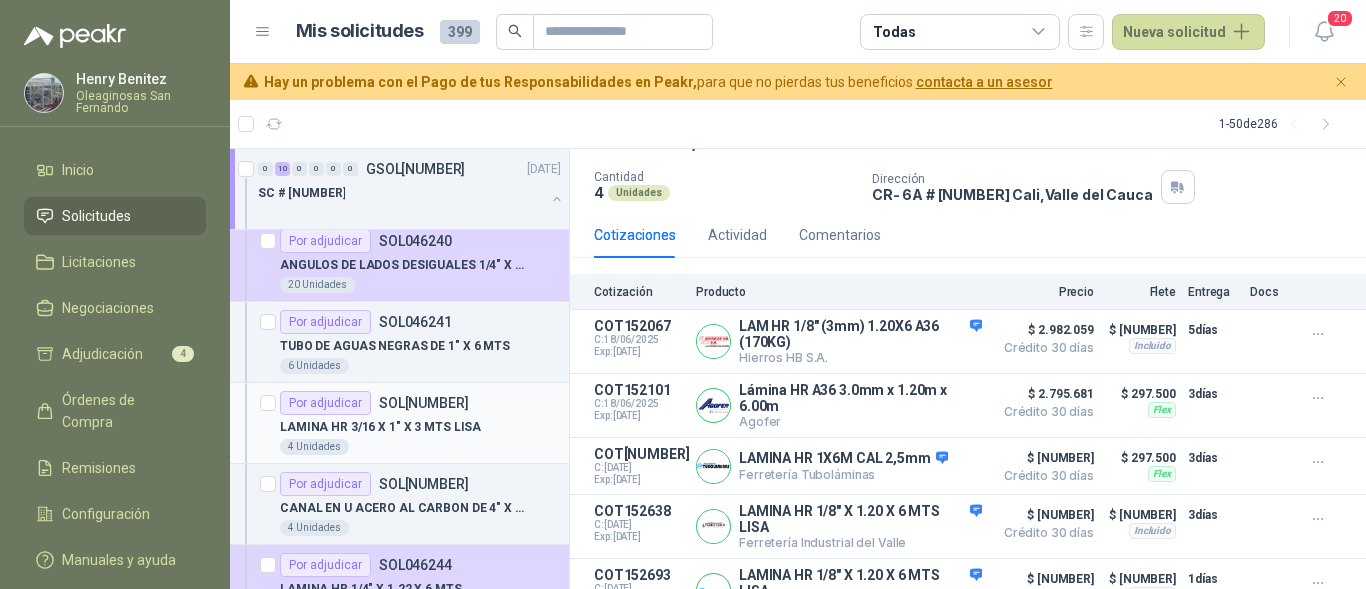 click on "4   Unidades" at bounding box center [420, 447] 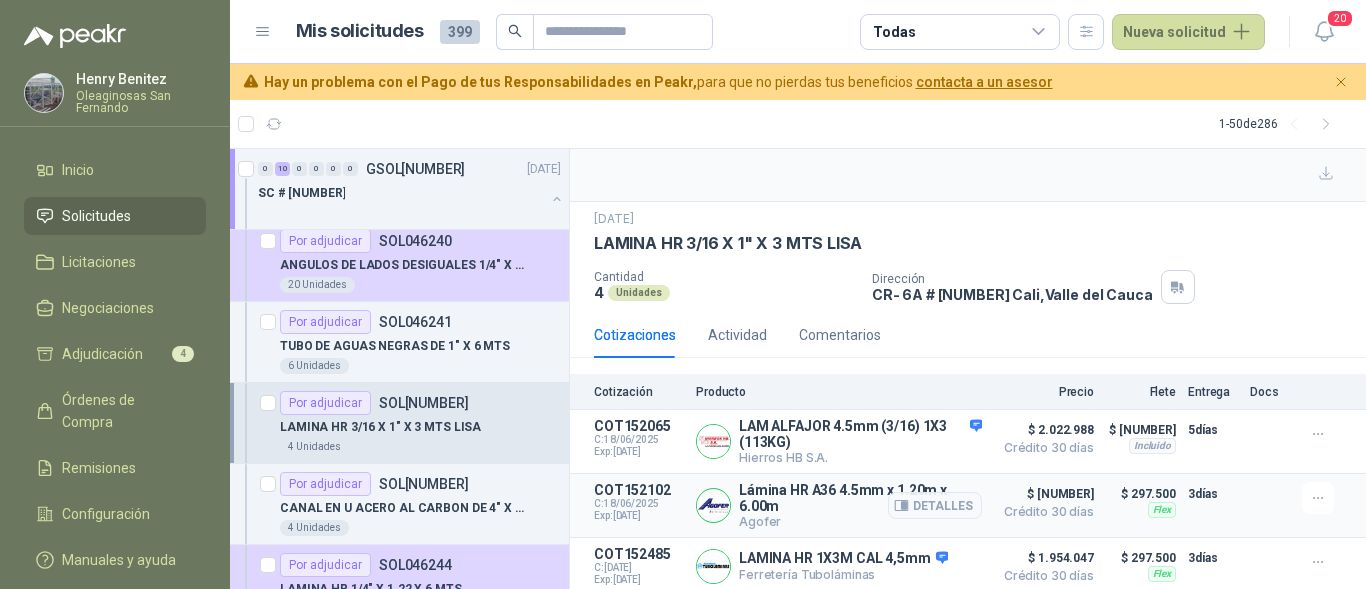 scroll, scrollTop: 130, scrollLeft: 0, axis: vertical 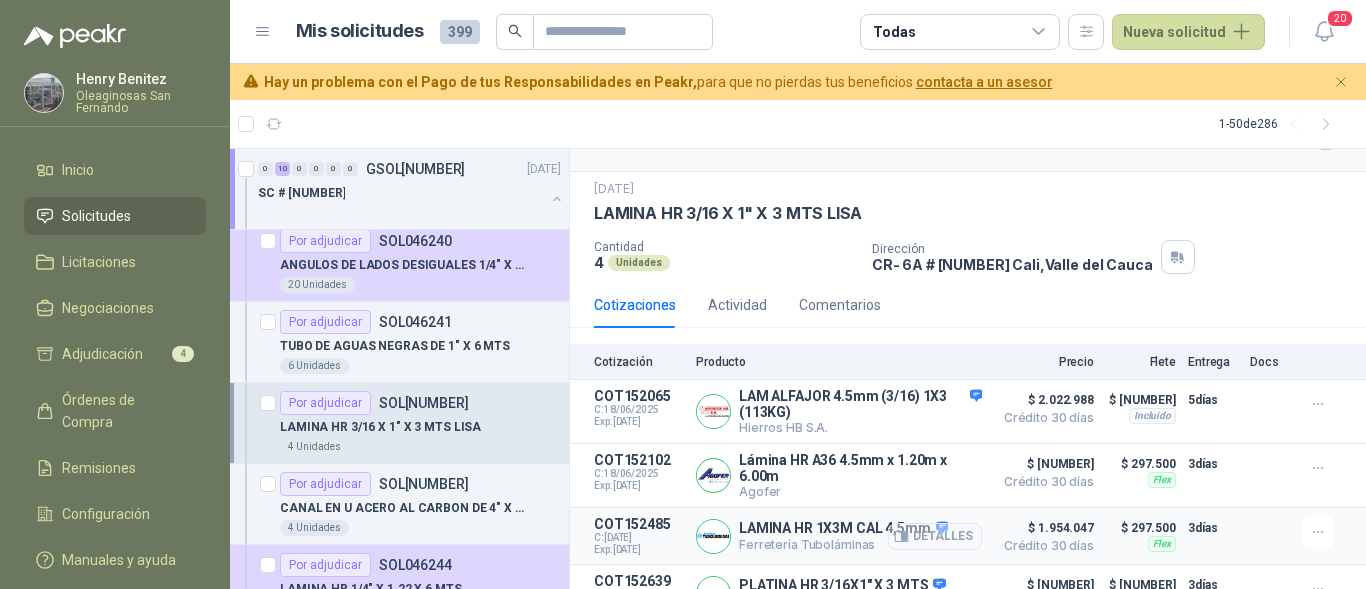 click on "Detalles" at bounding box center [0, 0] 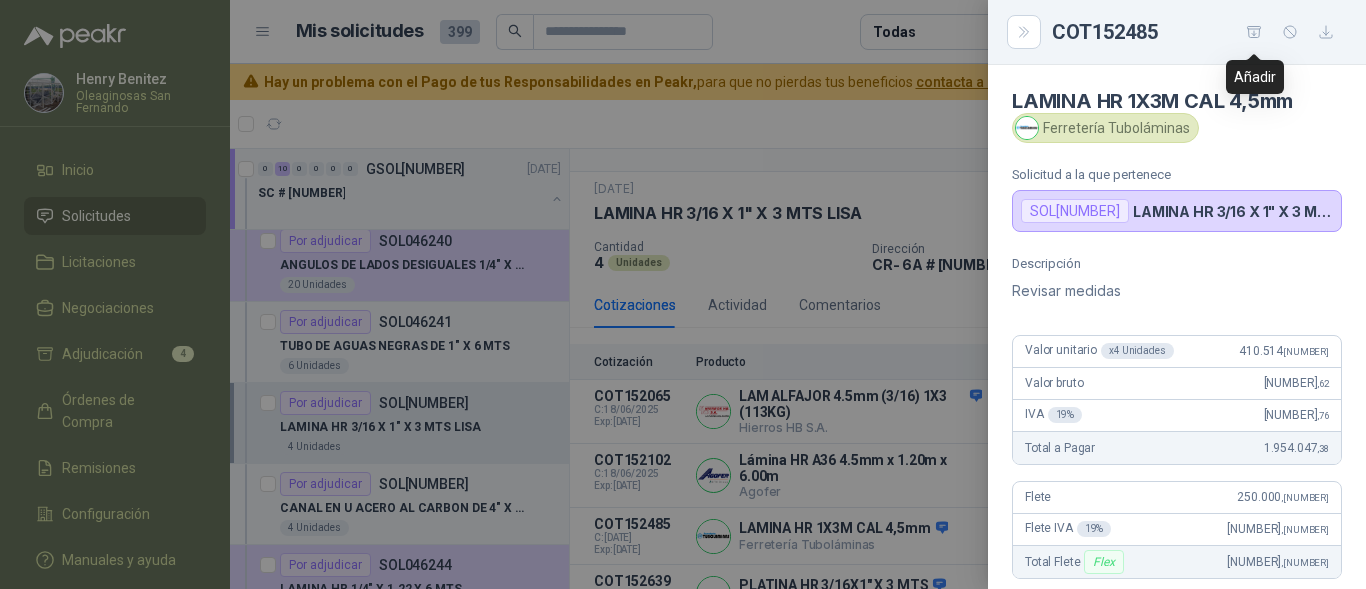 click at bounding box center [1254, 32] 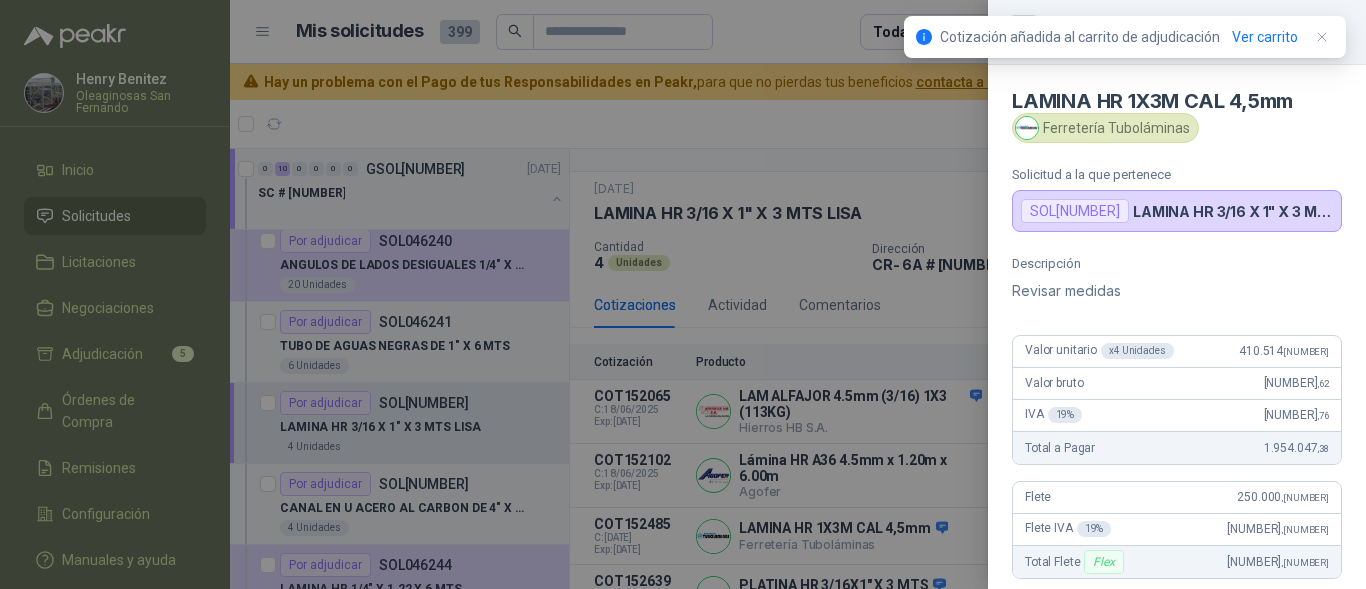 click at bounding box center [683, 294] 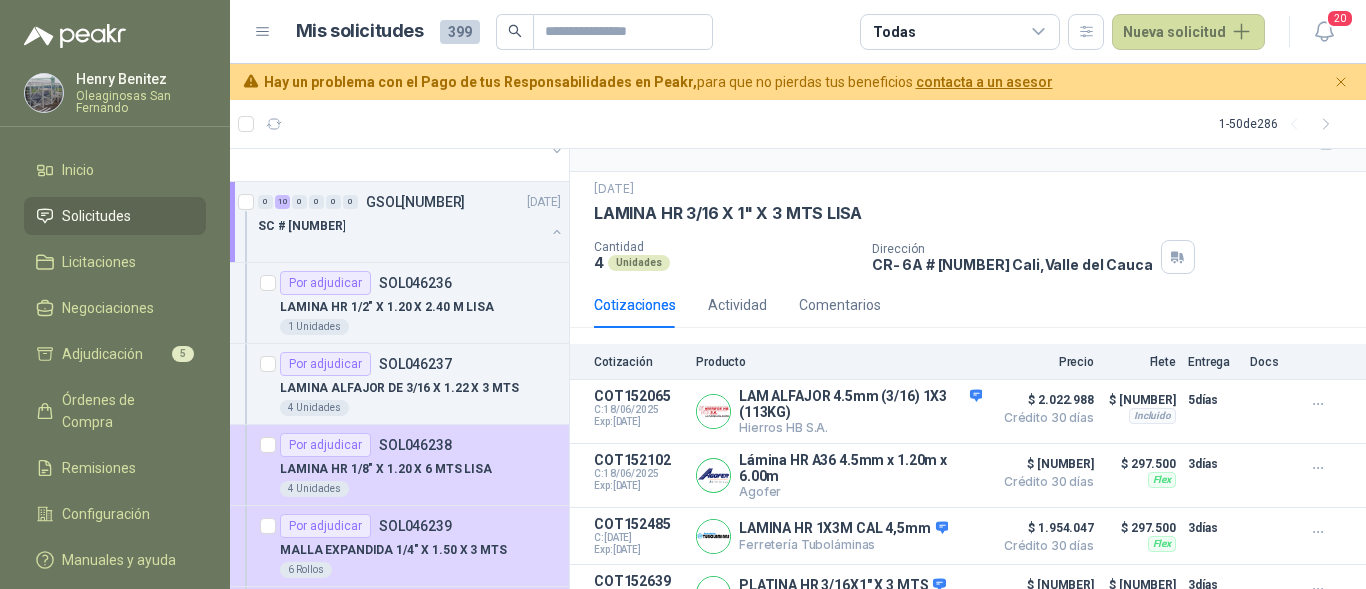 scroll, scrollTop: 500, scrollLeft: 0, axis: vertical 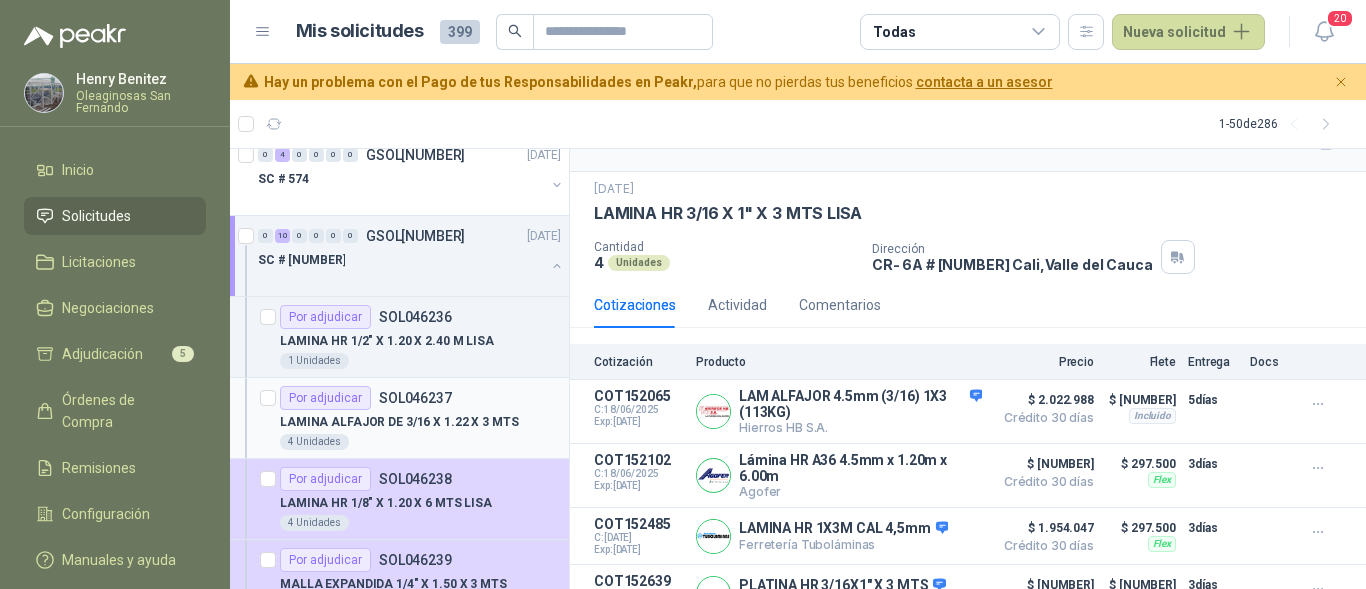 click on "LAMINA ALFAJOR DE 3/16 X 1.22 X 3 MTS" at bounding box center (399, 422) 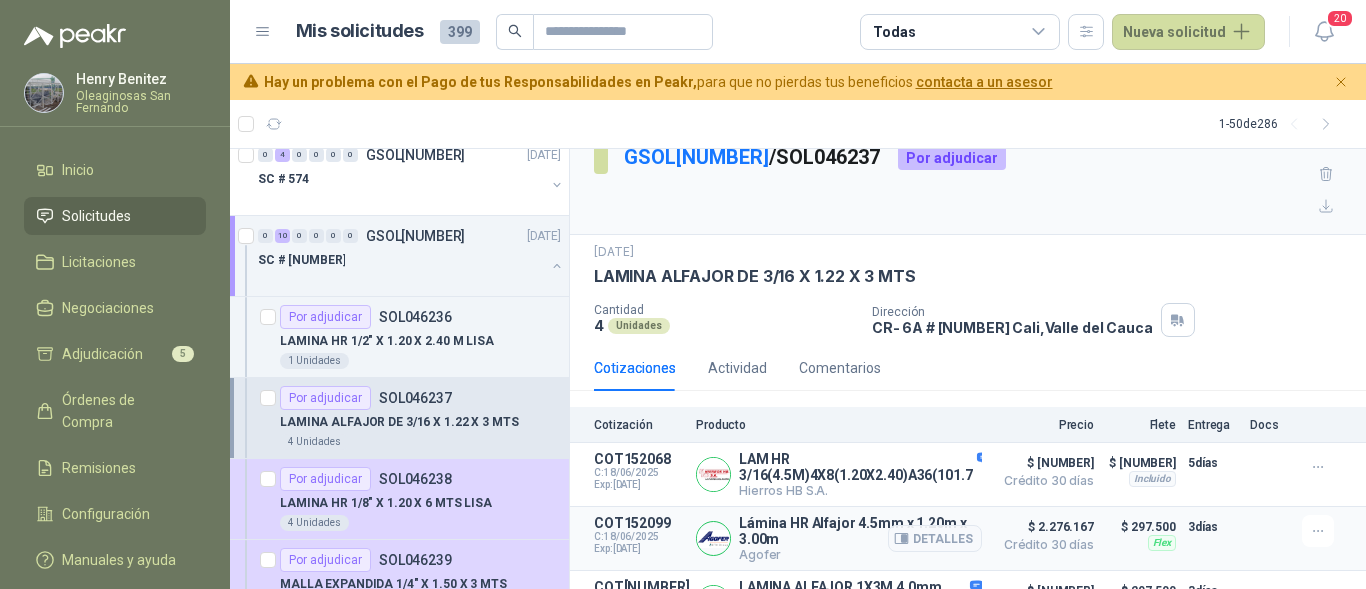 scroll, scrollTop: 100, scrollLeft: 0, axis: vertical 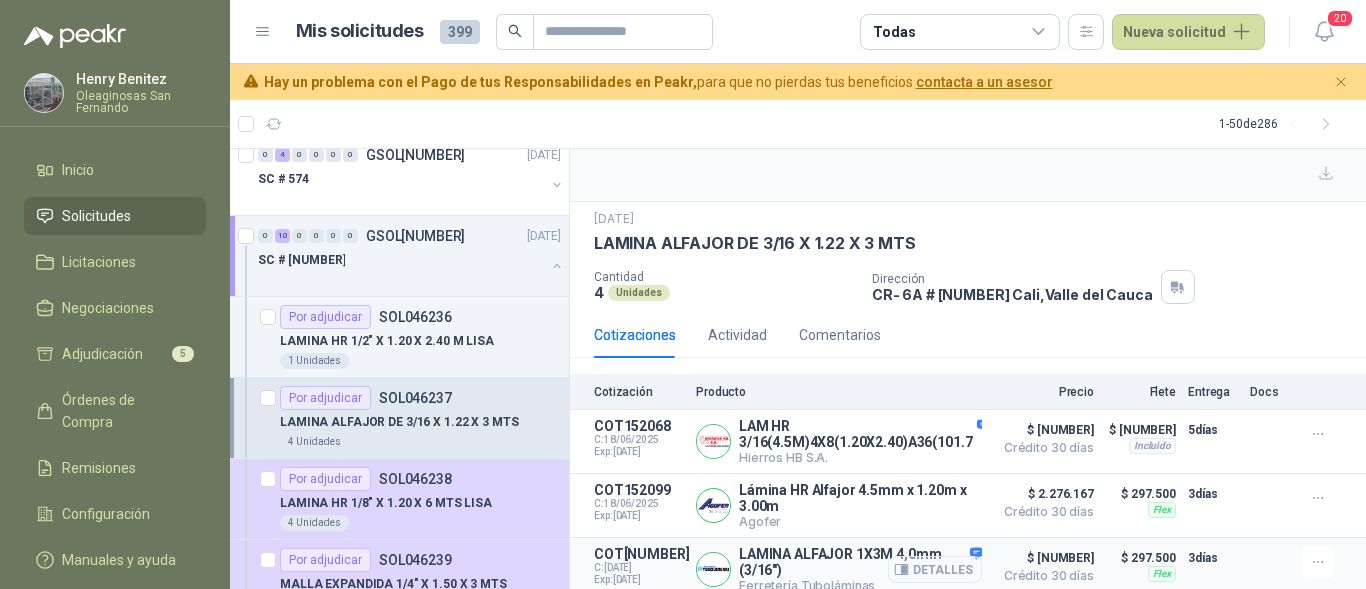 click on "Detalles" at bounding box center [0, 0] 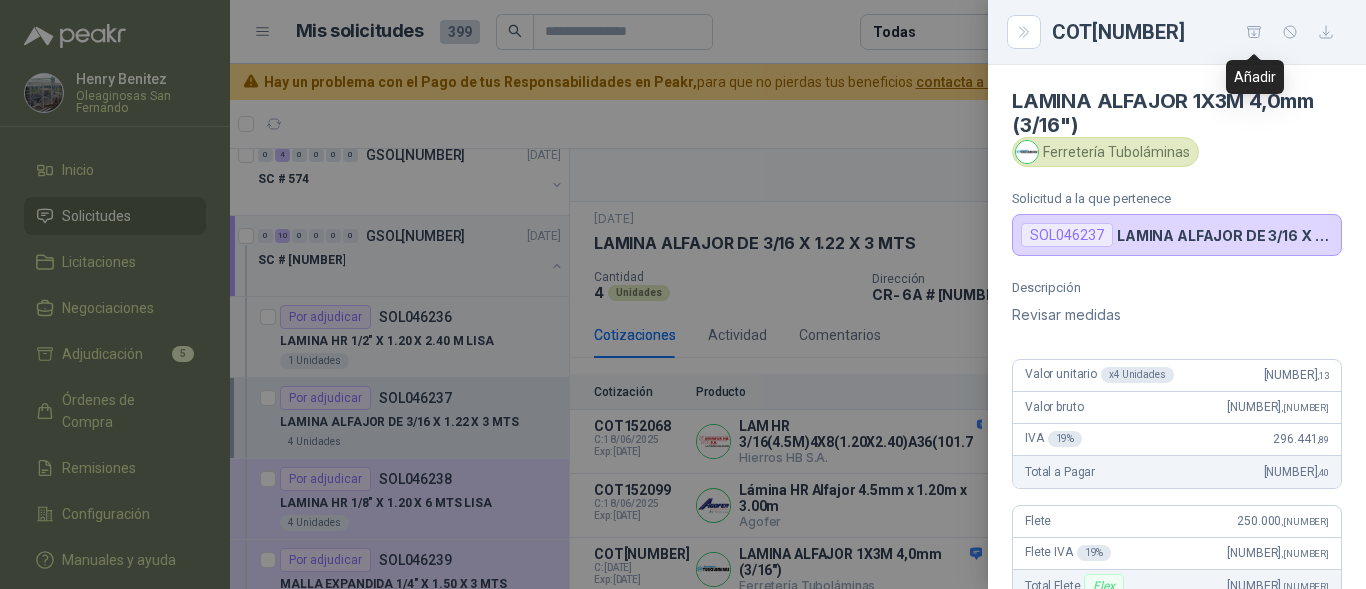 click at bounding box center [1254, 32] 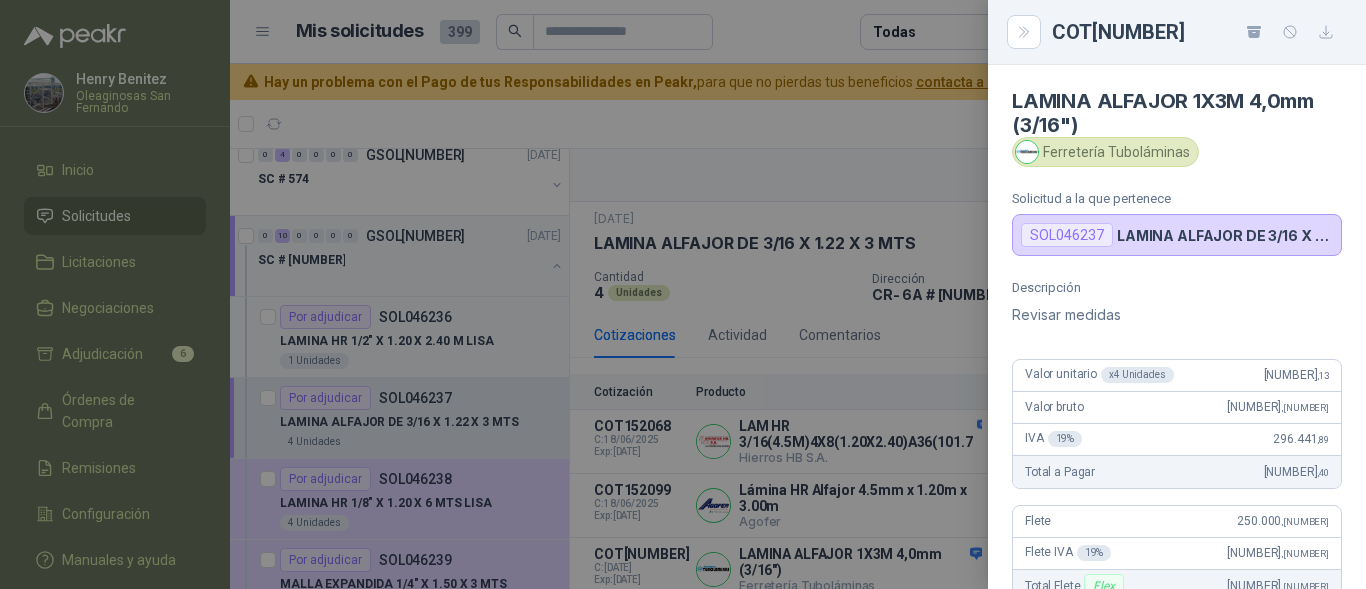 click at bounding box center [683, 294] 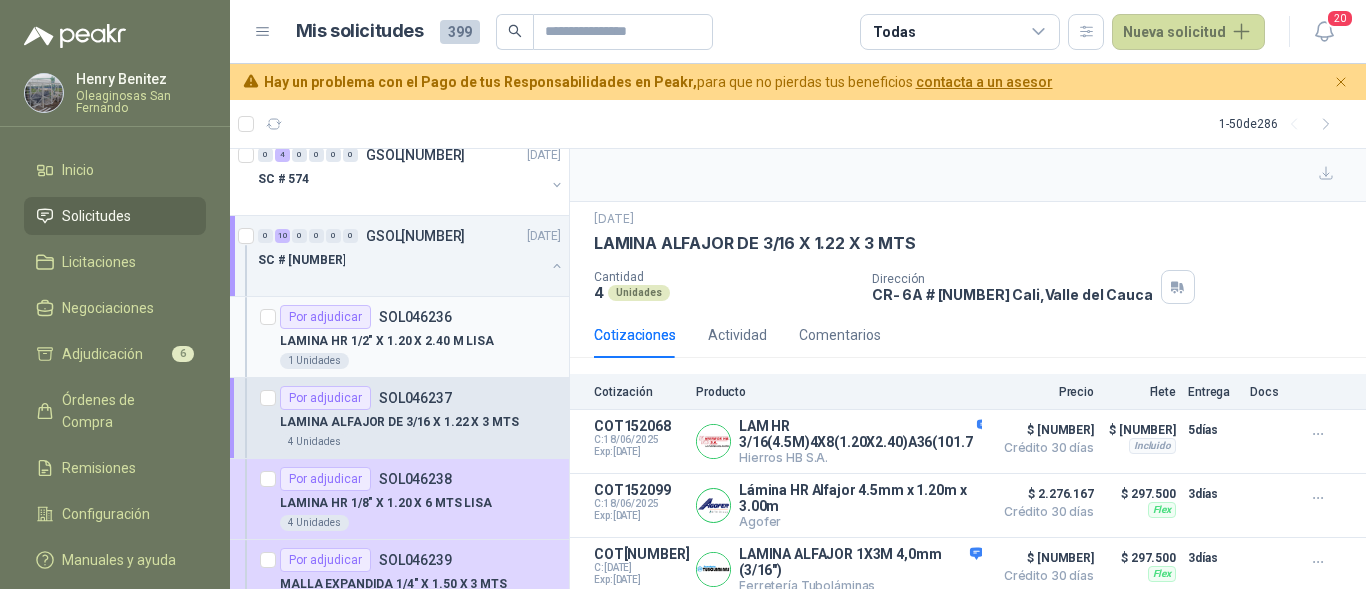 click on "1   Unidades" at bounding box center [420, 361] 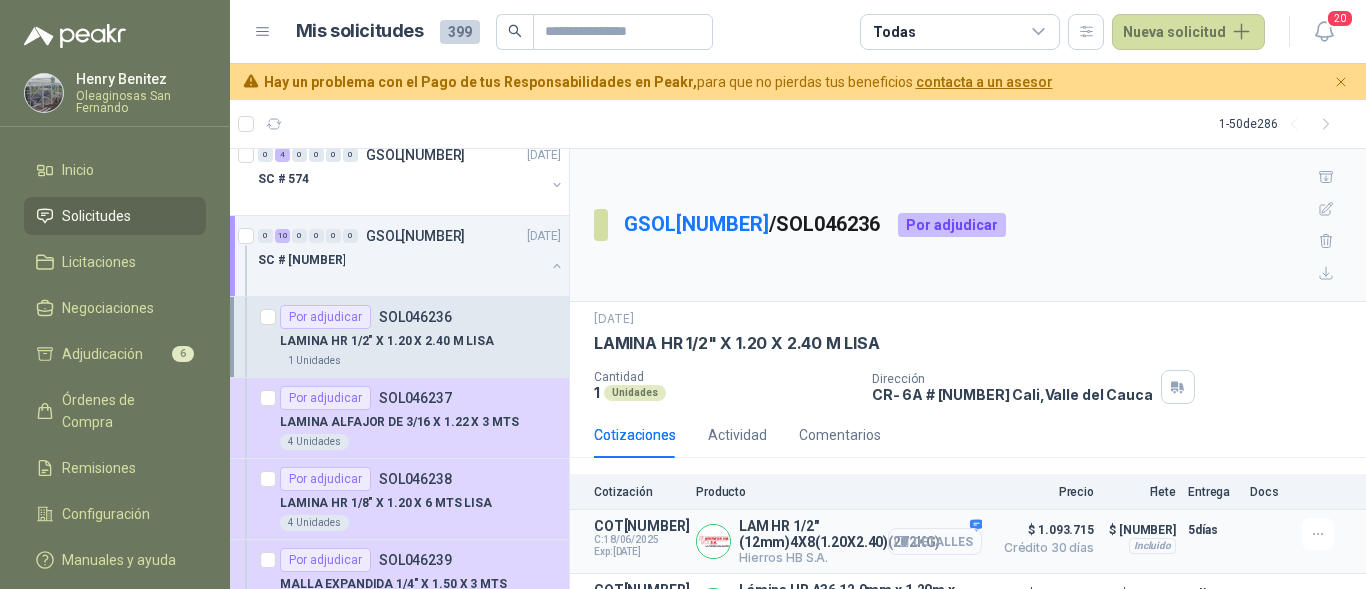 click on "Detalles" at bounding box center (935, 541) 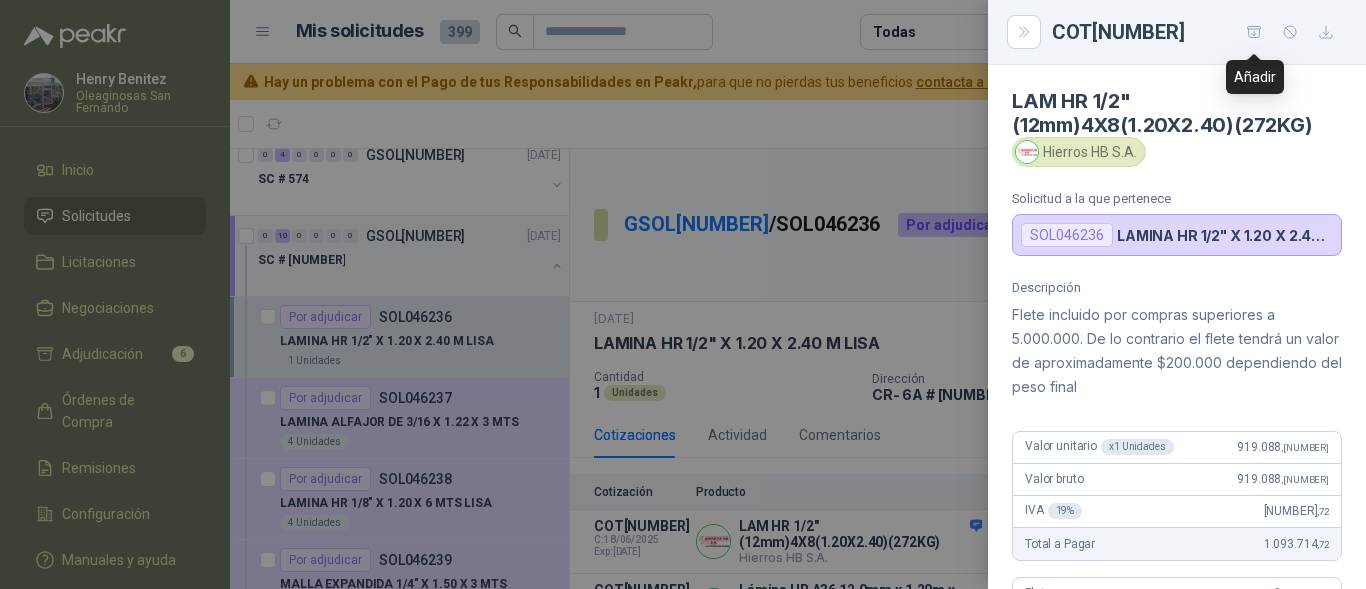 click at bounding box center (1254, 32) 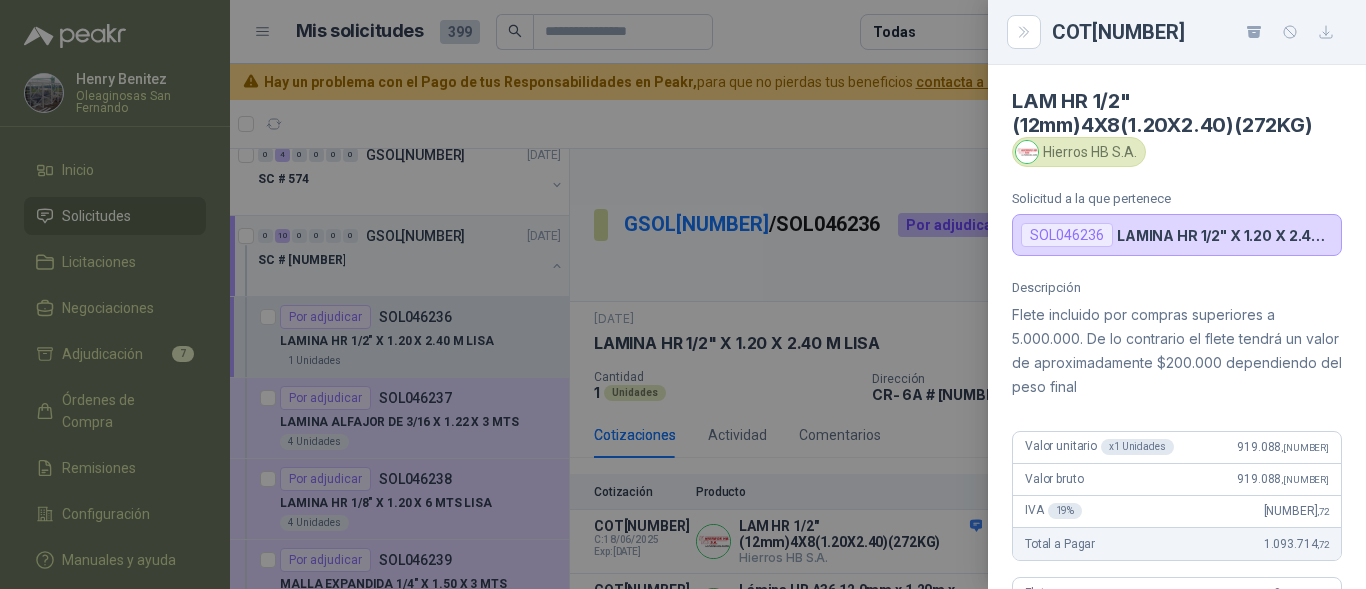 click at bounding box center [683, 294] 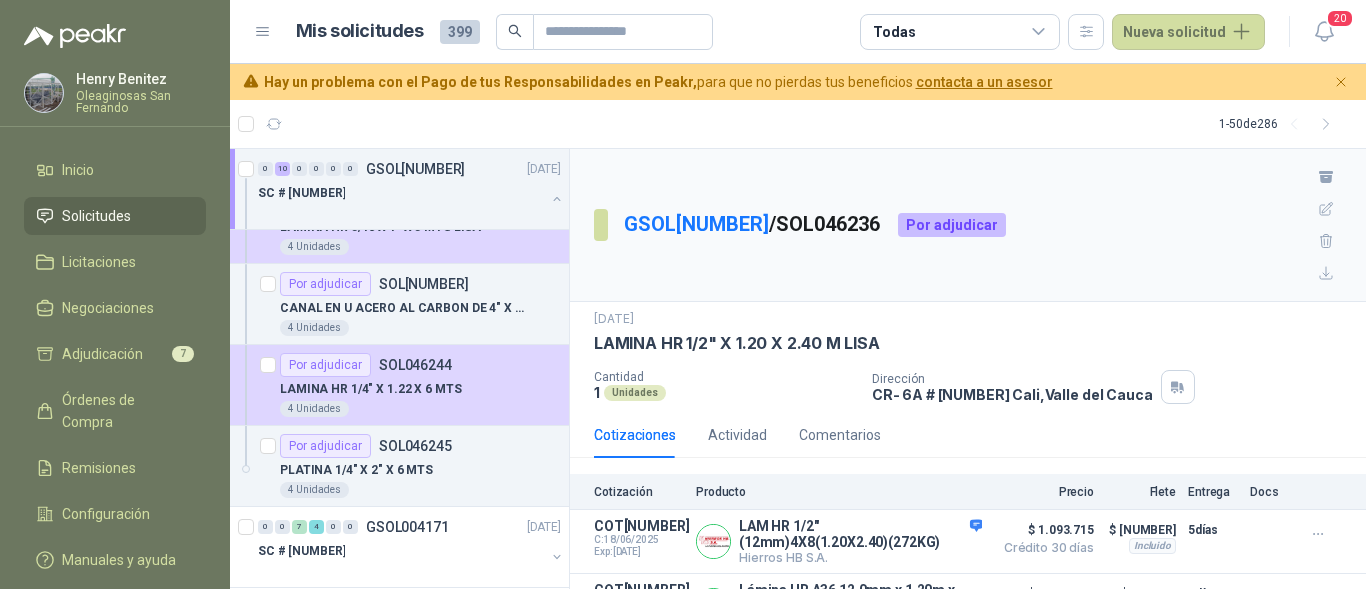 scroll, scrollTop: 1200, scrollLeft: 0, axis: vertical 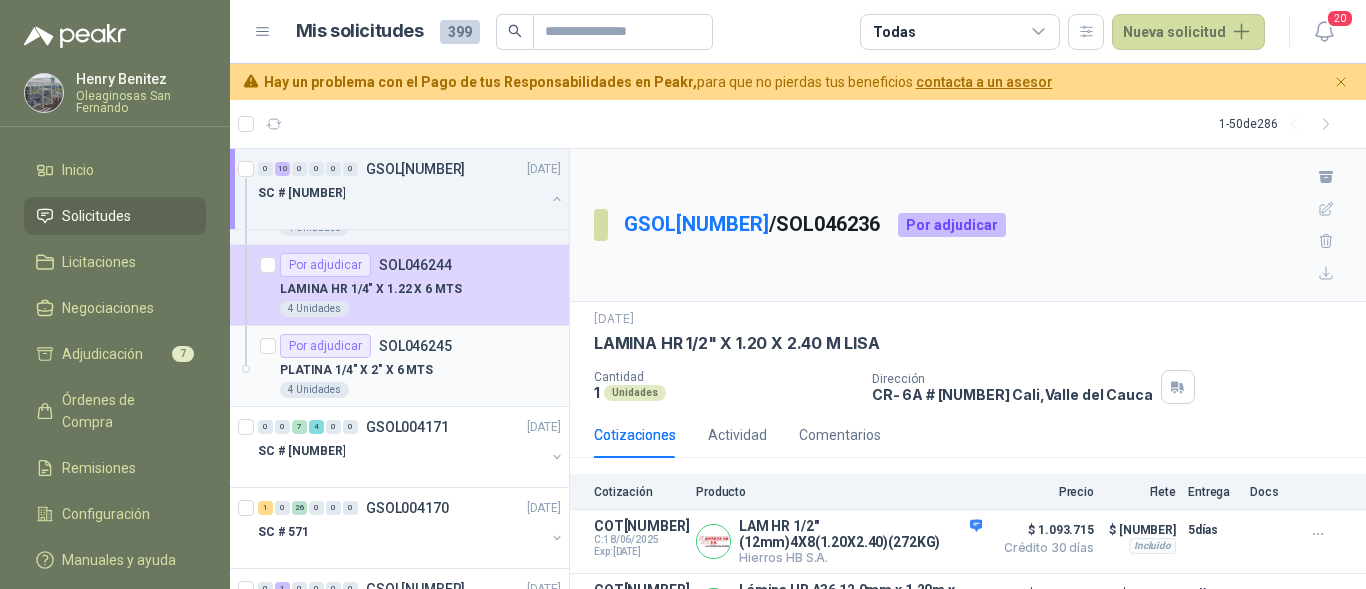 click on "4   Unidades" at bounding box center [420, 390] 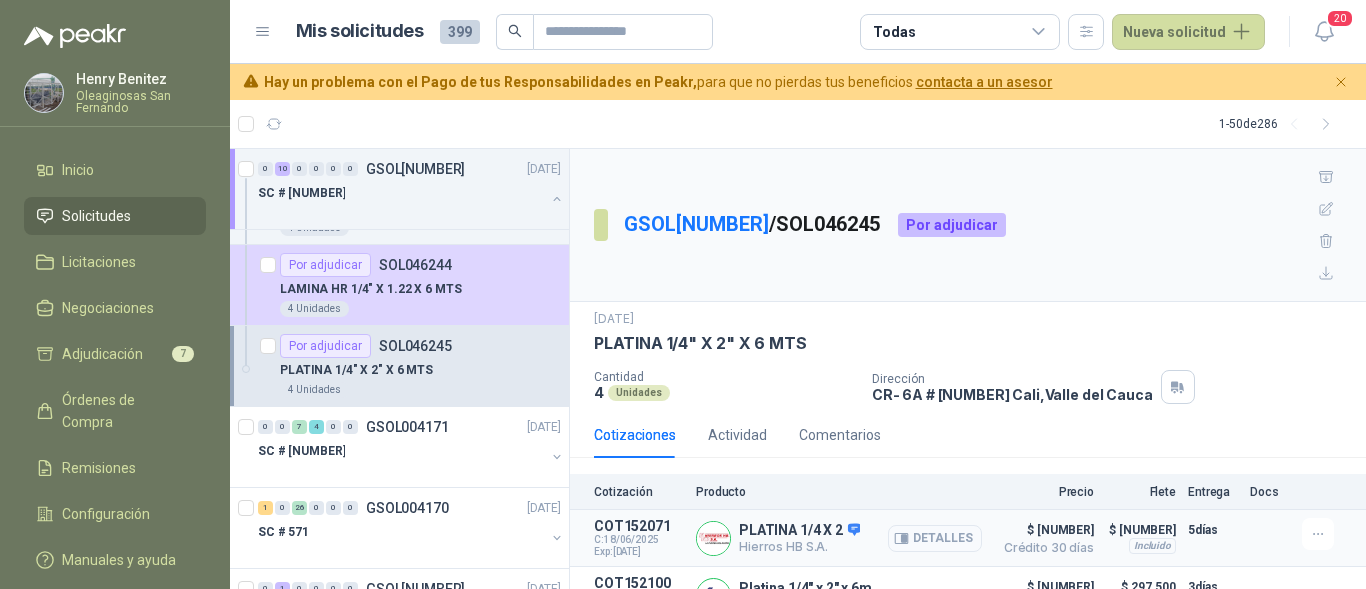 click on "Detalles" at bounding box center (935, 538) 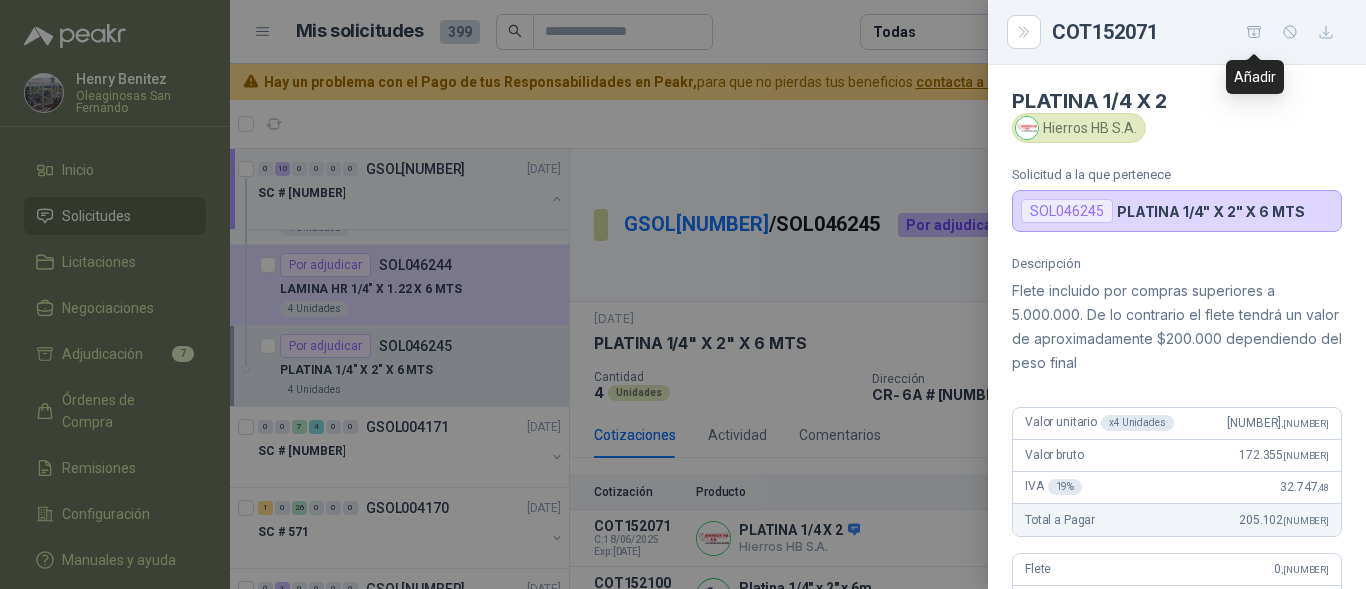 click at bounding box center (1254, 32) 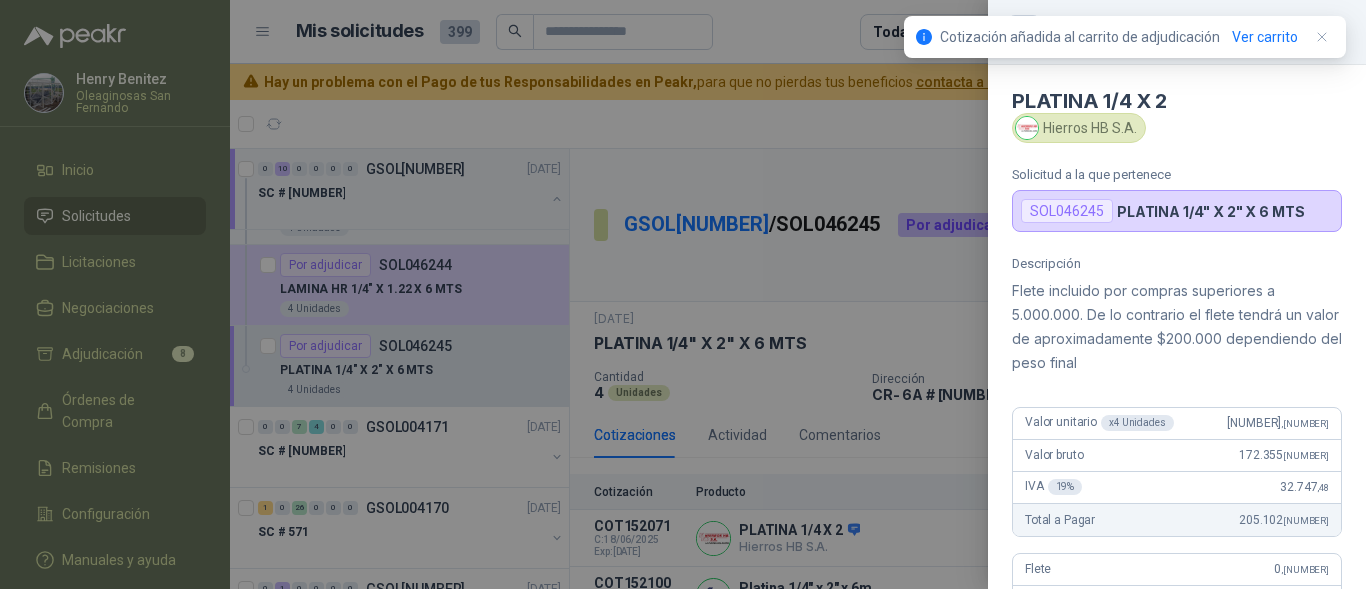 click at bounding box center [683, 294] 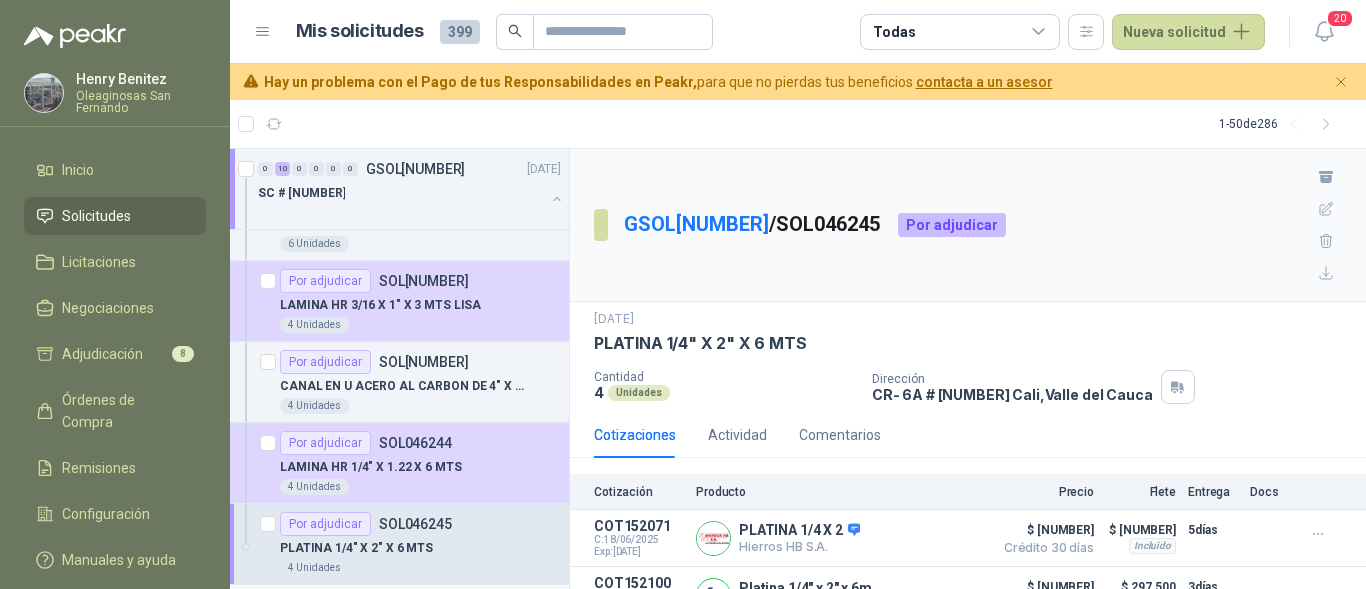 scroll, scrollTop: 1000, scrollLeft: 0, axis: vertical 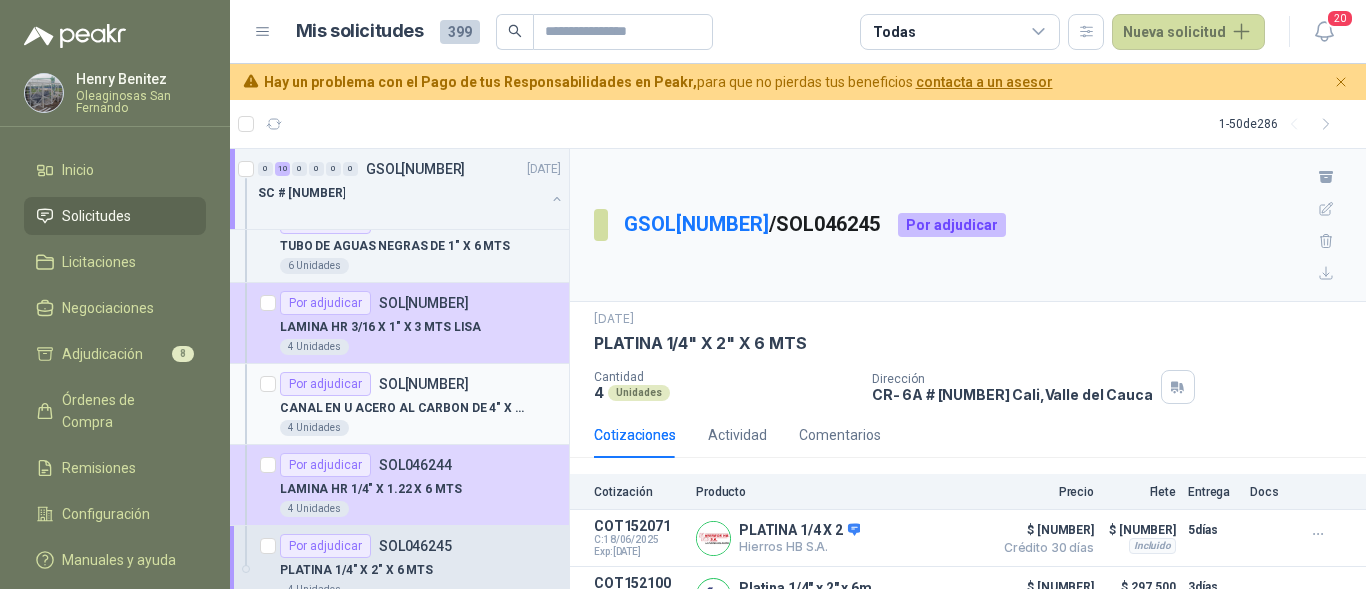 click on "4   Unidades" at bounding box center (420, 428) 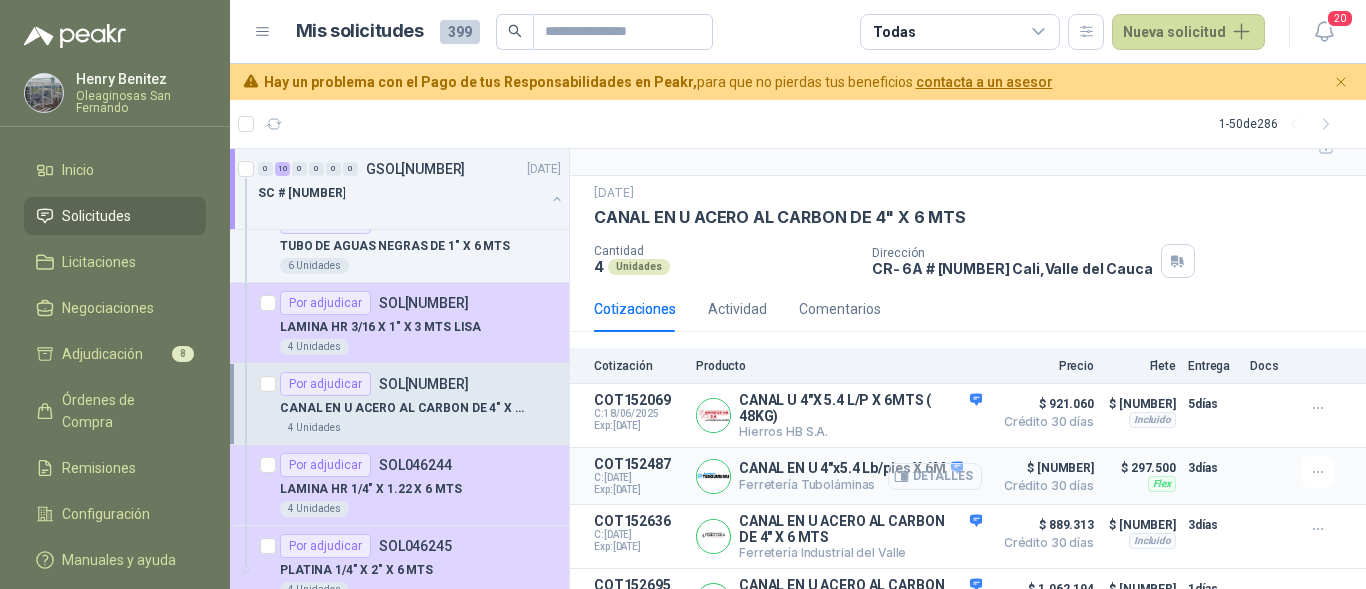 scroll, scrollTop: 138, scrollLeft: 0, axis: vertical 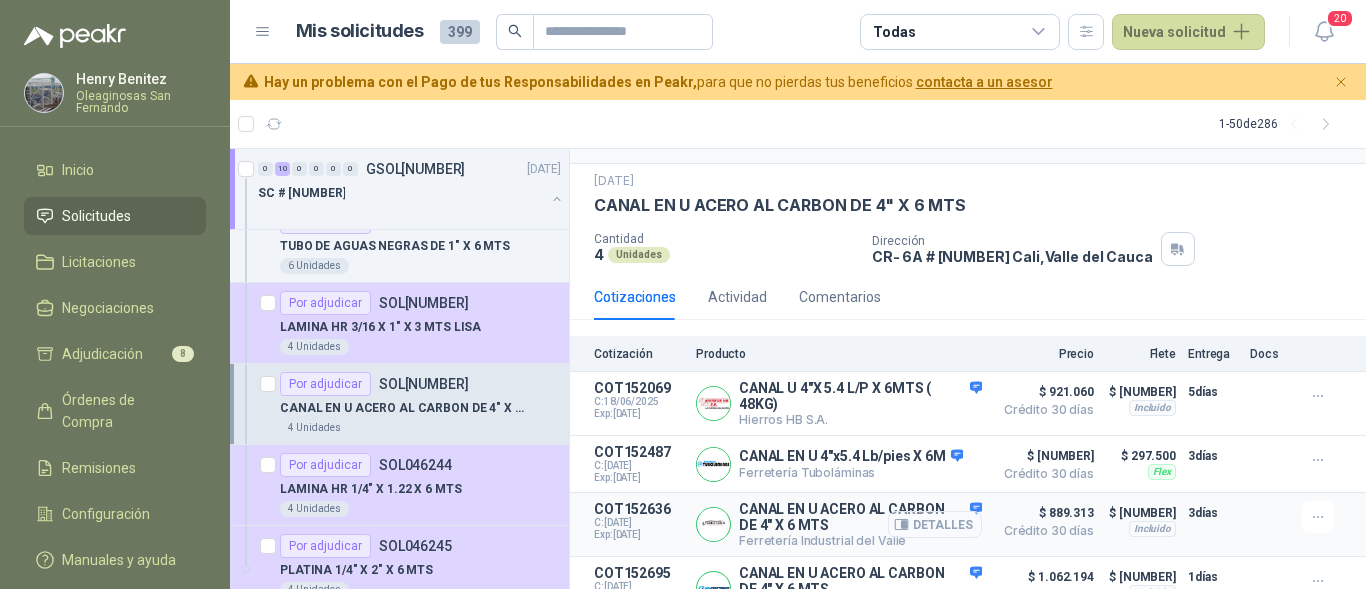 click on "Detalles" at bounding box center [0, 0] 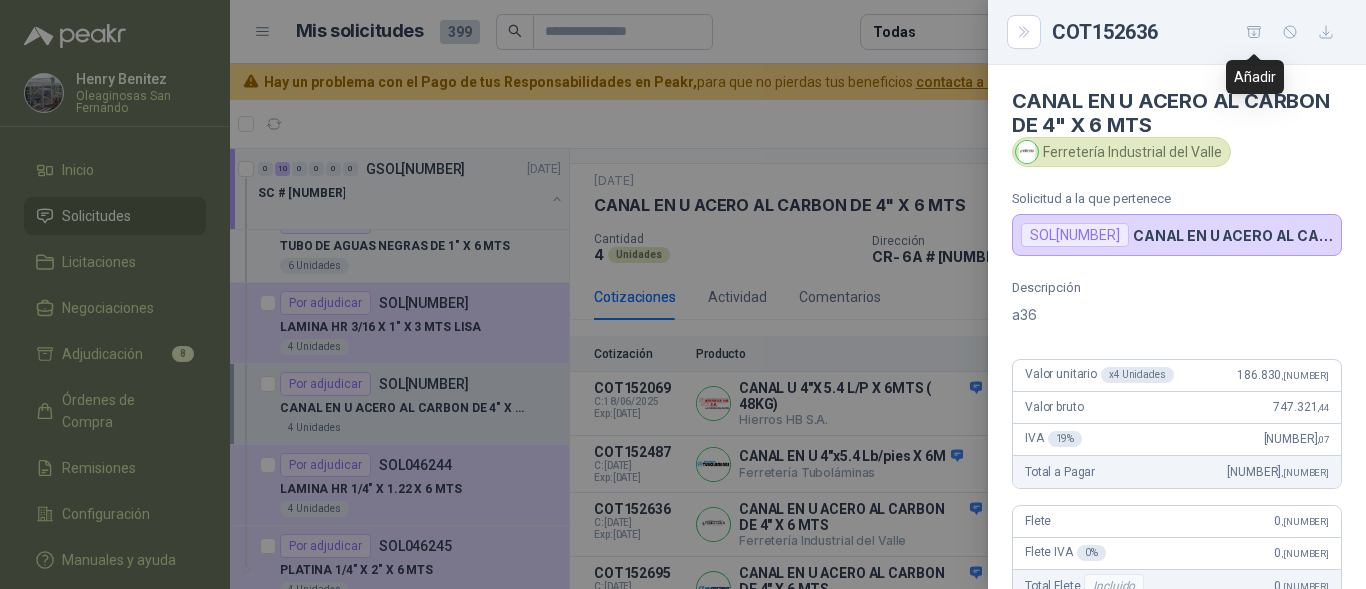 click at bounding box center (1254, 31) 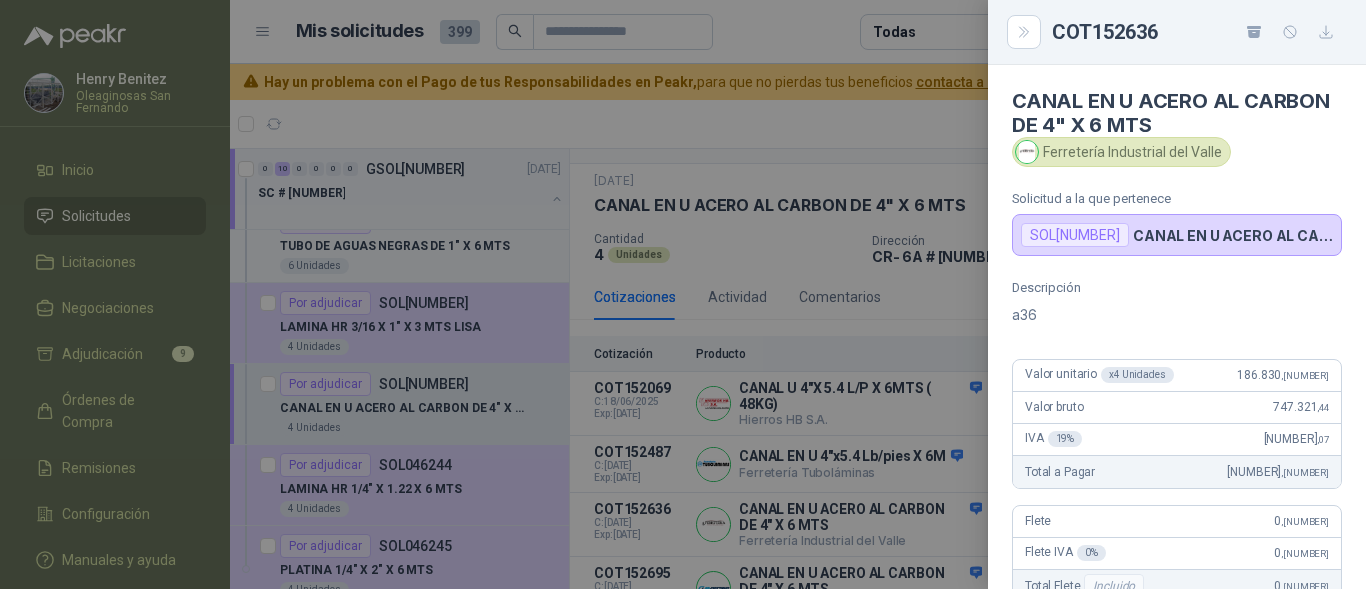 click at bounding box center [683, 294] 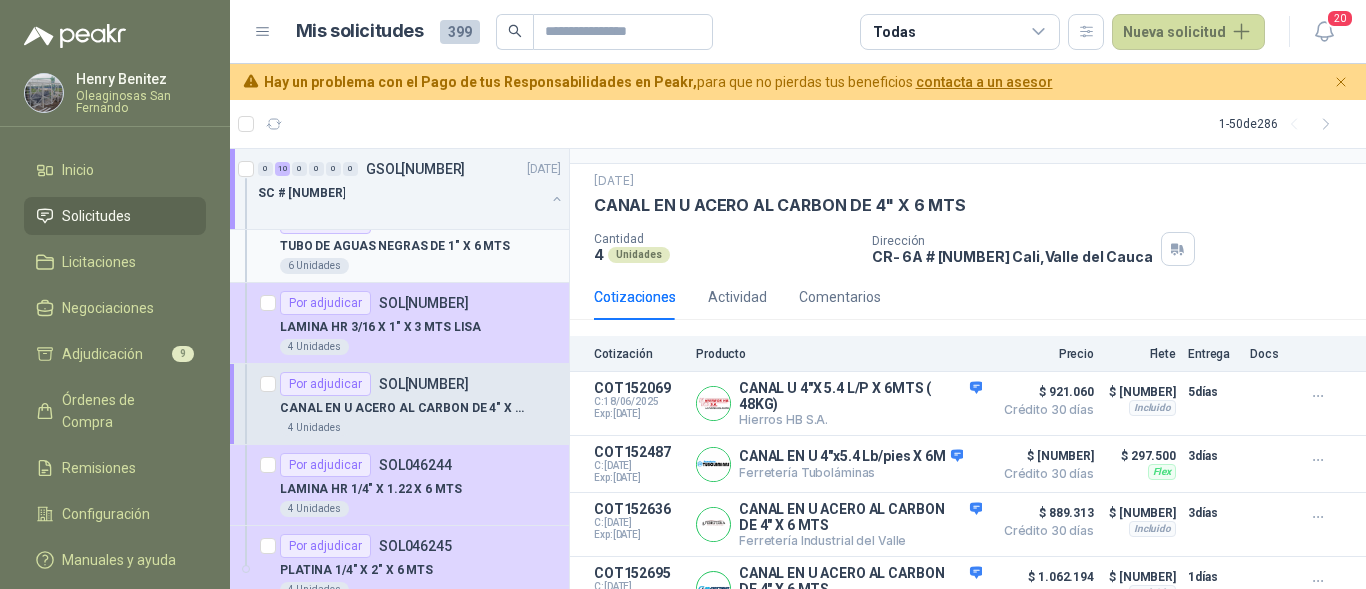 click on "TUBO DE AGUAS NEGRAS DE 1" X 6 MTS" at bounding box center [395, 246] 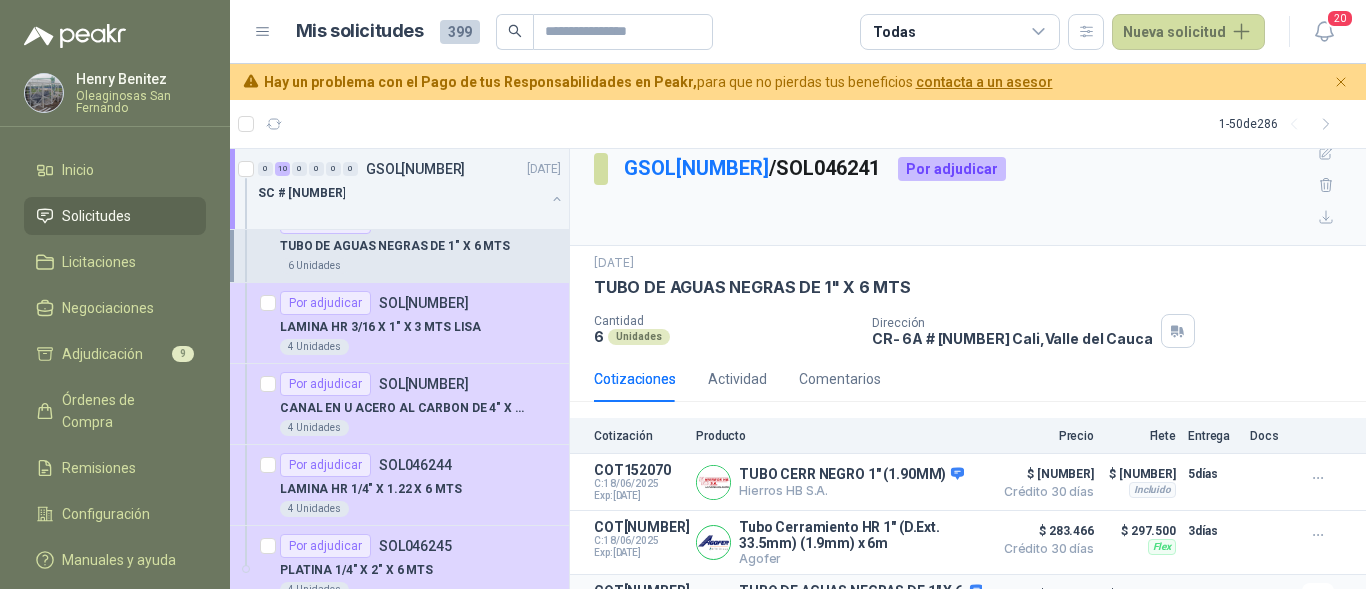 scroll, scrollTop: 80, scrollLeft: 0, axis: vertical 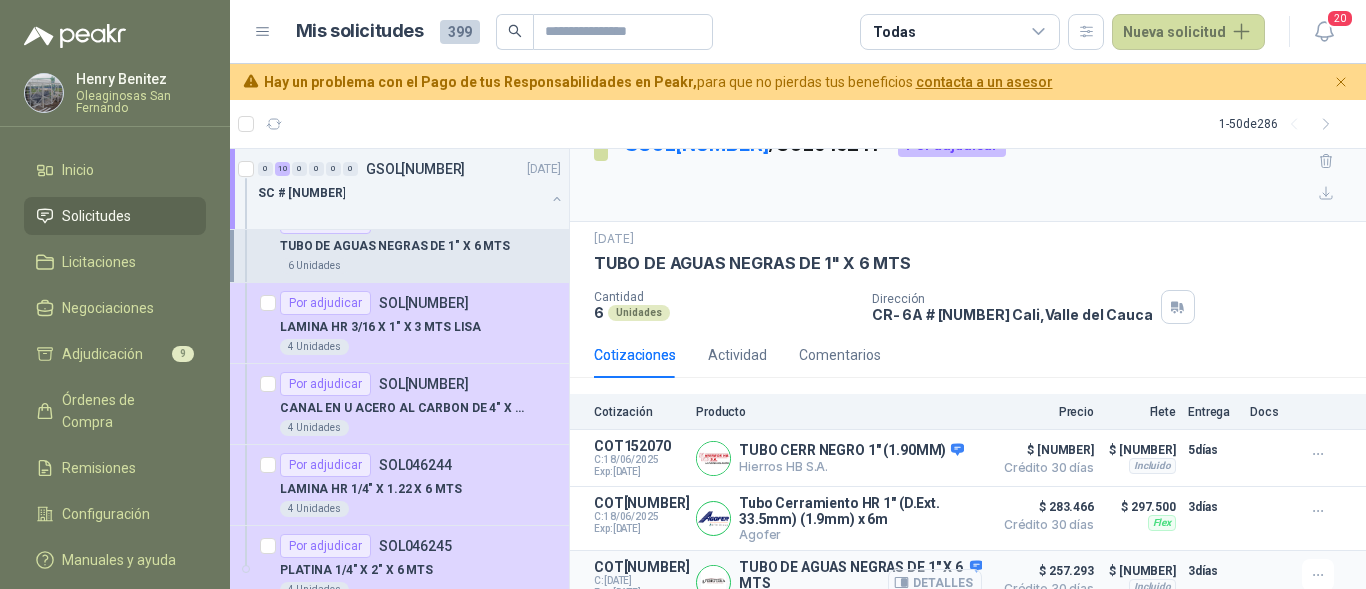 click on "Detalles" at bounding box center (0, 0) 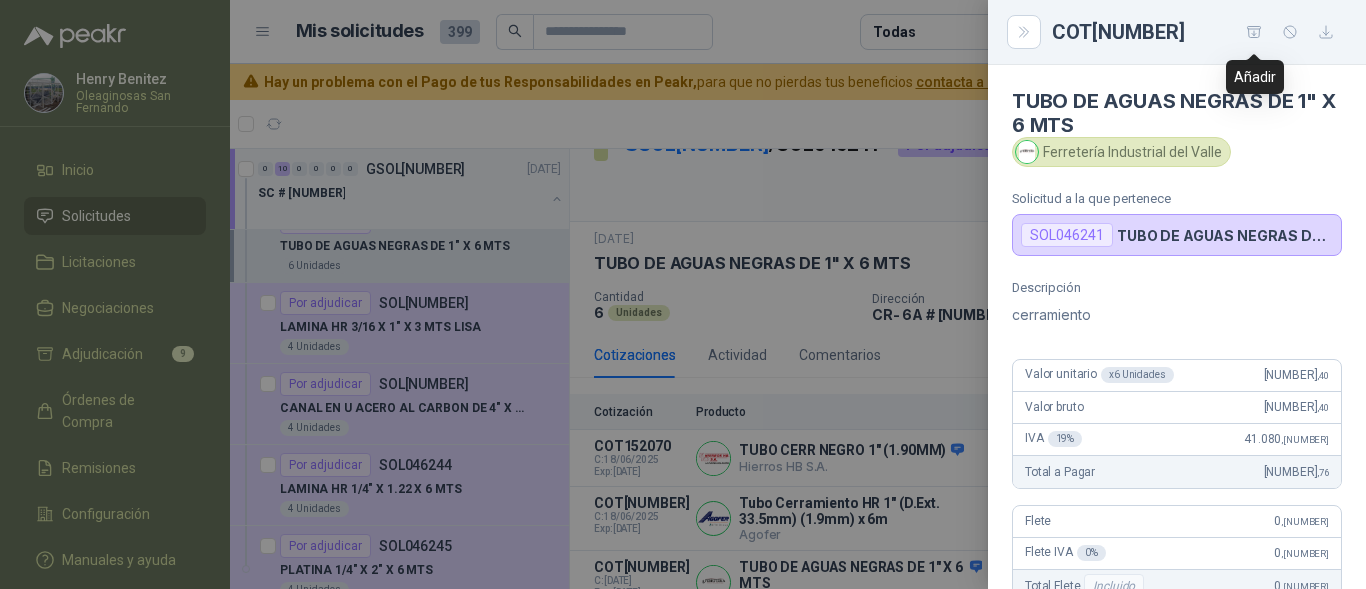 click at bounding box center [1254, 31] 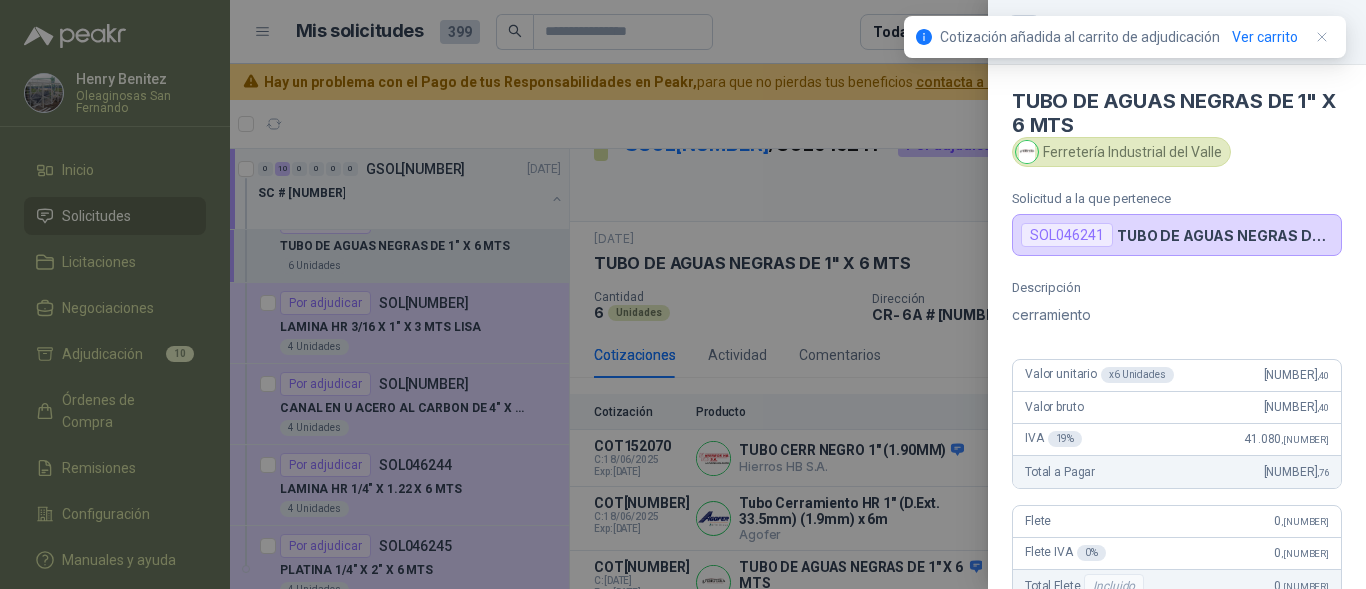click at bounding box center [683, 294] 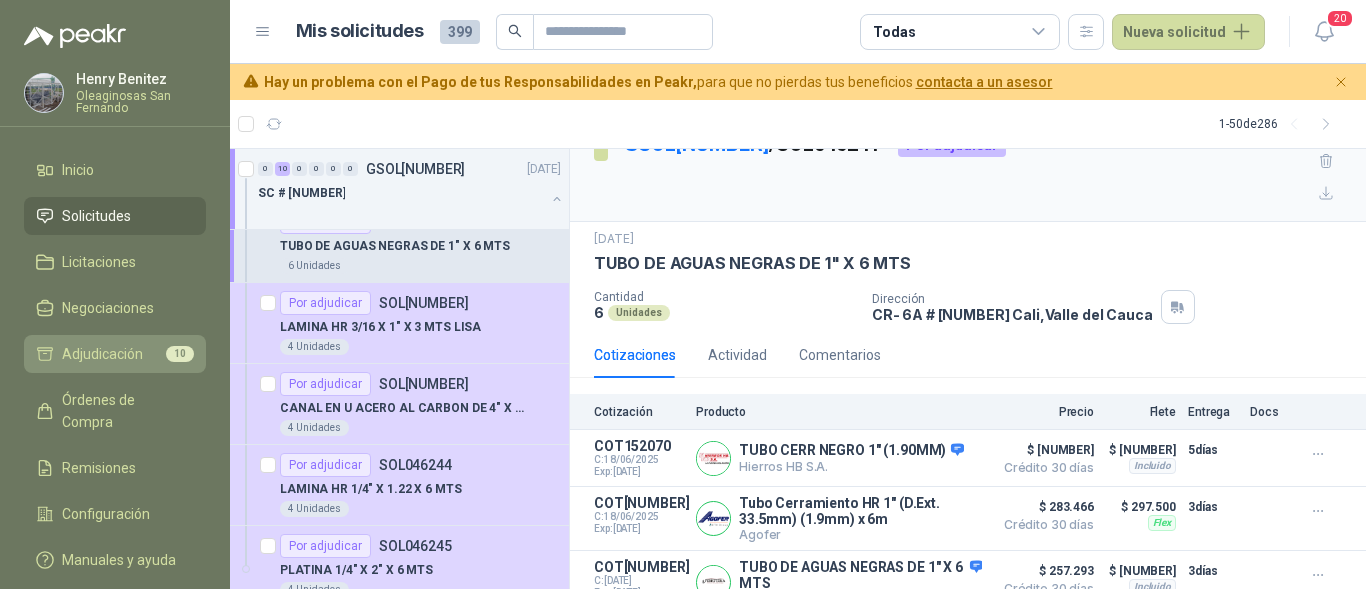 click on "Adjudicación" at bounding box center (102, 354) 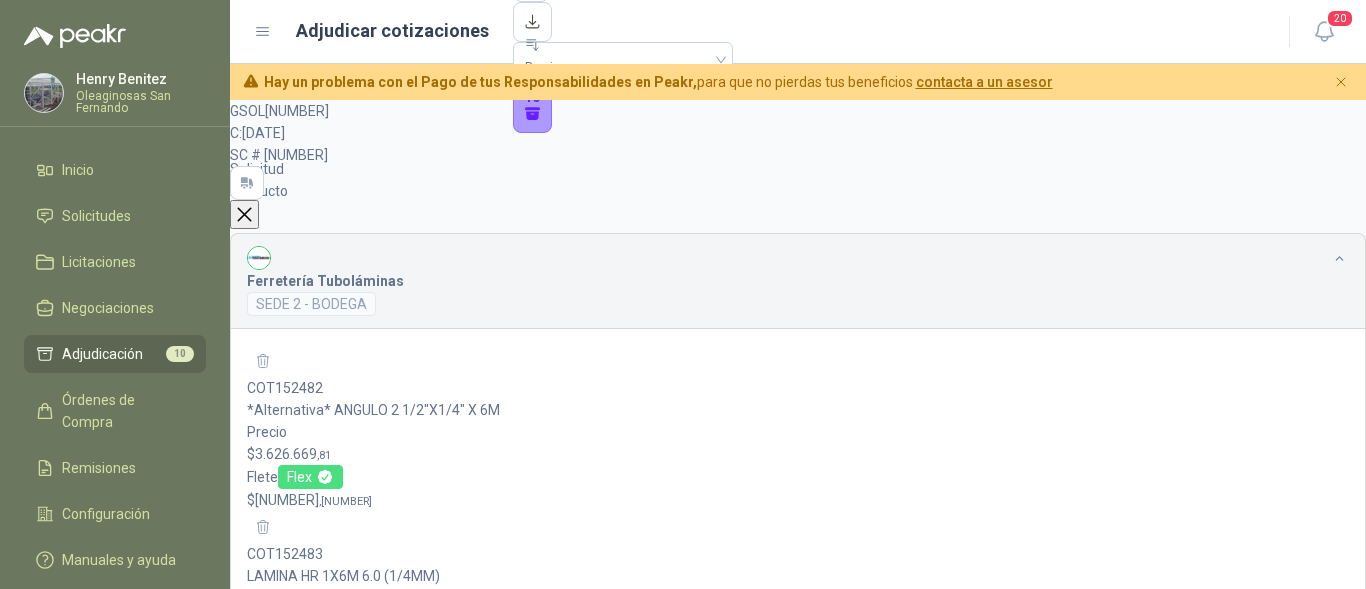 click on "Ir a adjudicar" at bounding box center [285, 2684] 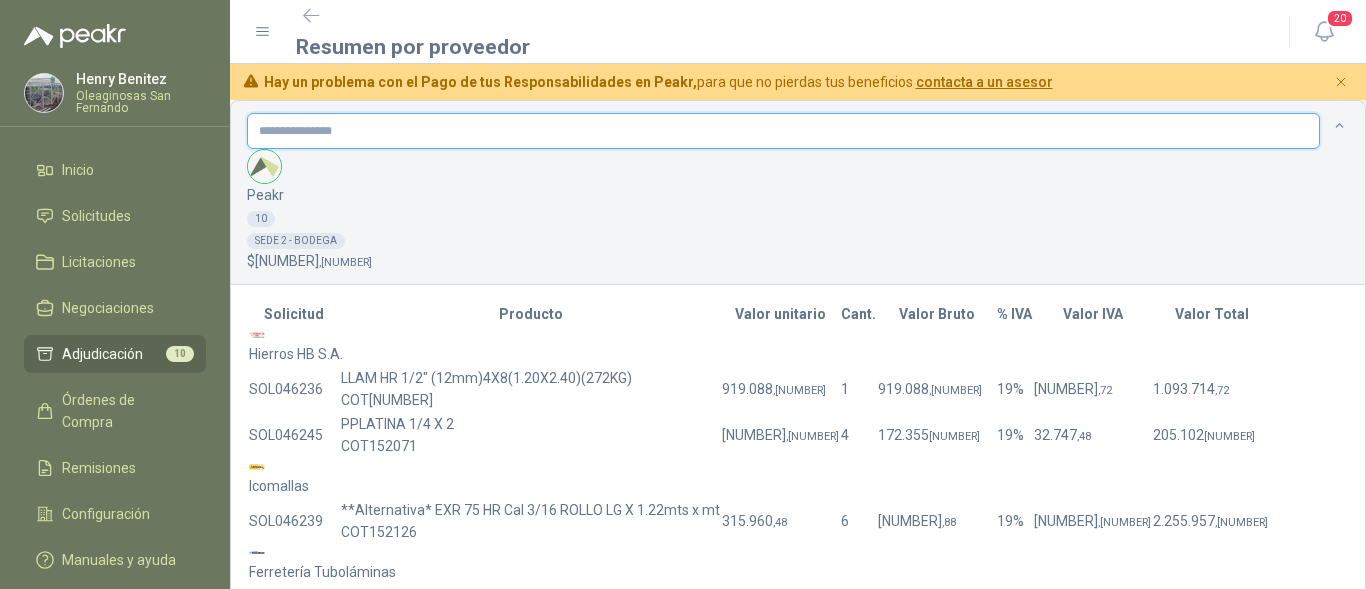 click at bounding box center (783, 131) 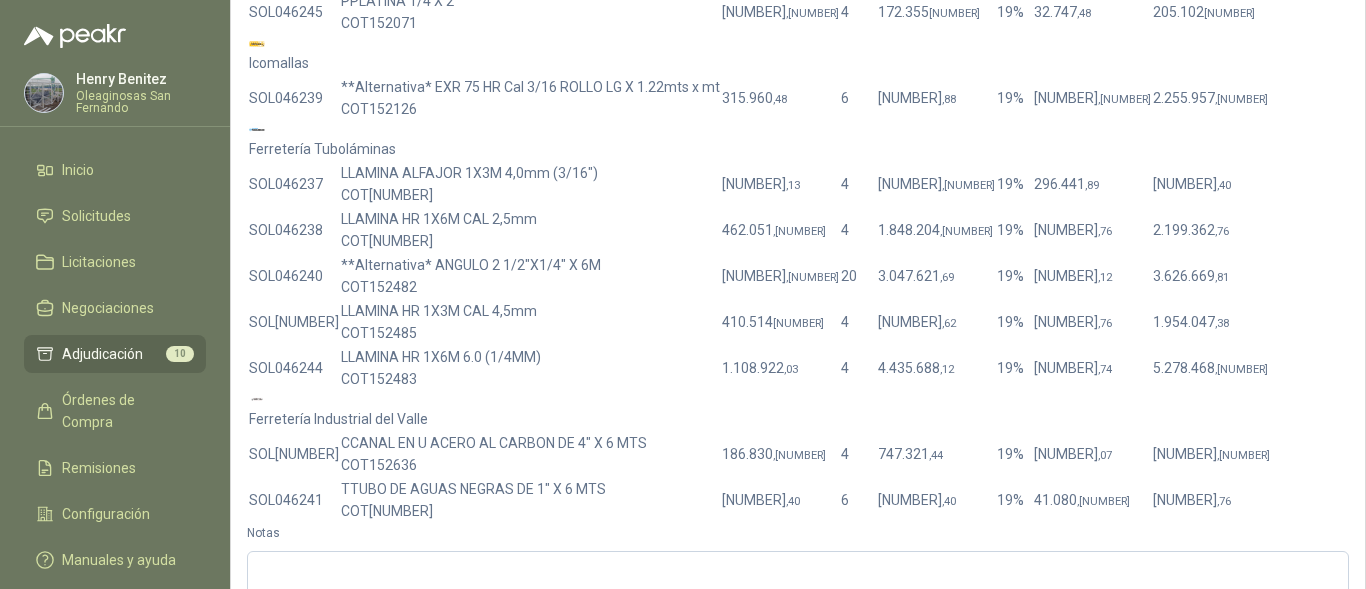 scroll, scrollTop: 480, scrollLeft: 0, axis: vertical 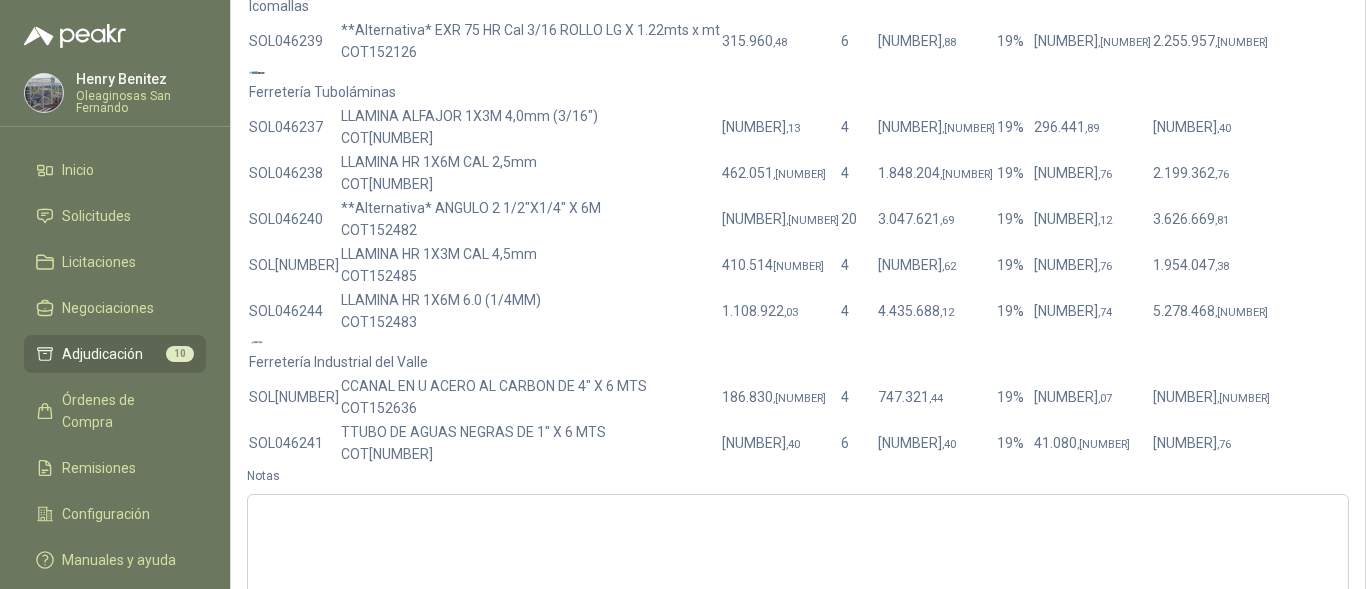 type on "********" 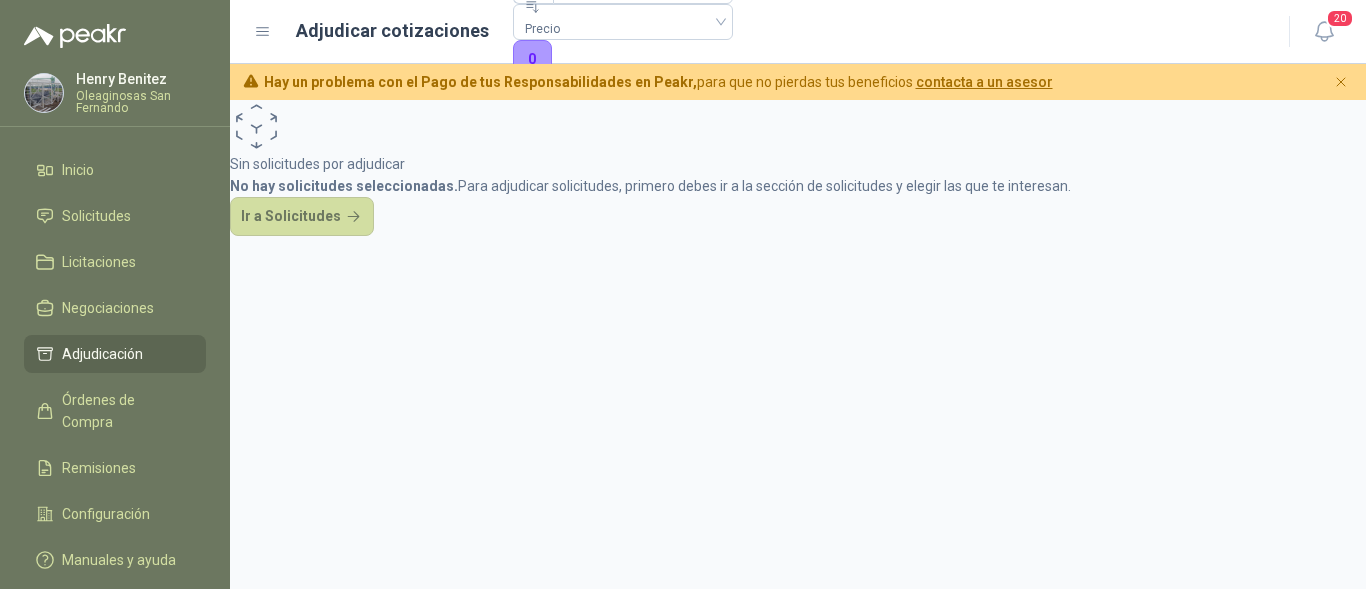 scroll, scrollTop: 0, scrollLeft: 0, axis: both 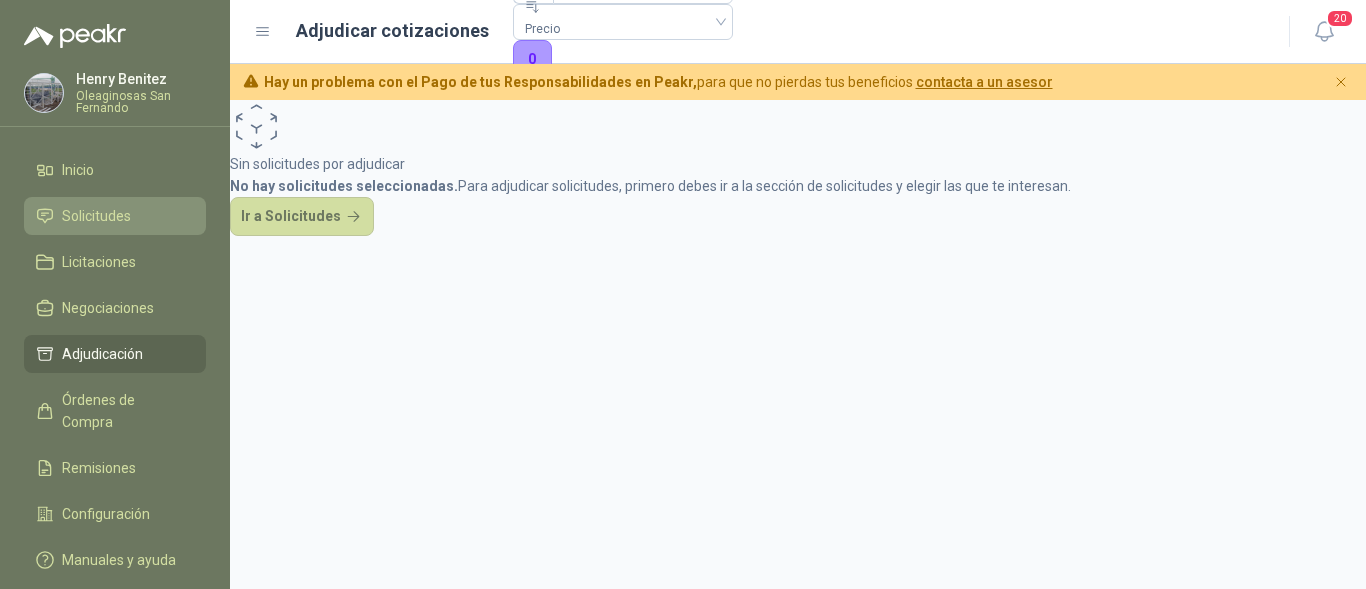 click on "Solicitudes" at bounding box center [115, 216] 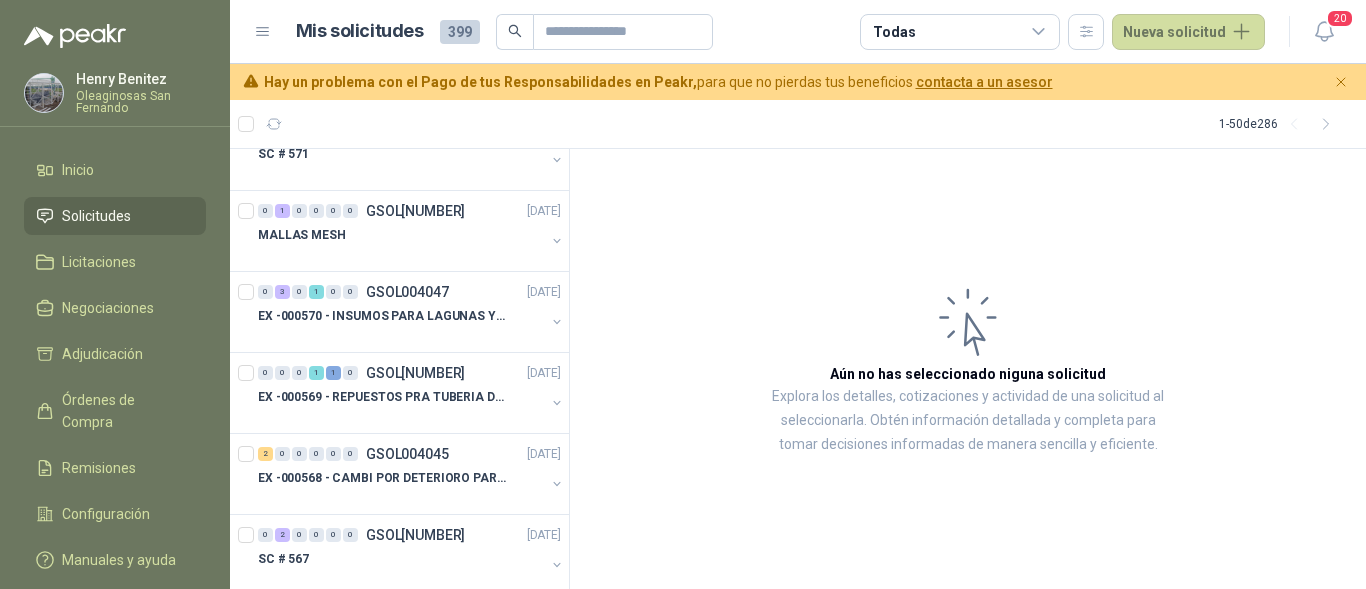 scroll, scrollTop: 800, scrollLeft: 0, axis: vertical 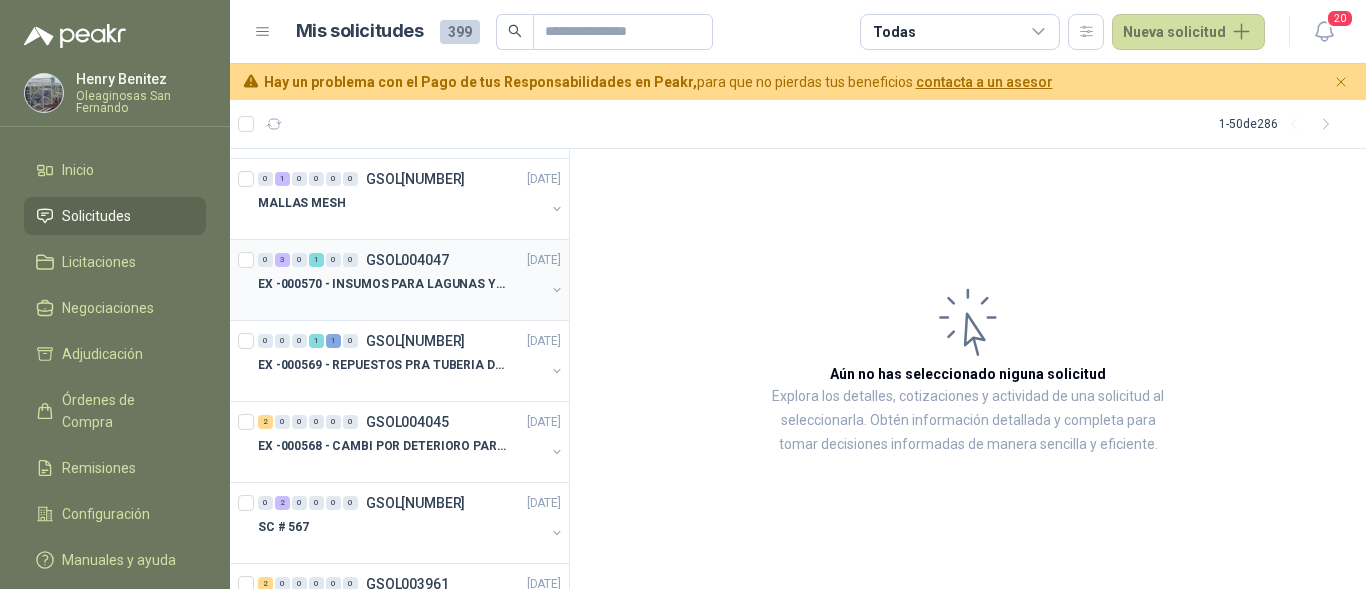 click at bounding box center (401, 304) 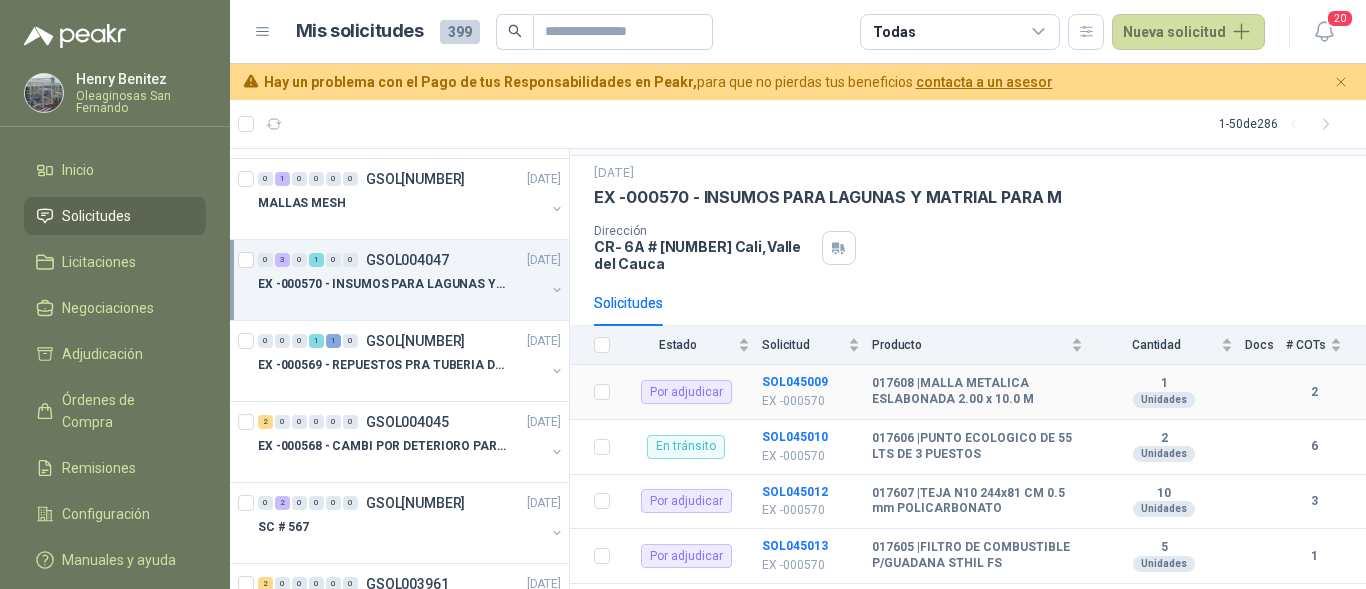 scroll, scrollTop: 82, scrollLeft: 0, axis: vertical 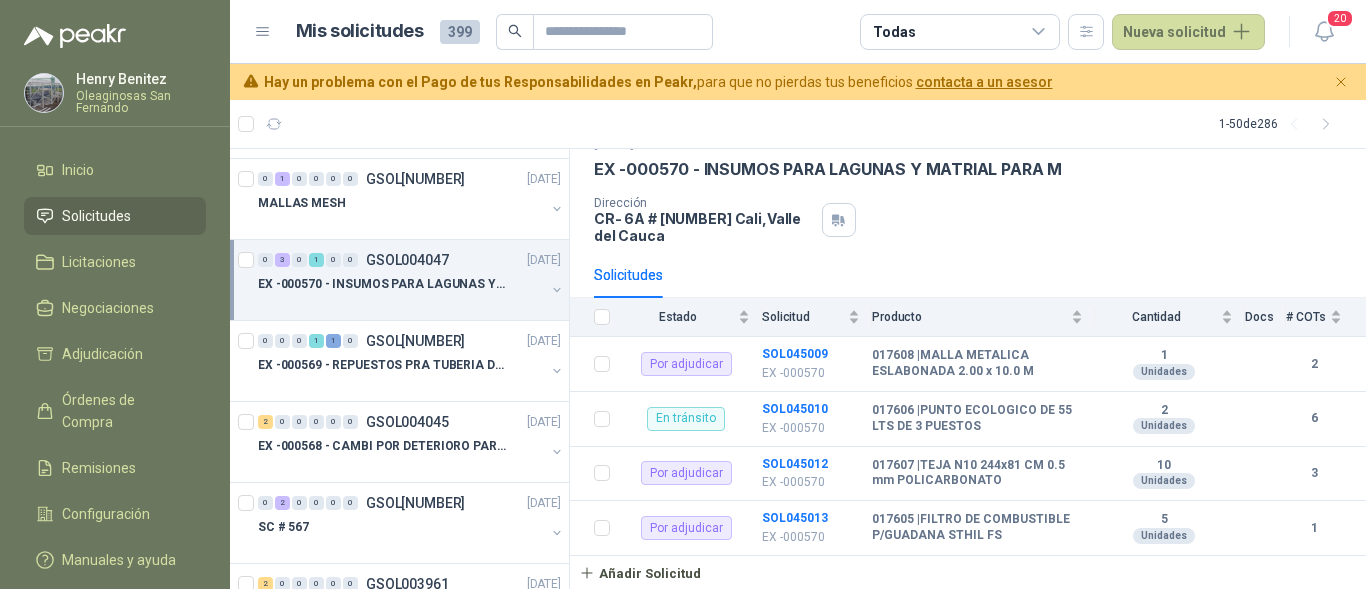 click on "EX -000570 - INSUMOS PARA LAGUNAS Y MATRIAL PARA M" at bounding box center [401, 284] 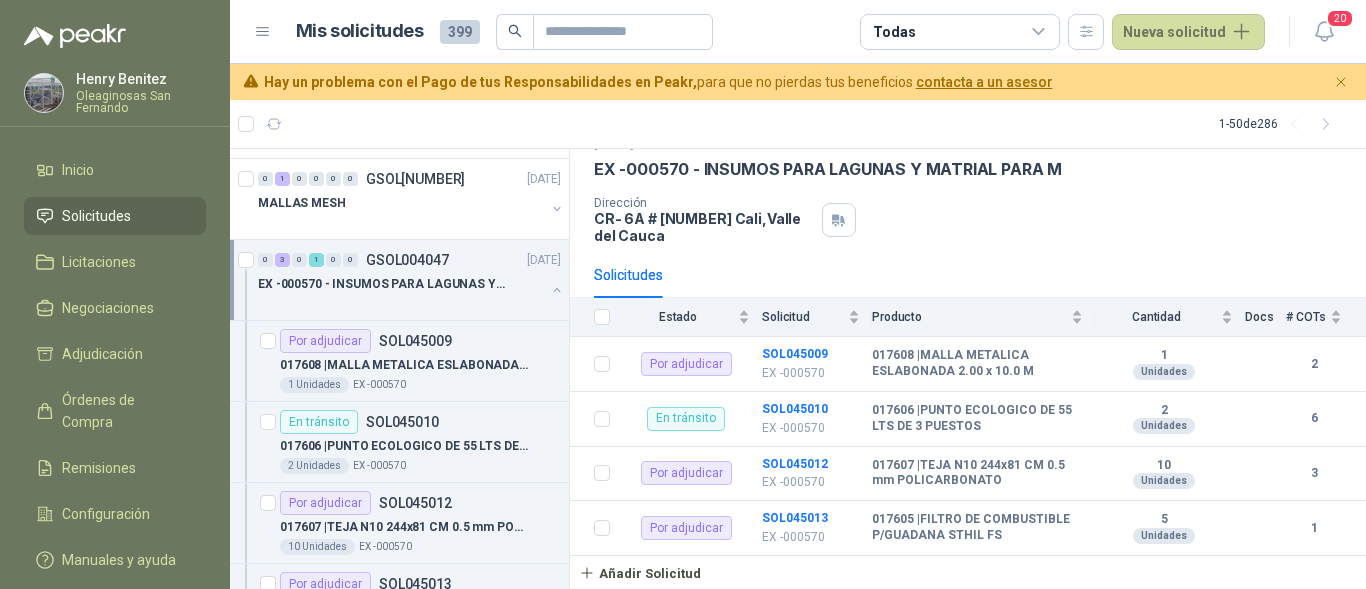 scroll, scrollTop: 1, scrollLeft: 0, axis: vertical 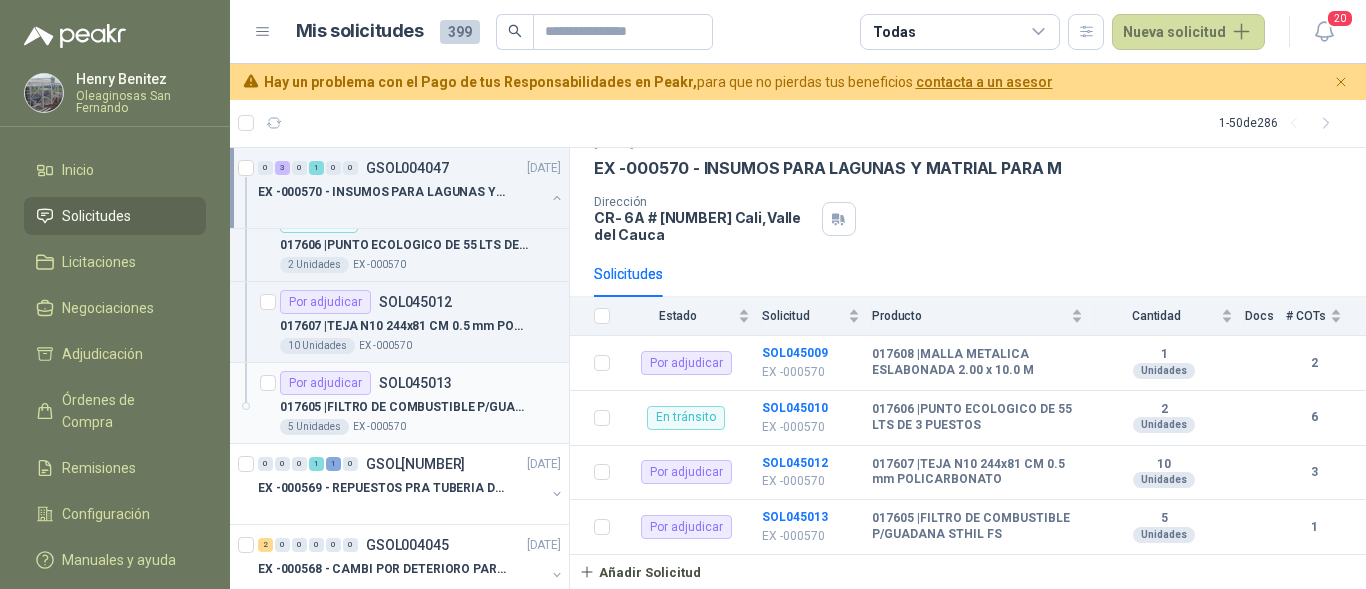 click on "5   Unidades EX -000570" at bounding box center [420, 427] 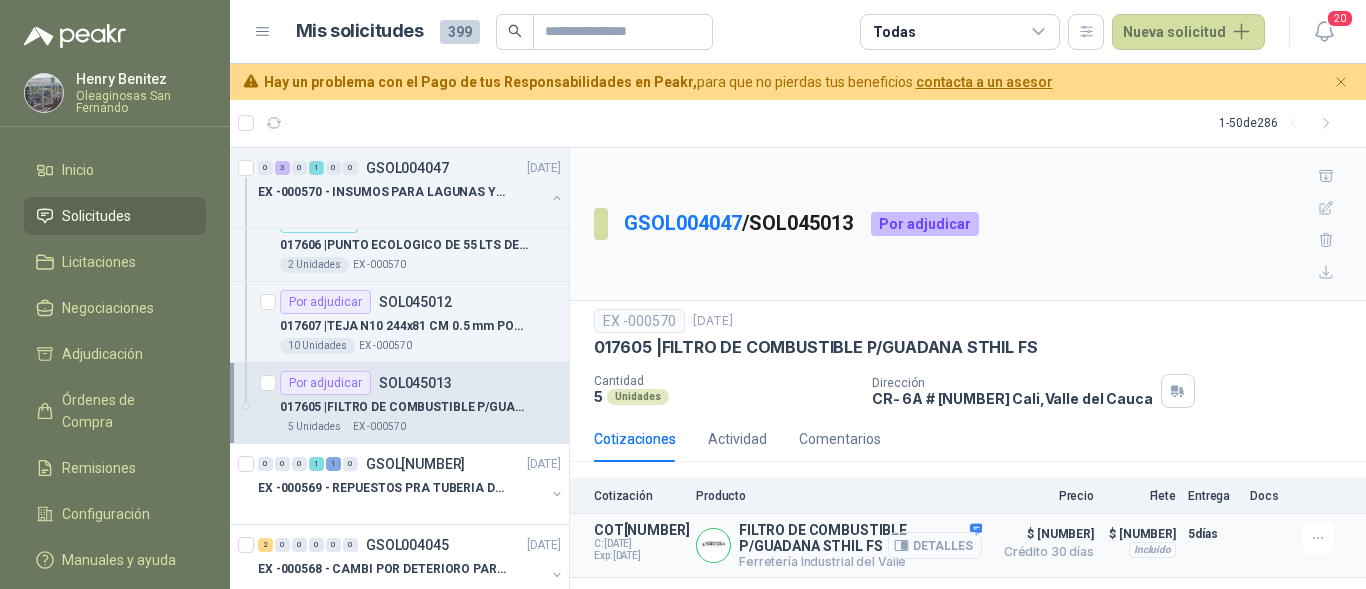 click on "Detalles" at bounding box center (935, 545) 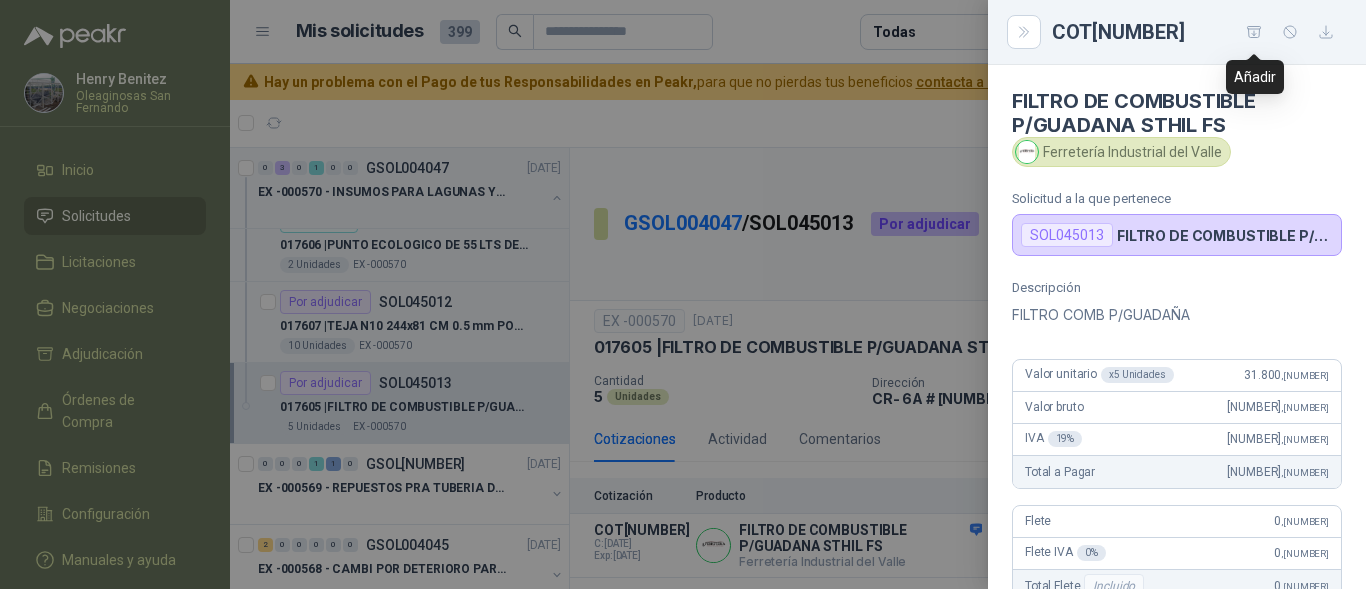 click at bounding box center (1254, 32) 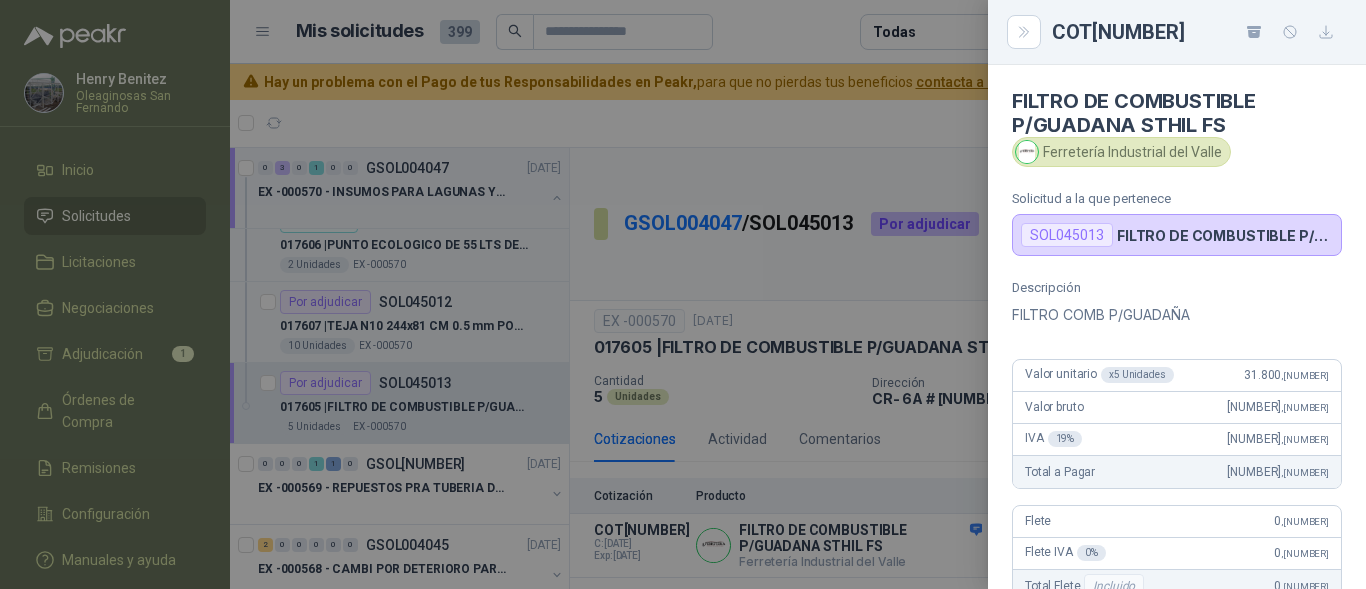 click at bounding box center [683, 294] 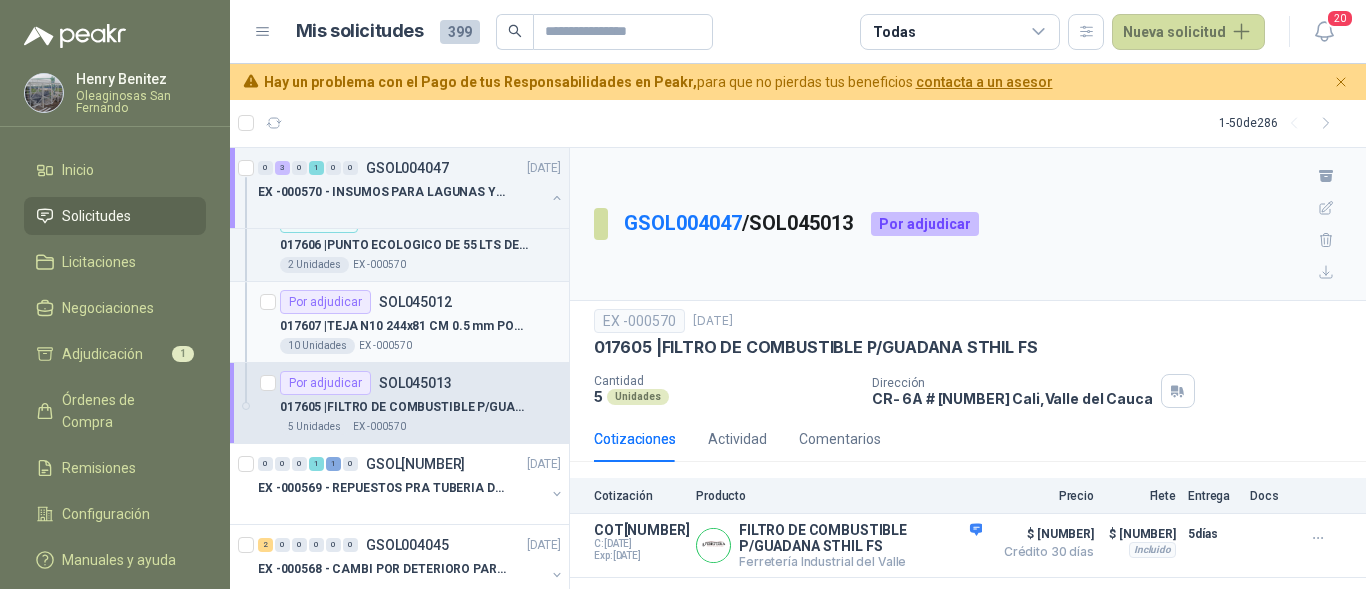 click on "017607 |  TEJA N10 244x81 CM 0.5 mm POLICARBONATO" at bounding box center (404, 326) 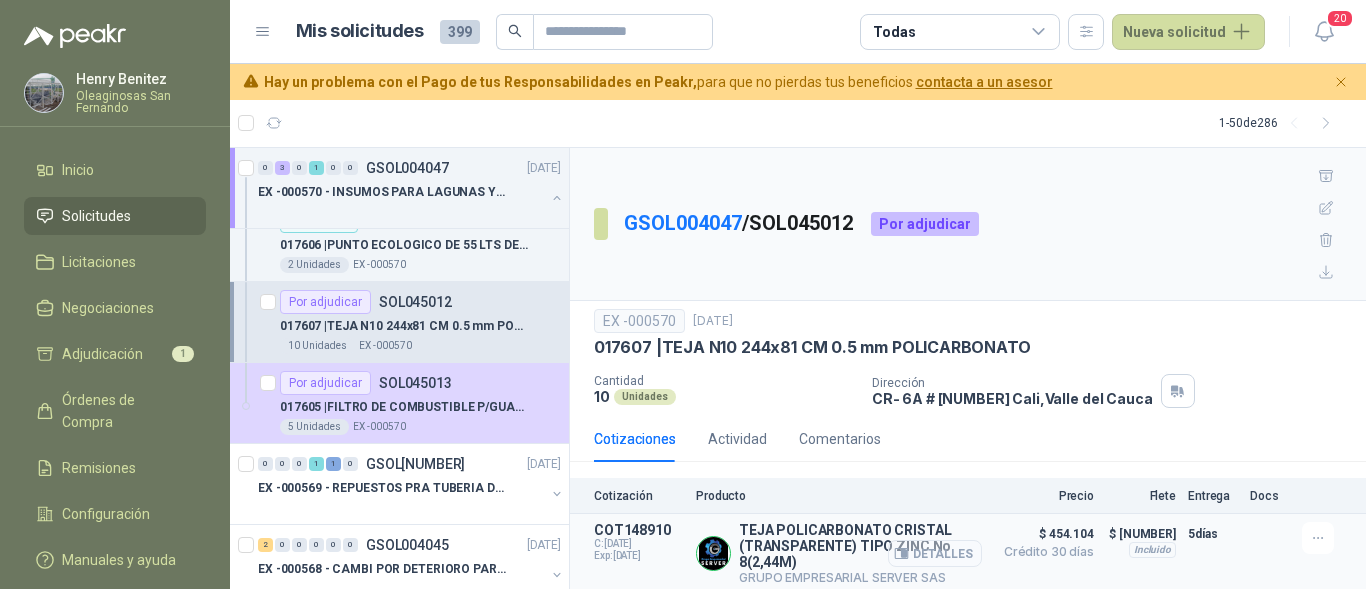 click on "Detalles" at bounding box center (935, 553) 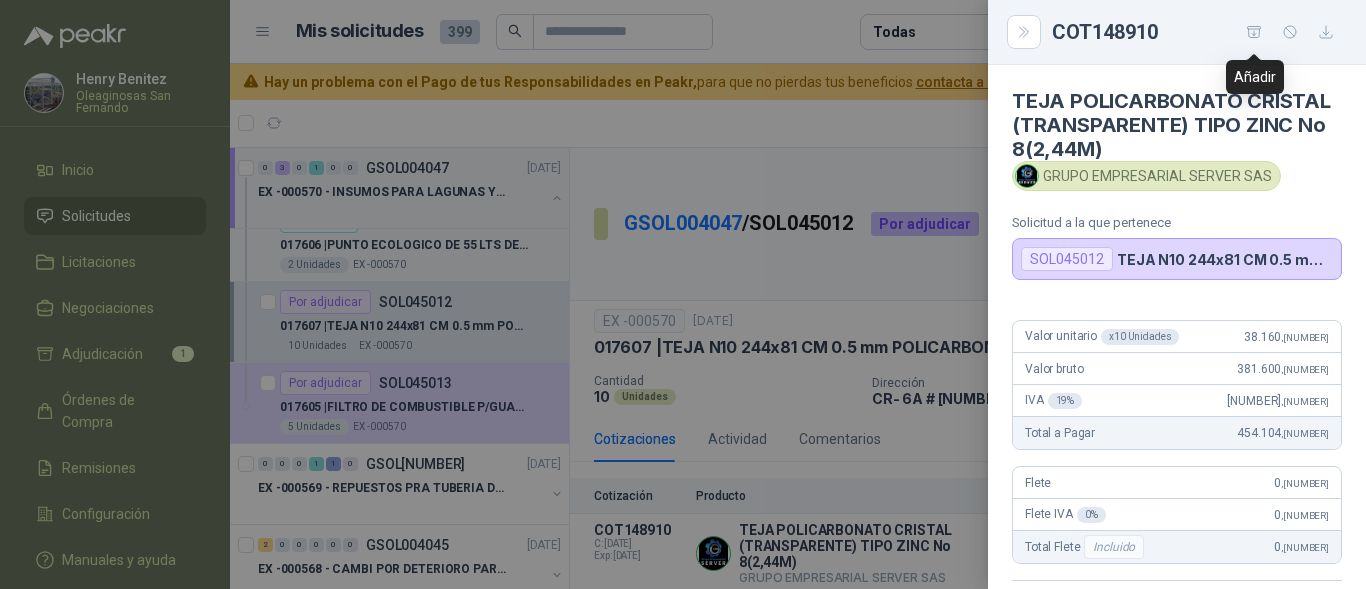 click at bounding box center (1254, 32) 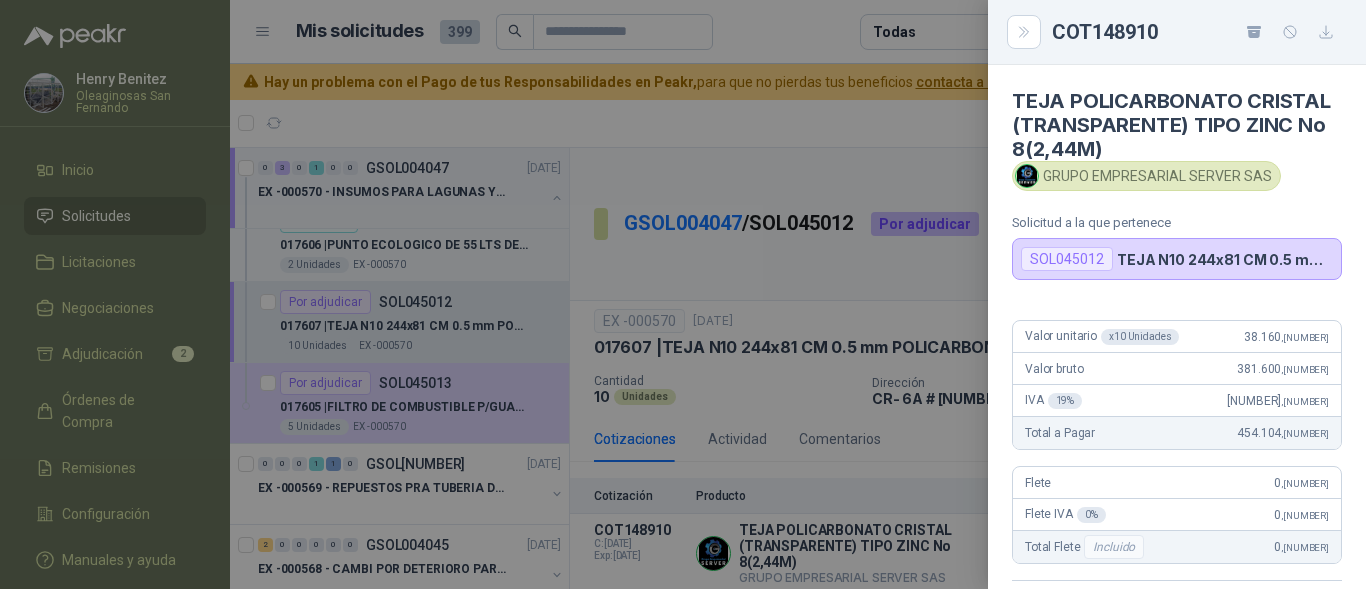 click at bounding box center (683, 294) 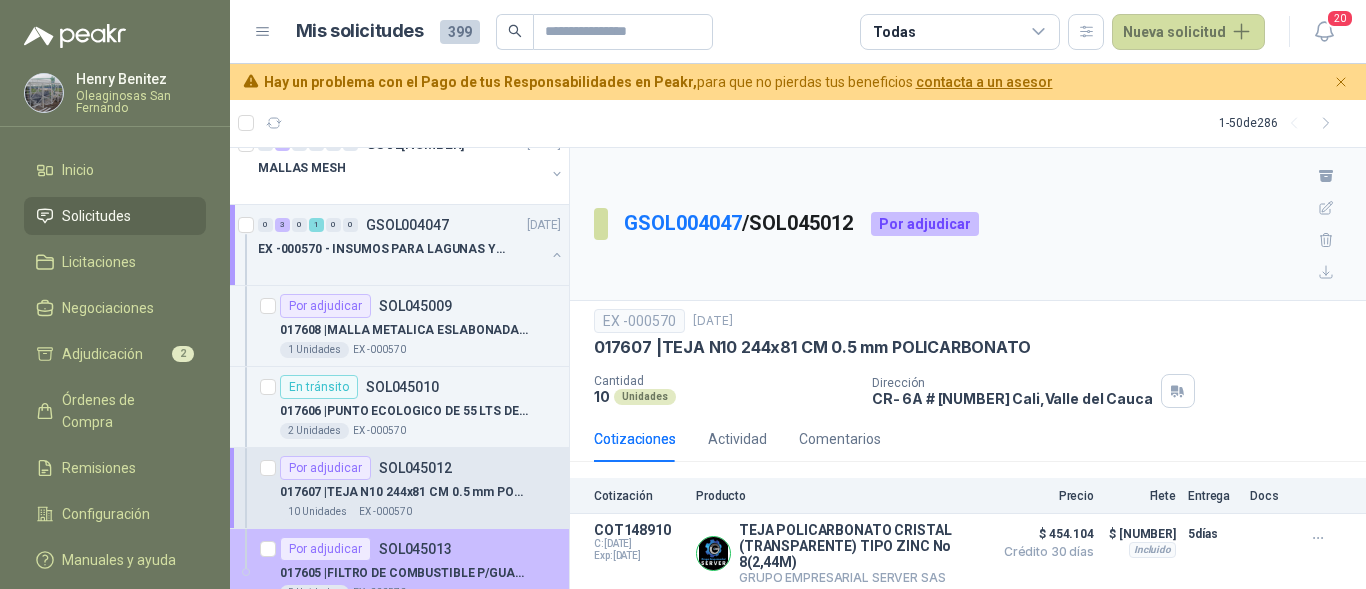 scroll, scrollTop: 800, scrollLeft: 0, axis: vertical 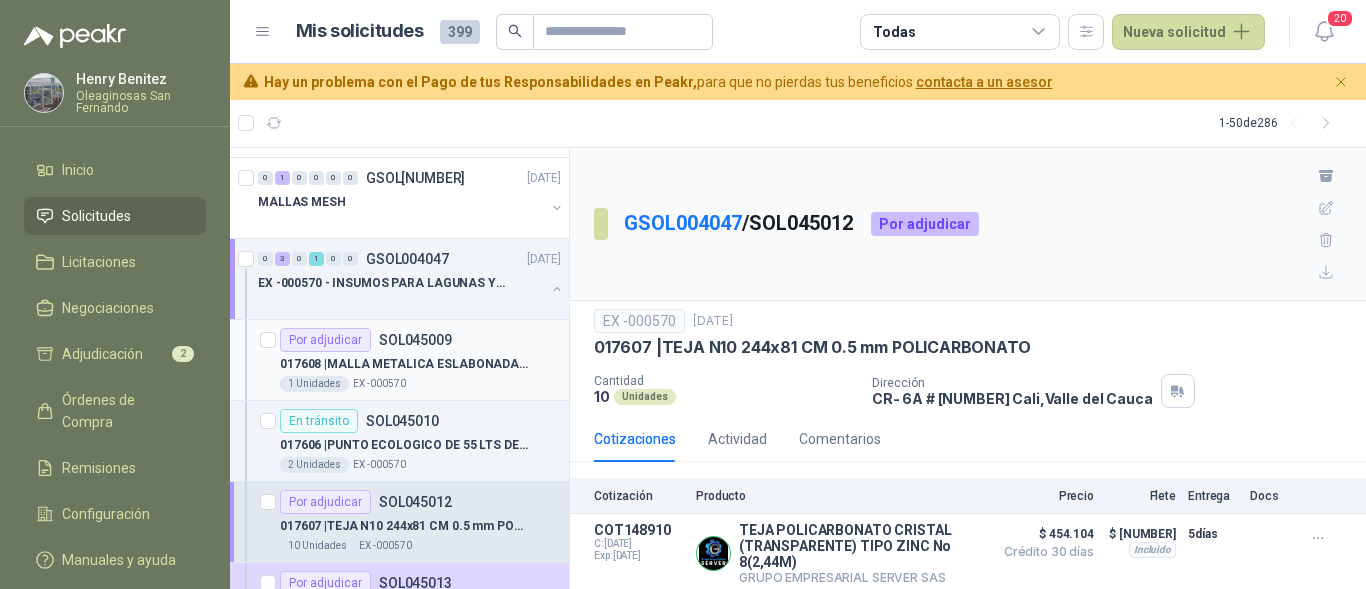 click on "1   Unidades EX -000570" at bounding box center (420, 384) 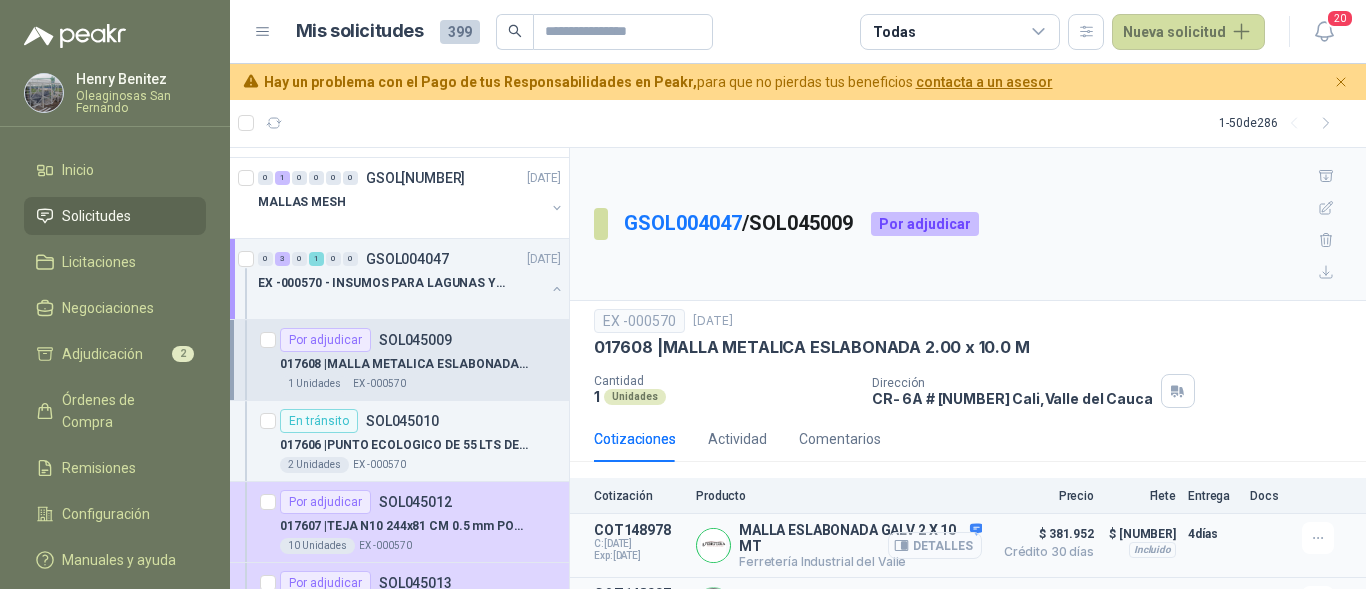 click on "Detalles" at bounding box center (935, 545) 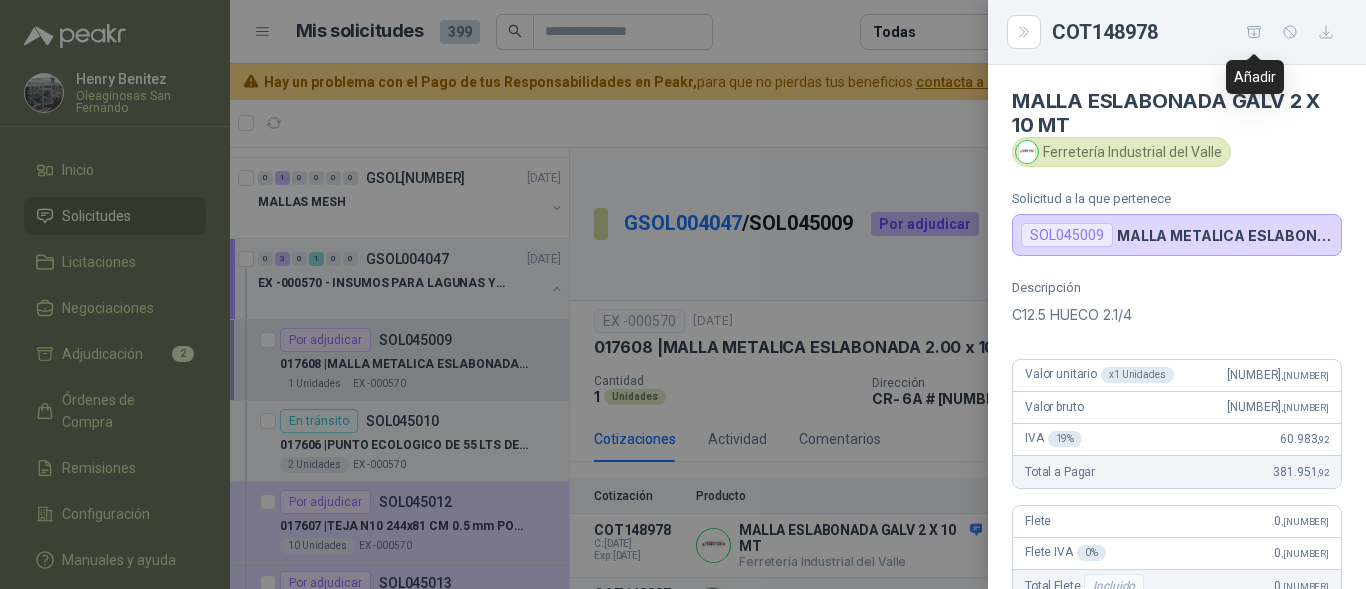 click at bounding box center (1254, 32) 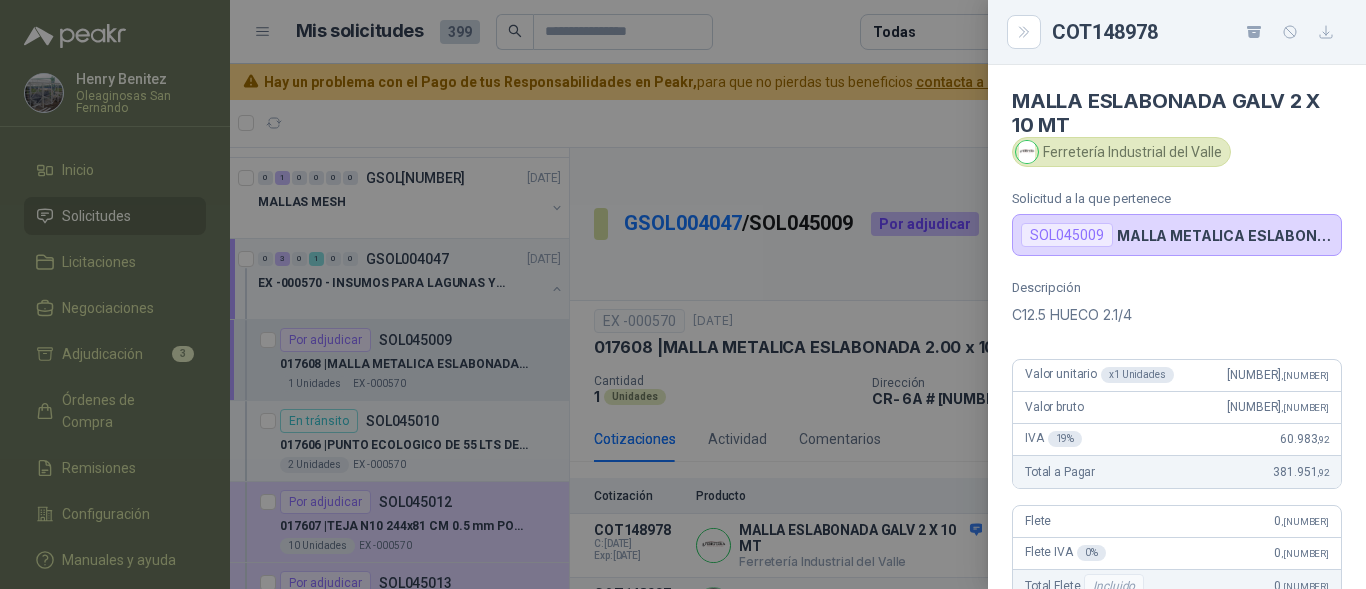 click at bounding box center (683, 294) 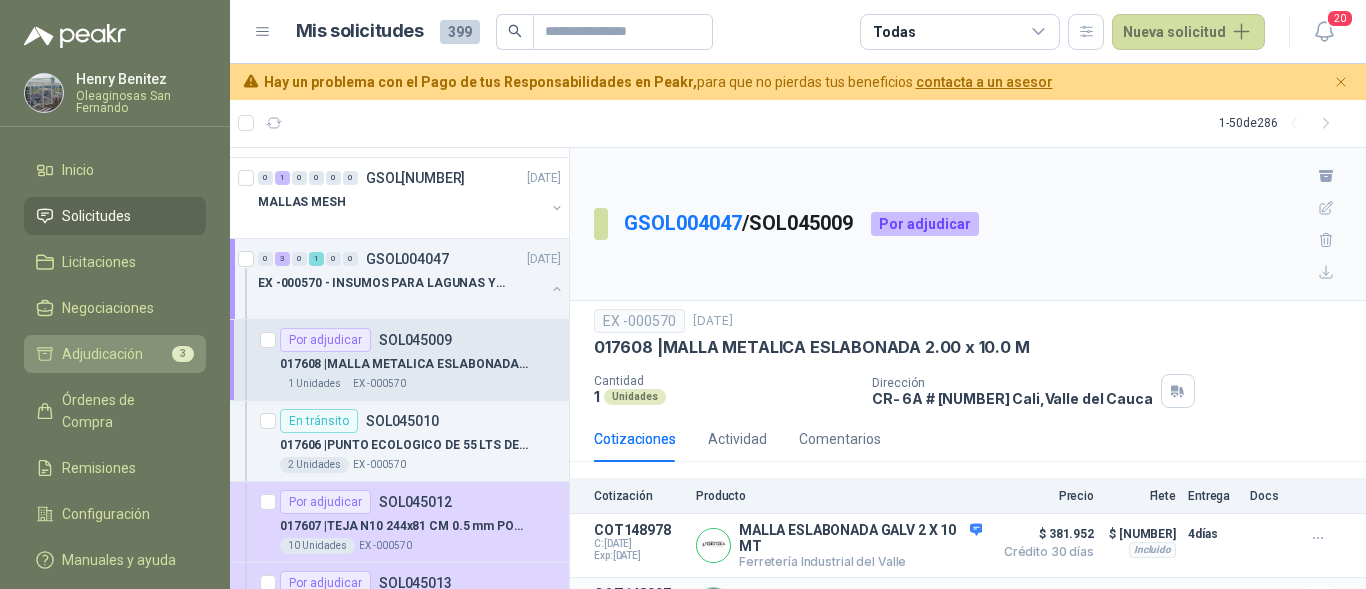 click on "Adjudicación" at bounding box center (102, 354) 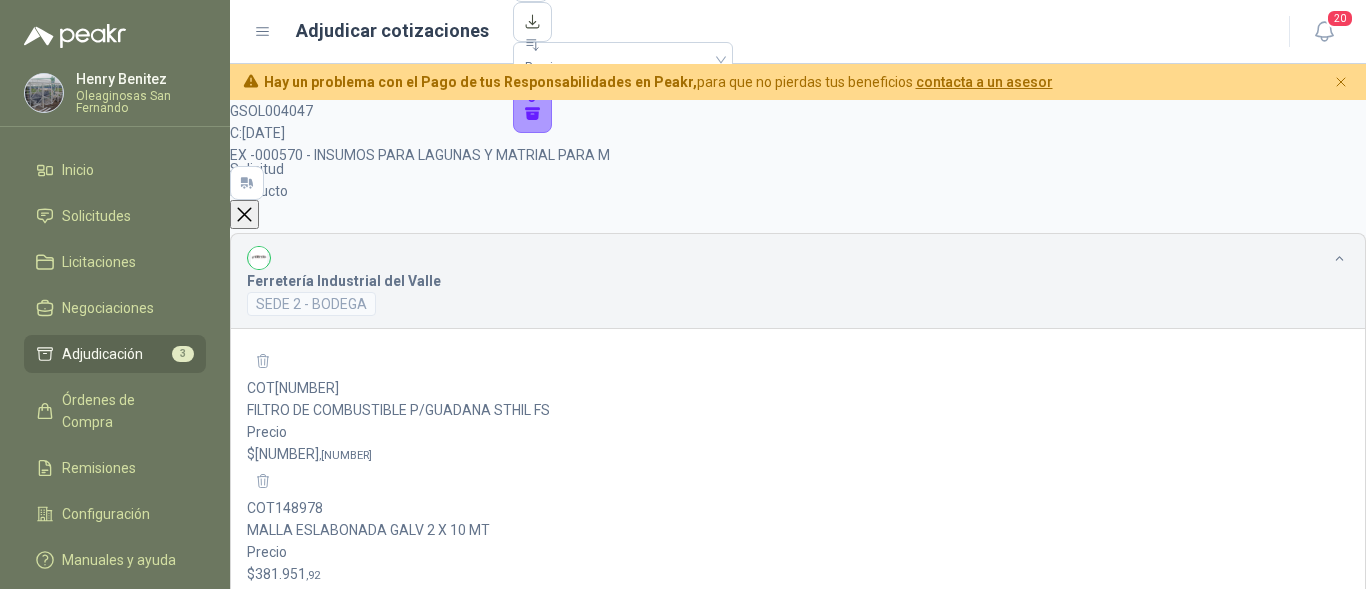 scroll, scrollTop: 239, scrollLeft: 0, axis: vertical 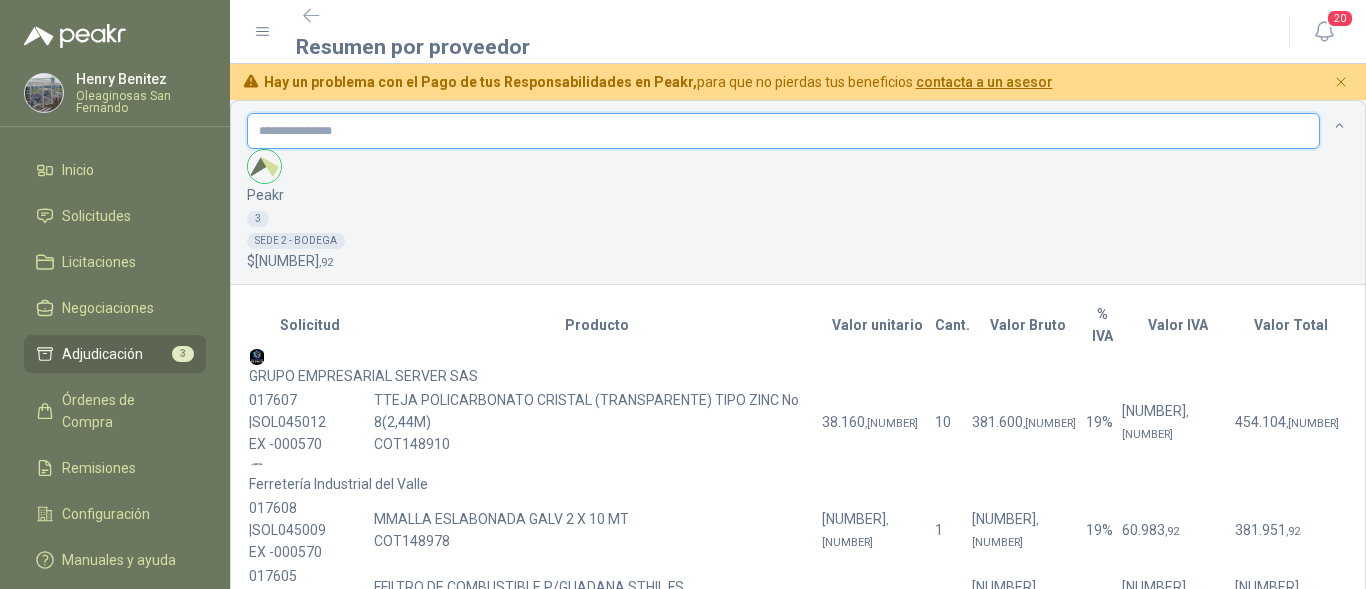 click at bounding box center [783, 131] 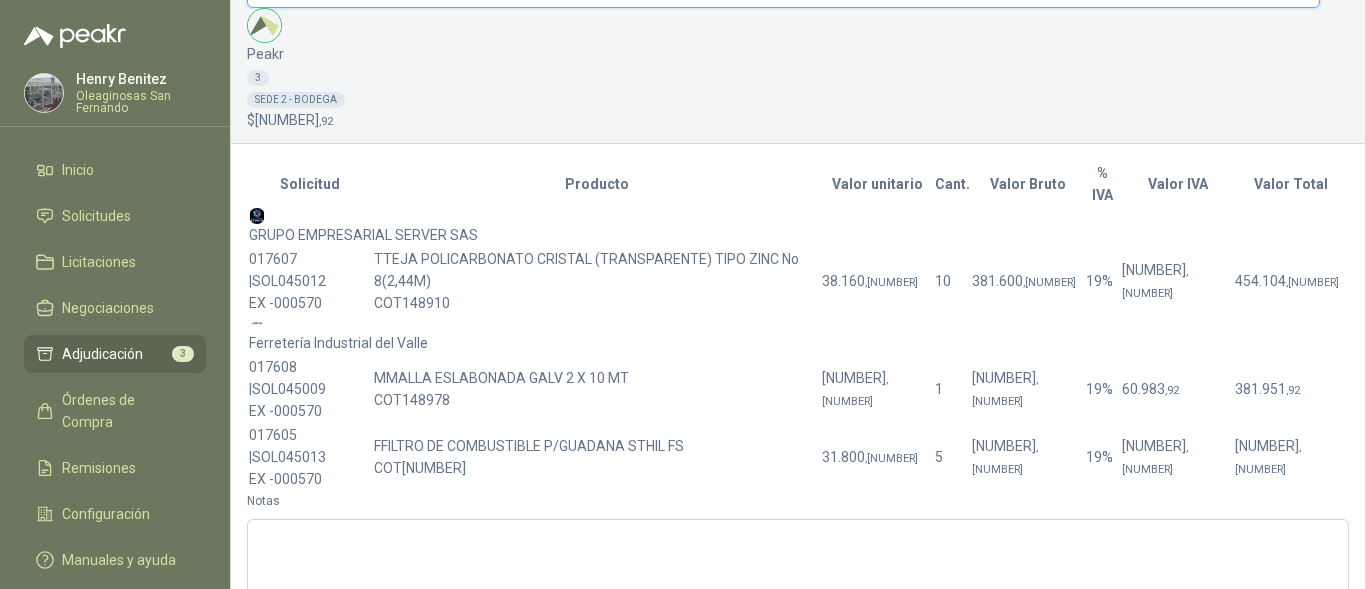 scroll, scrollTop: 159, scrollLeft: 0, axis: vertical 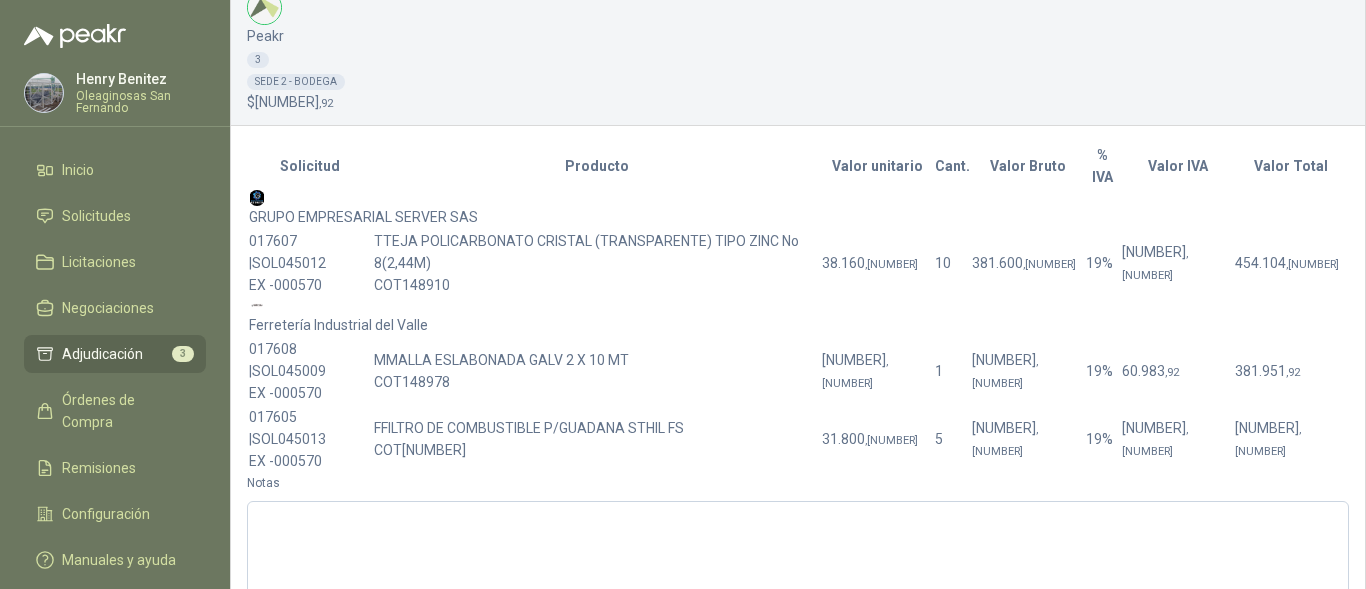 type on "********" 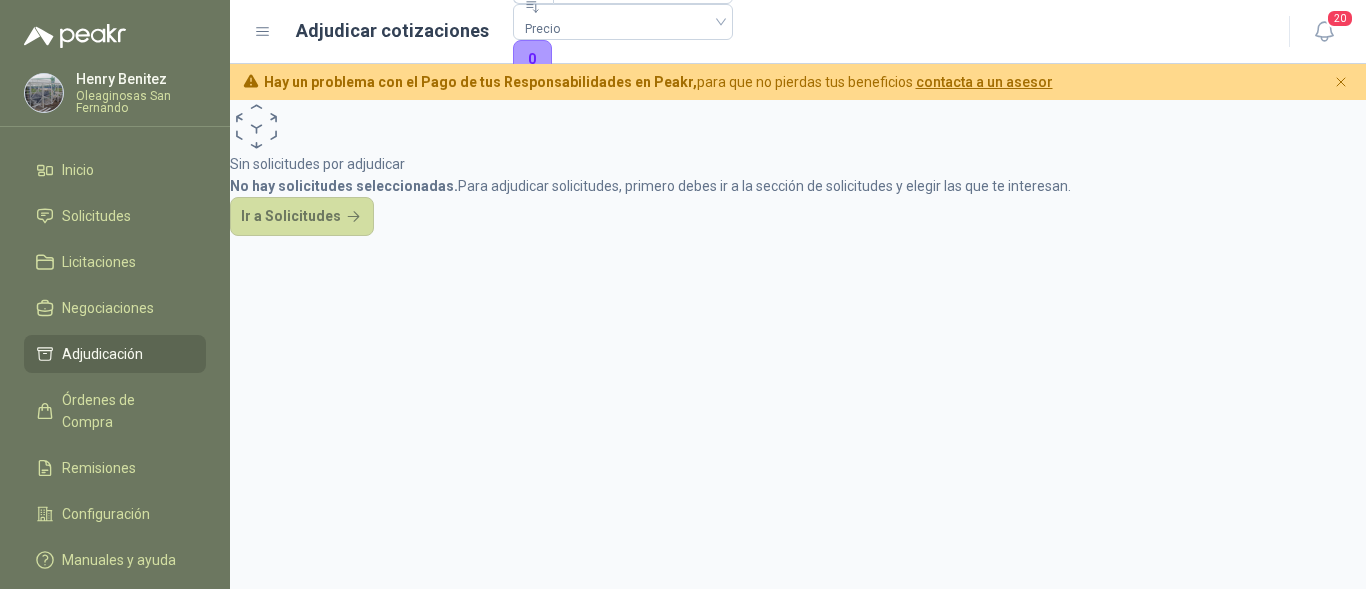 scroll, scrollTop: 0, scrollLeft: 0, axis: both 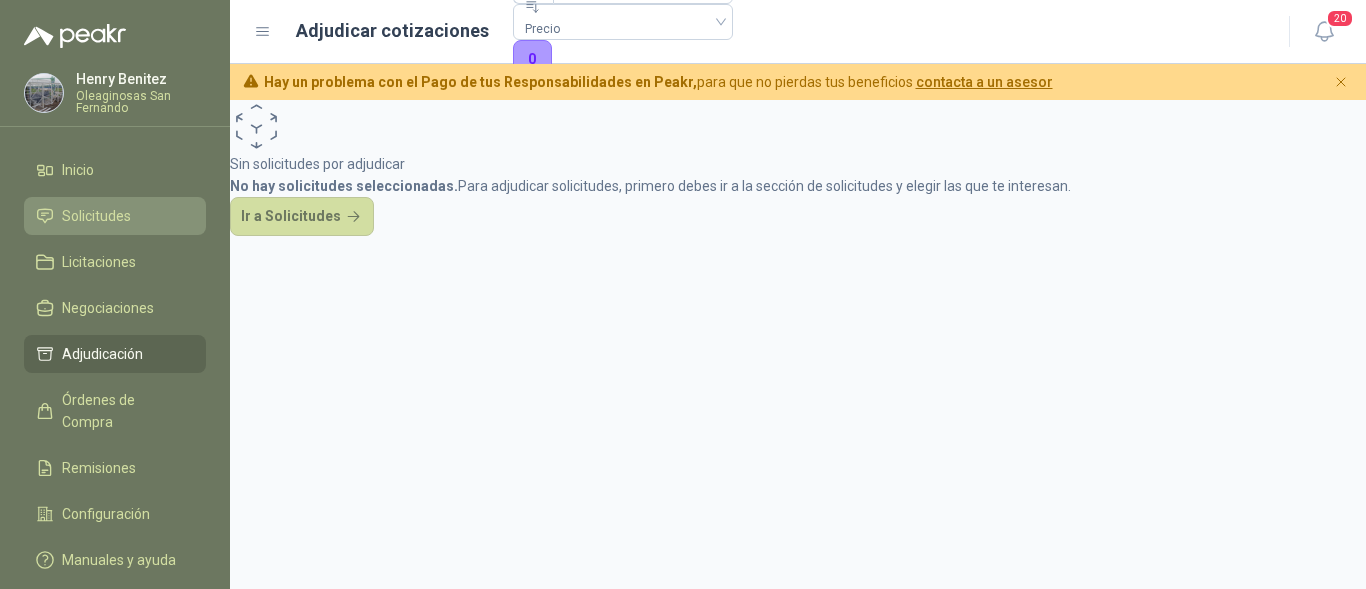 click on "Solicitudes" at bounding box center (96, 216) 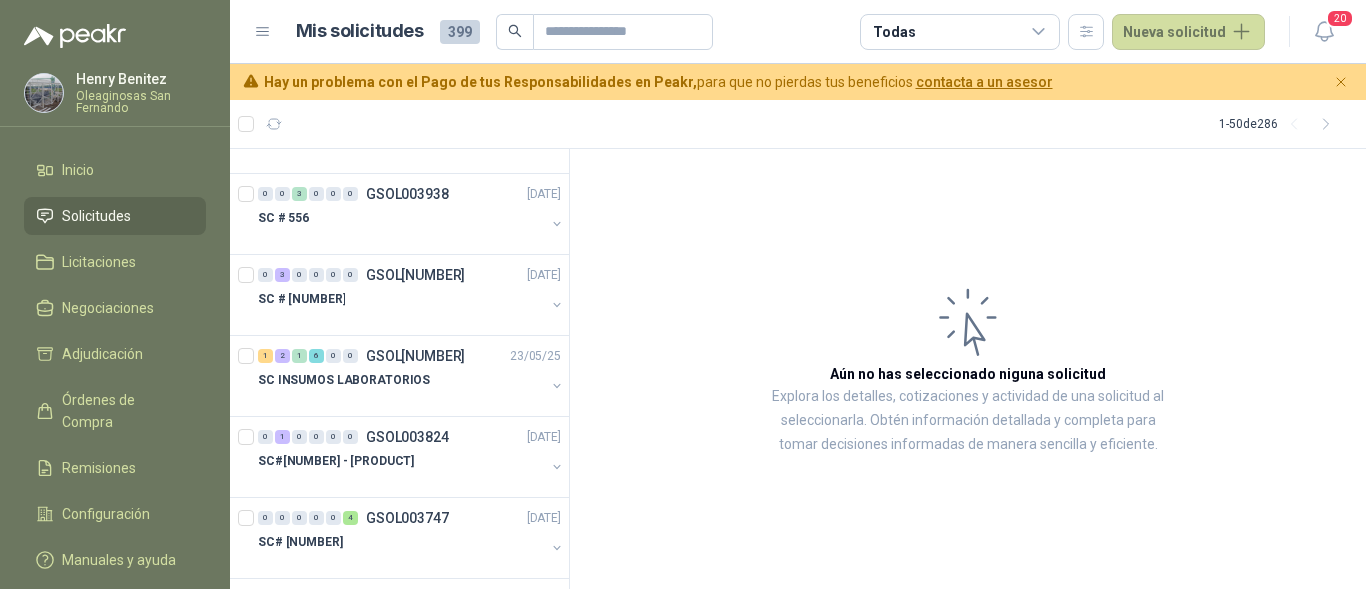 scroll, scrollTop: 1600, scrollLeft: 0, axis: vertical 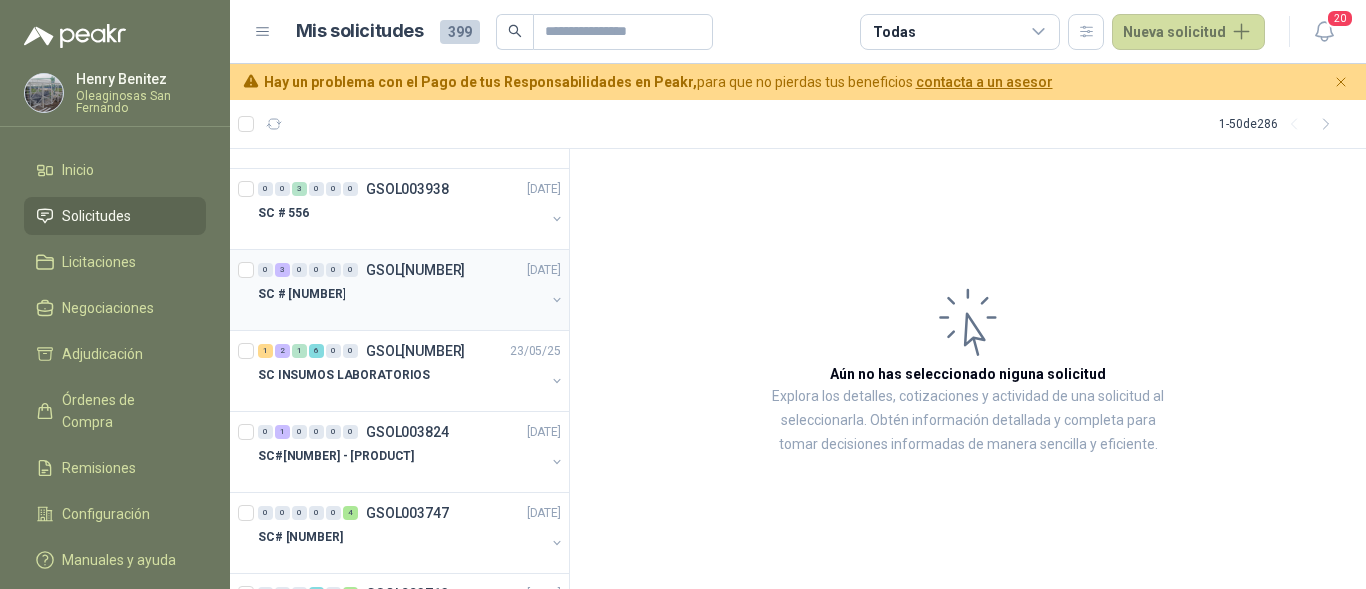 click on "SC # [NUMBER]" at bounding box center [401, 294] 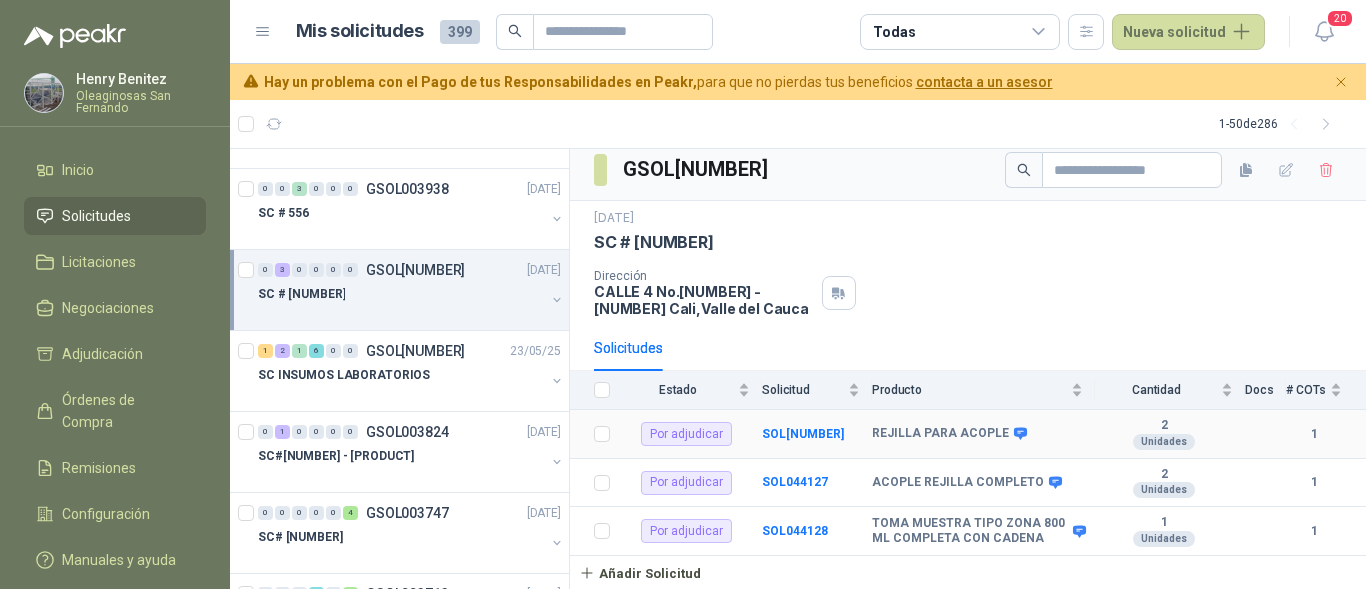 scroll, scrollTop: 24, scrollLeft: 0, axis: vertical 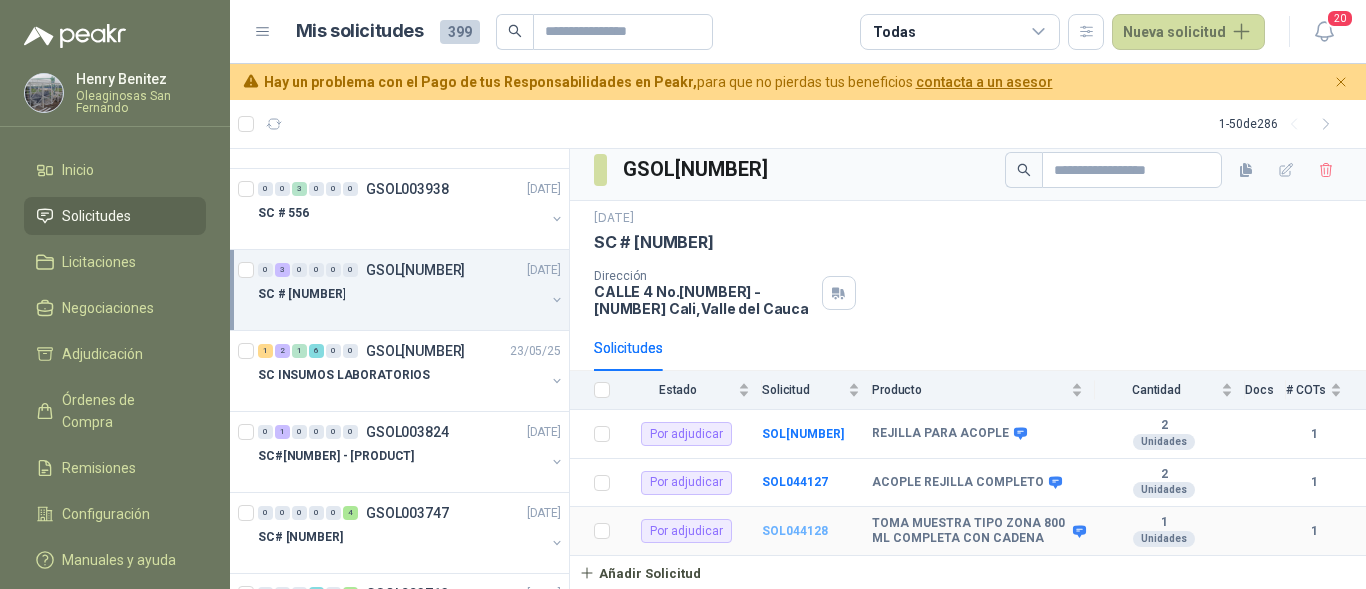 click on "SOL044128" at bounding box center (795, 531) 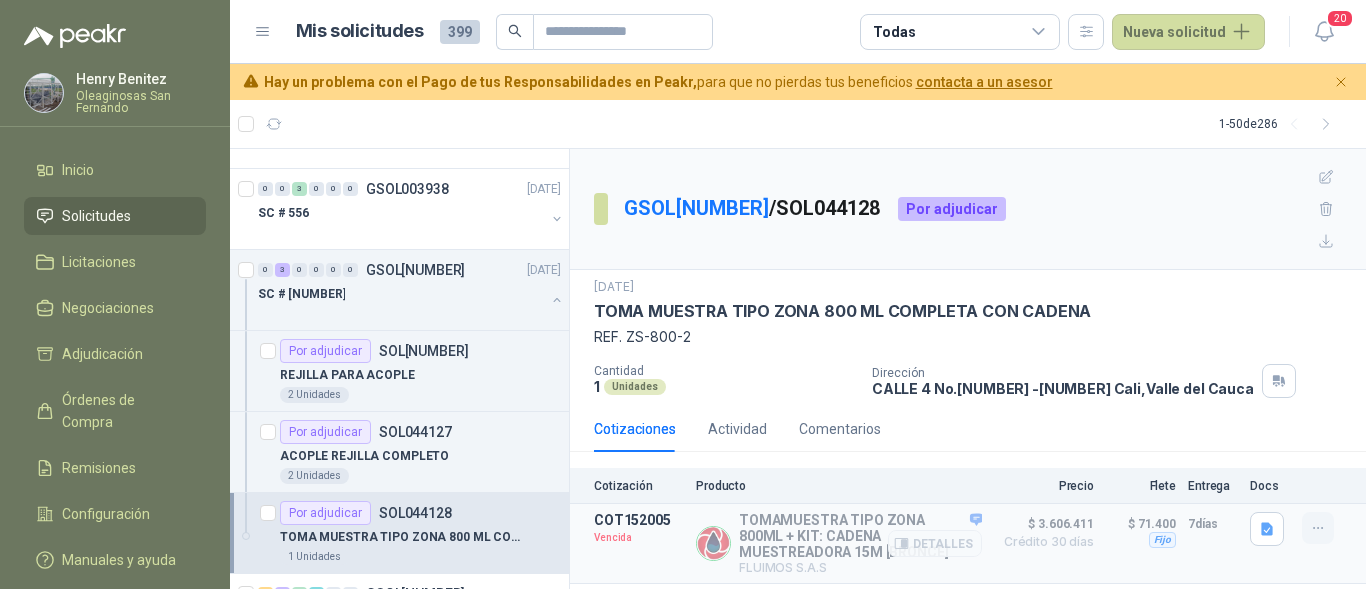 click at bounding box center [1318, 528] 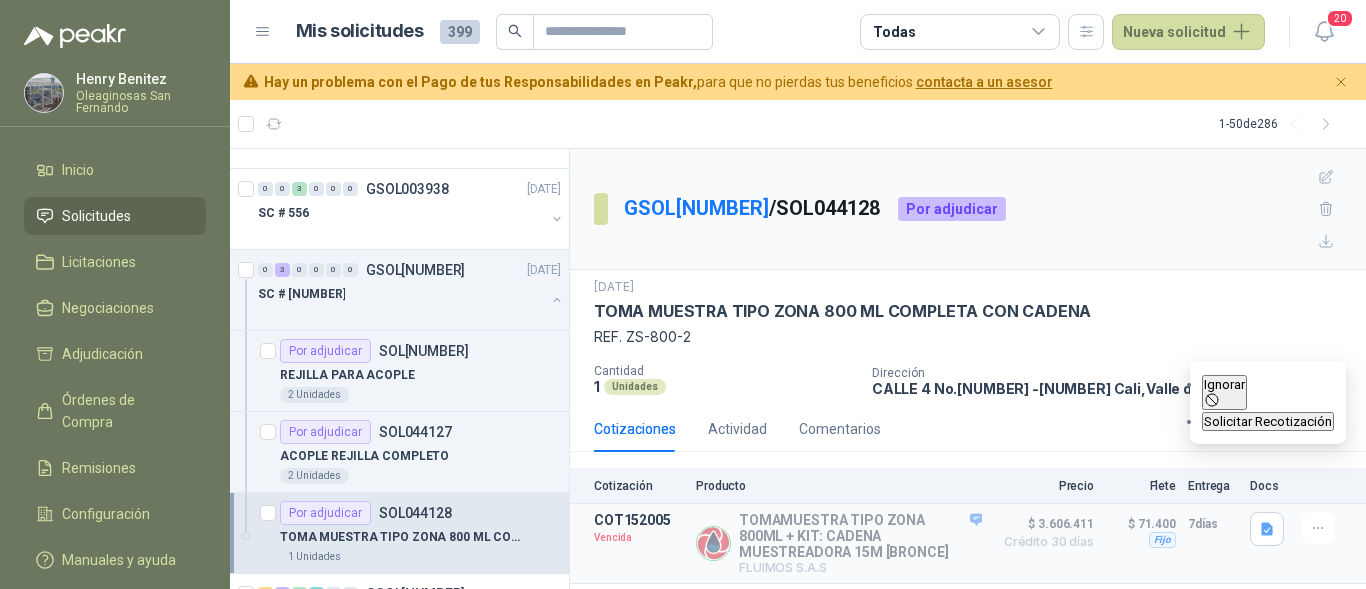 click on "Solicitar Recotización" at bounding box center (1224, 393) 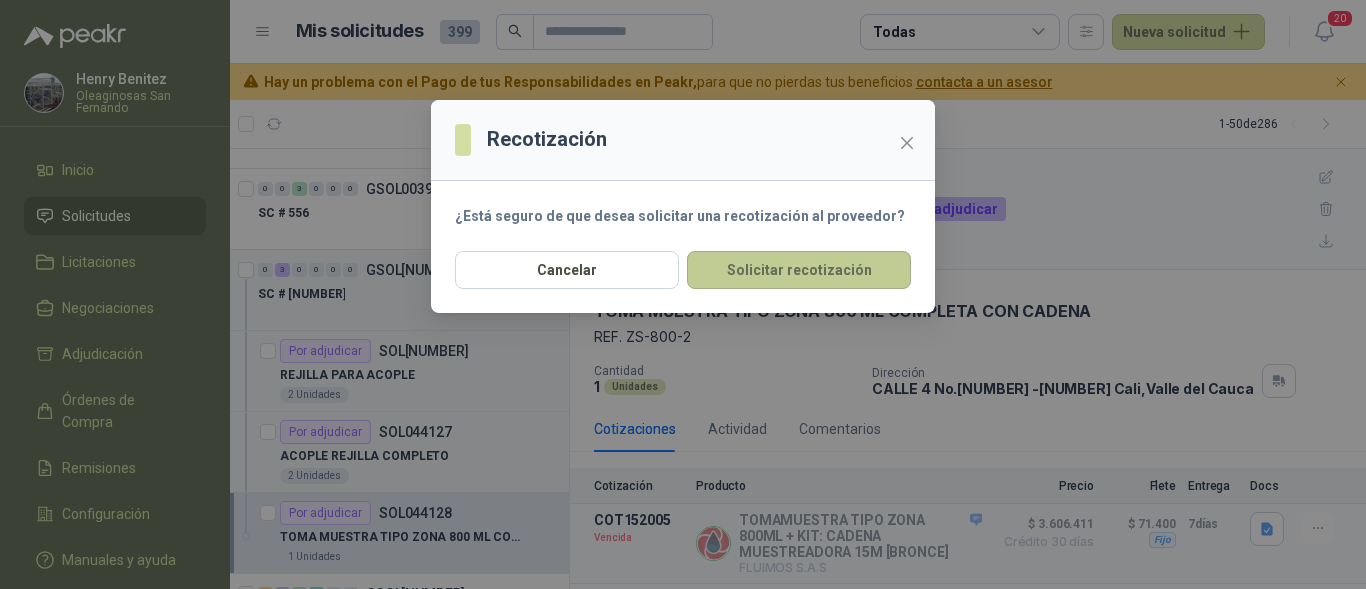 click on "Solicitar recotización" at bounding box center (799, 270) 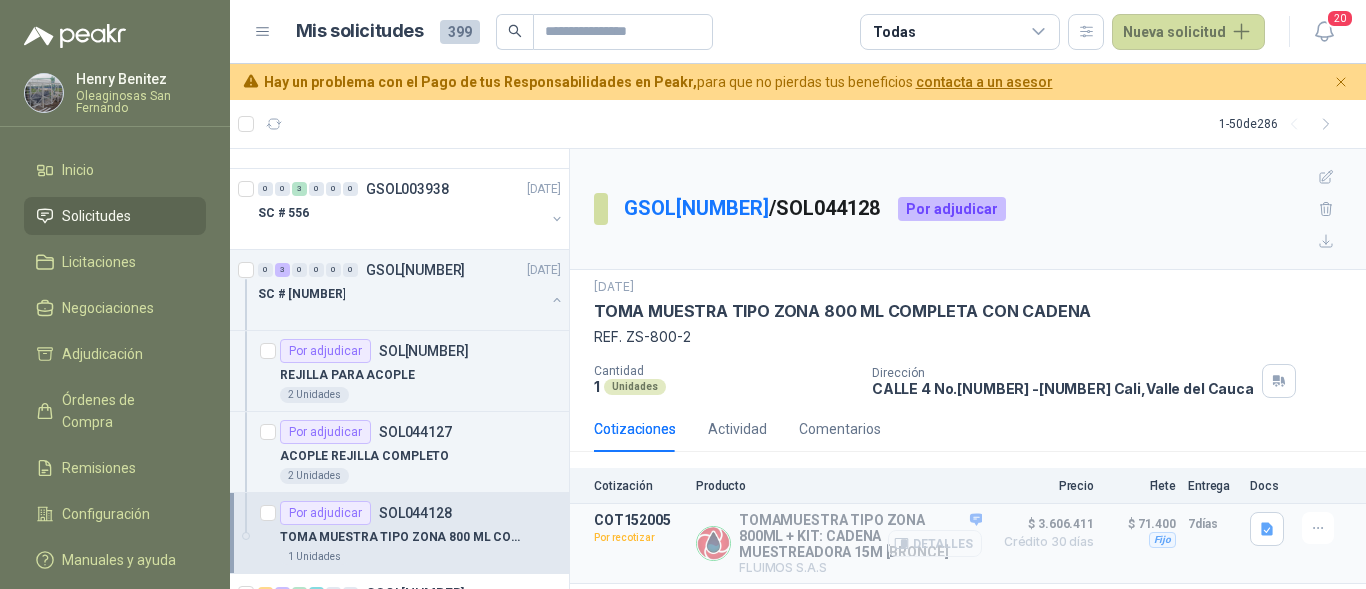 click on "Detalles" at bounding box center [935, 543] 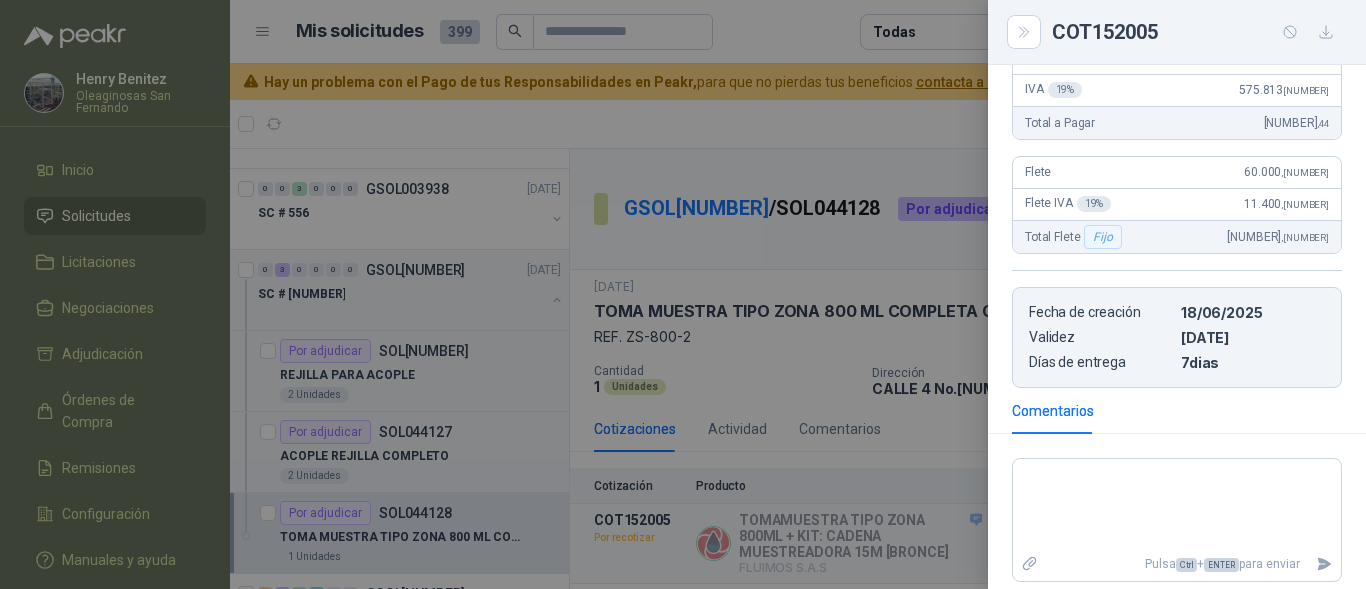 scroll, scrollTop: 600, scrollLeft: 0, axis: vertical 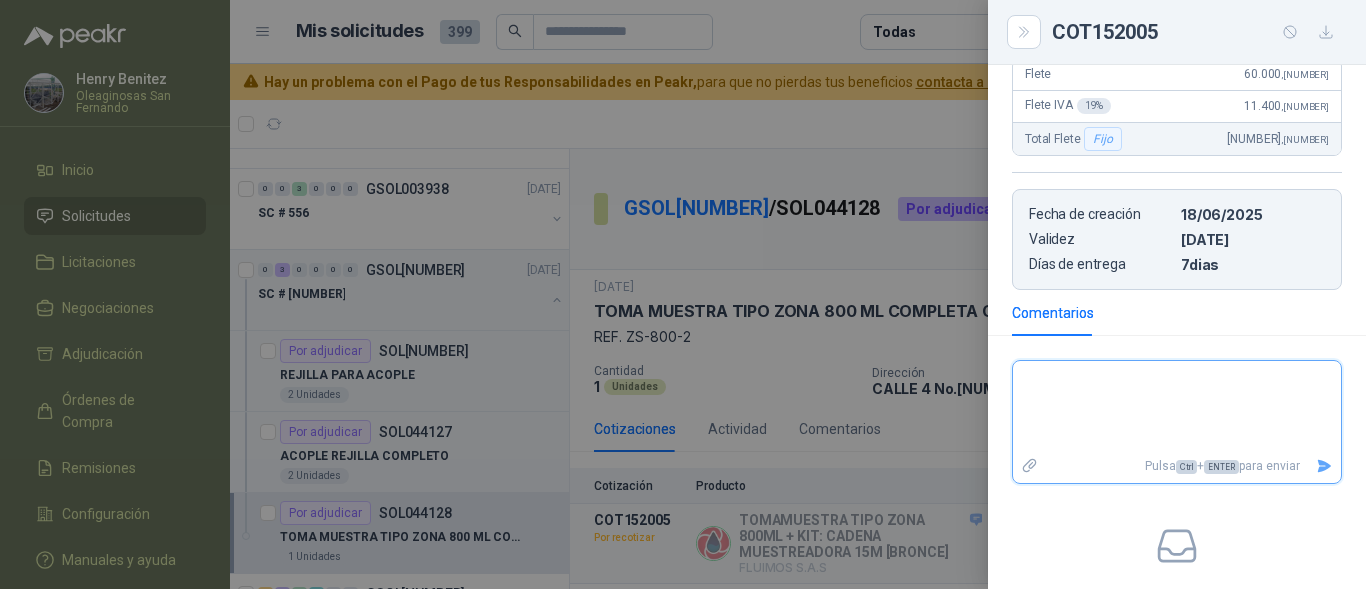 click at bounding box center [1177, 407] 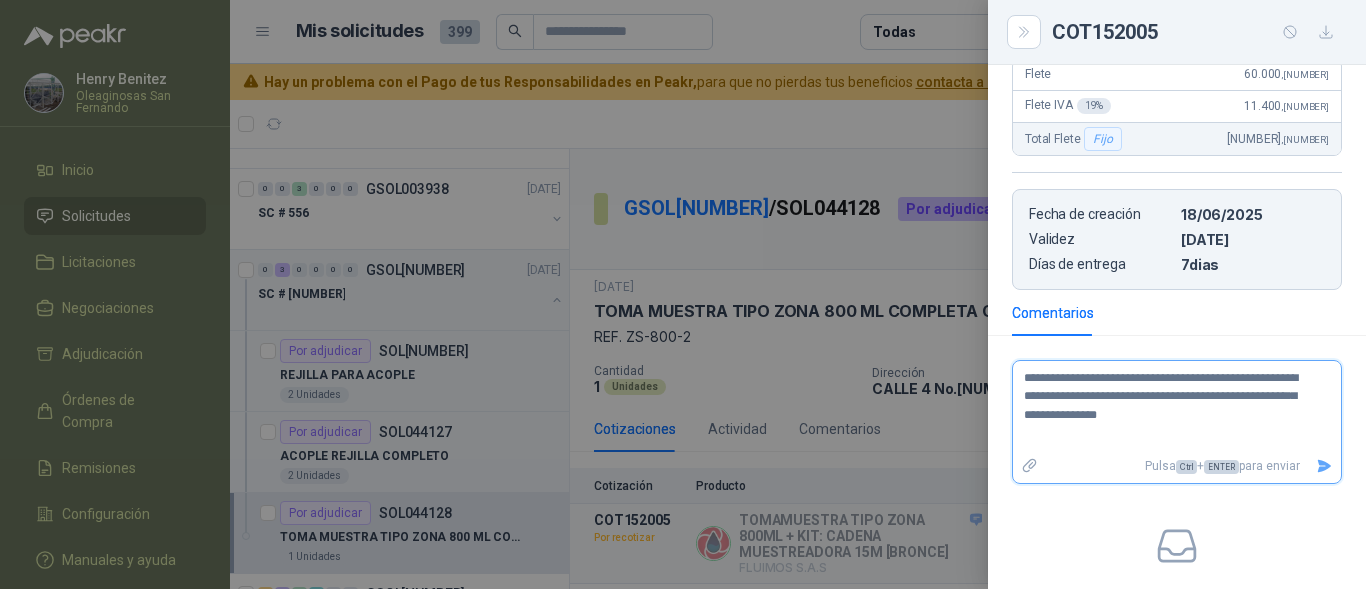 type on "**********" 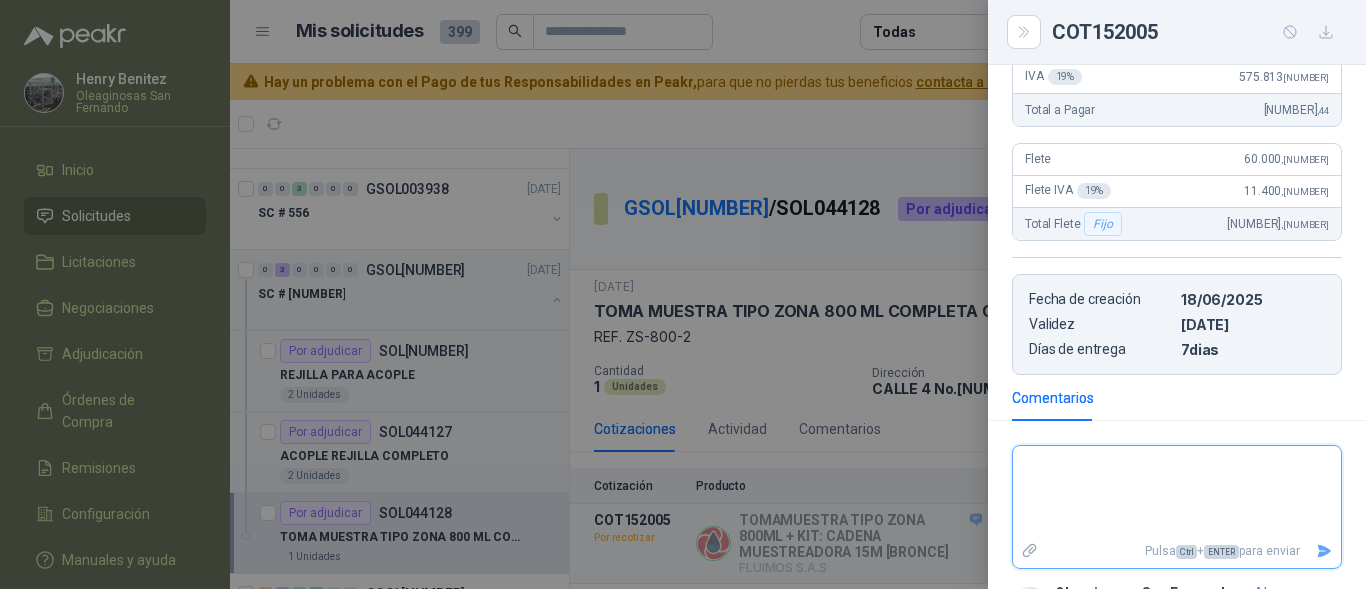scroll, scrollTop: 600, scrollLeft: 0, axis: vertical 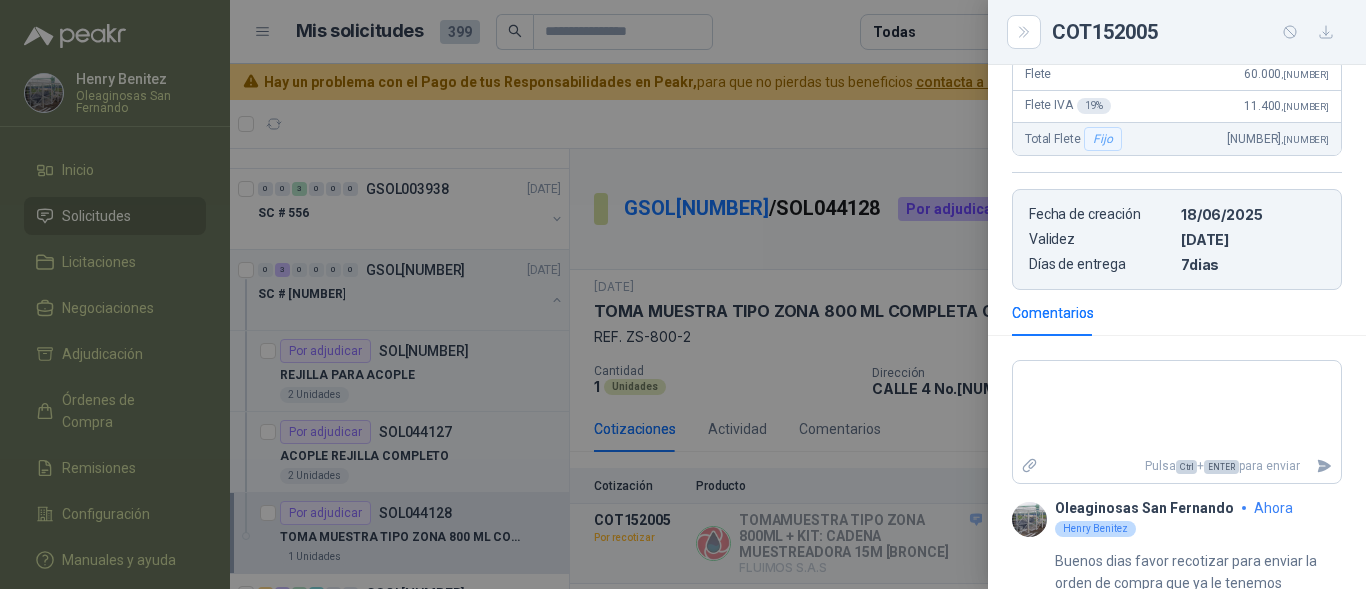 click at bounding box center [683, 294] 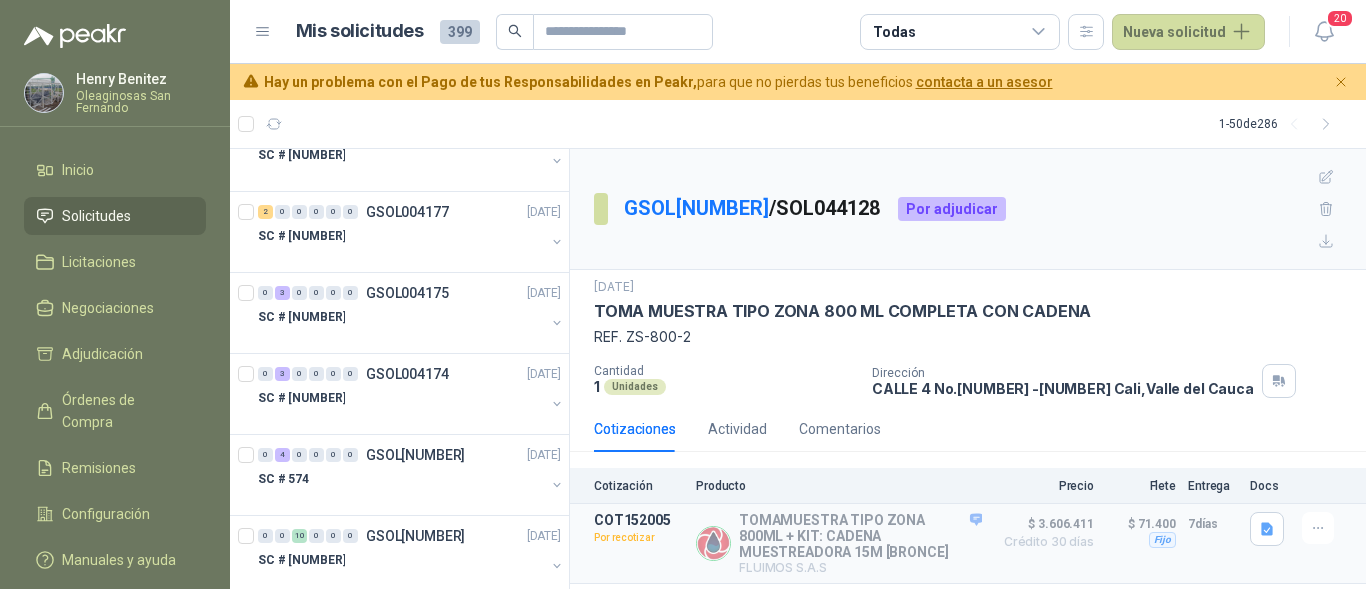 scroll, scrollTop: 300, scrollLeft: 0, axis: vertical 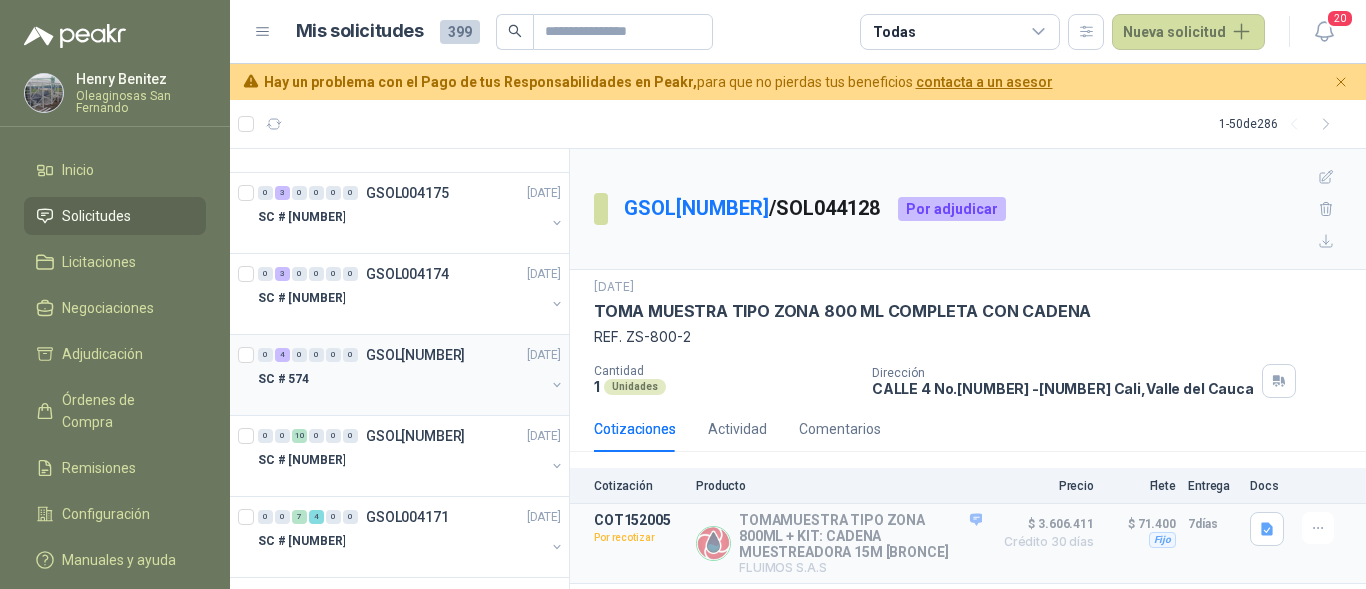 click on "SC # 574" at bounding box center (401, 379) 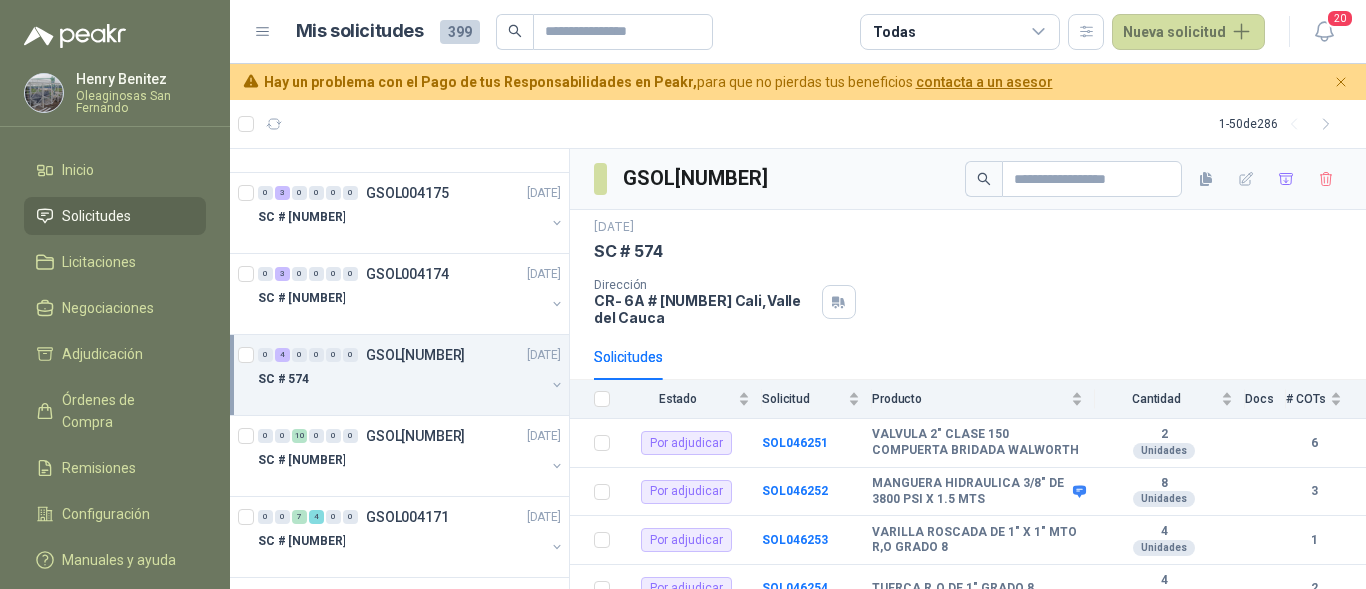 click on "SC # 574" at bounding box center (401, 379) 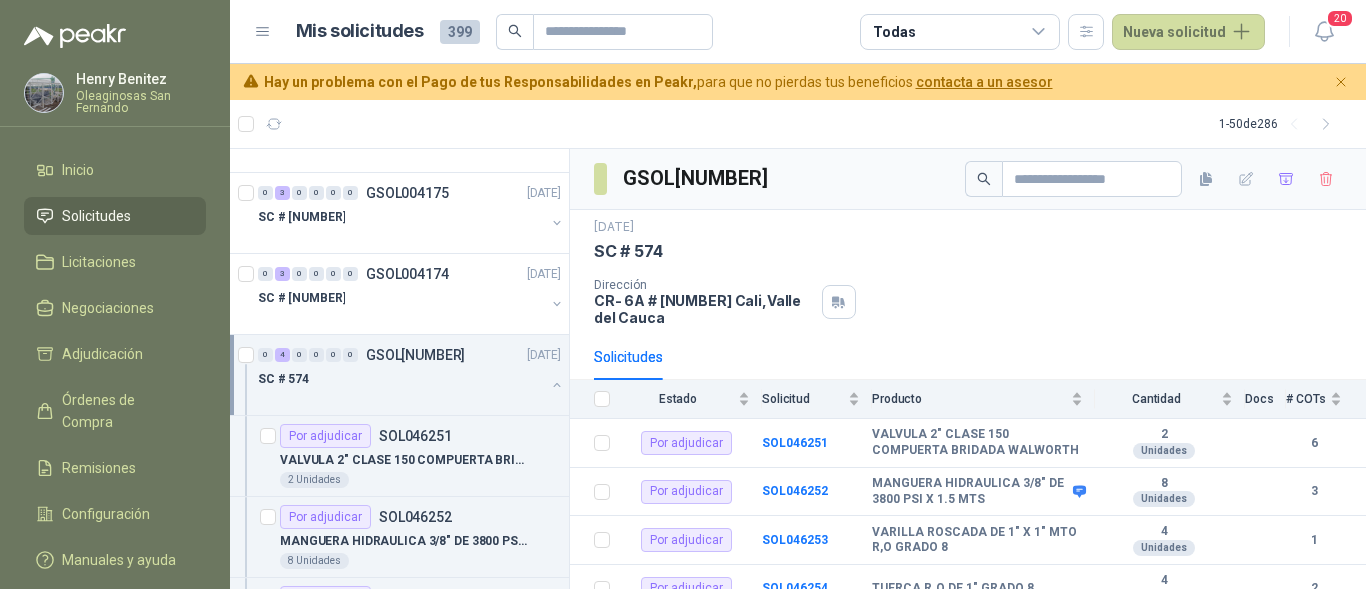 scroll, scrollTop: 1, scrollLeft: 0, axis: vertical 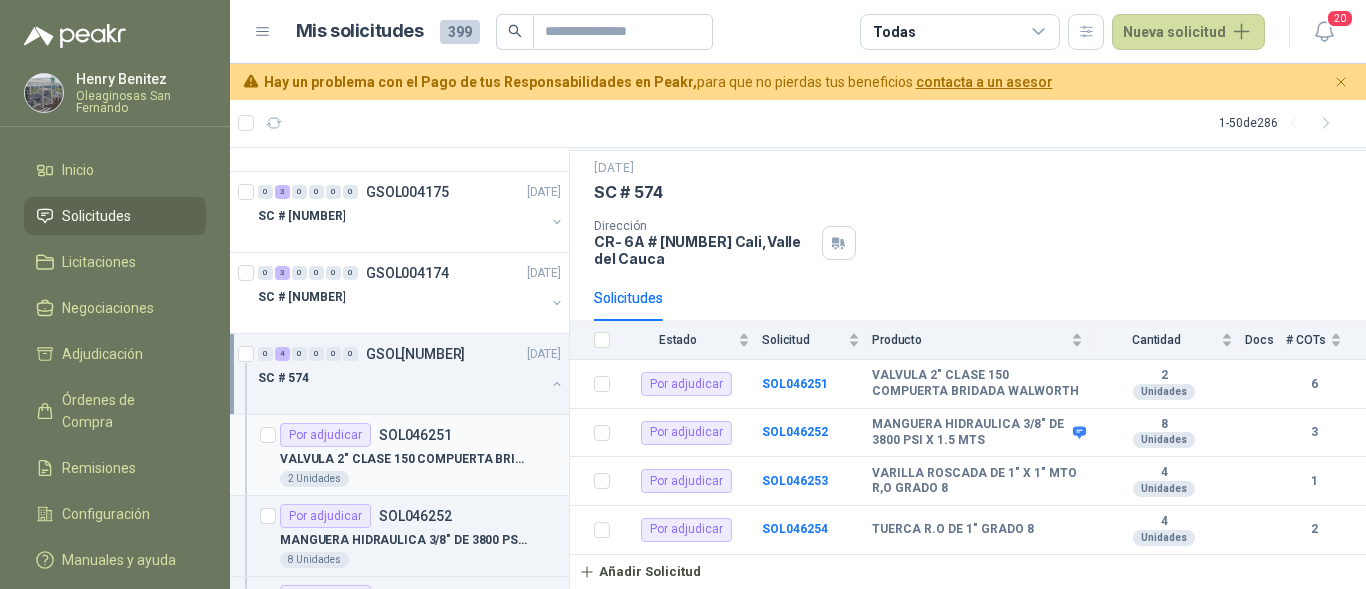 click on "2   Unidades" at bounding box center [420, 479] 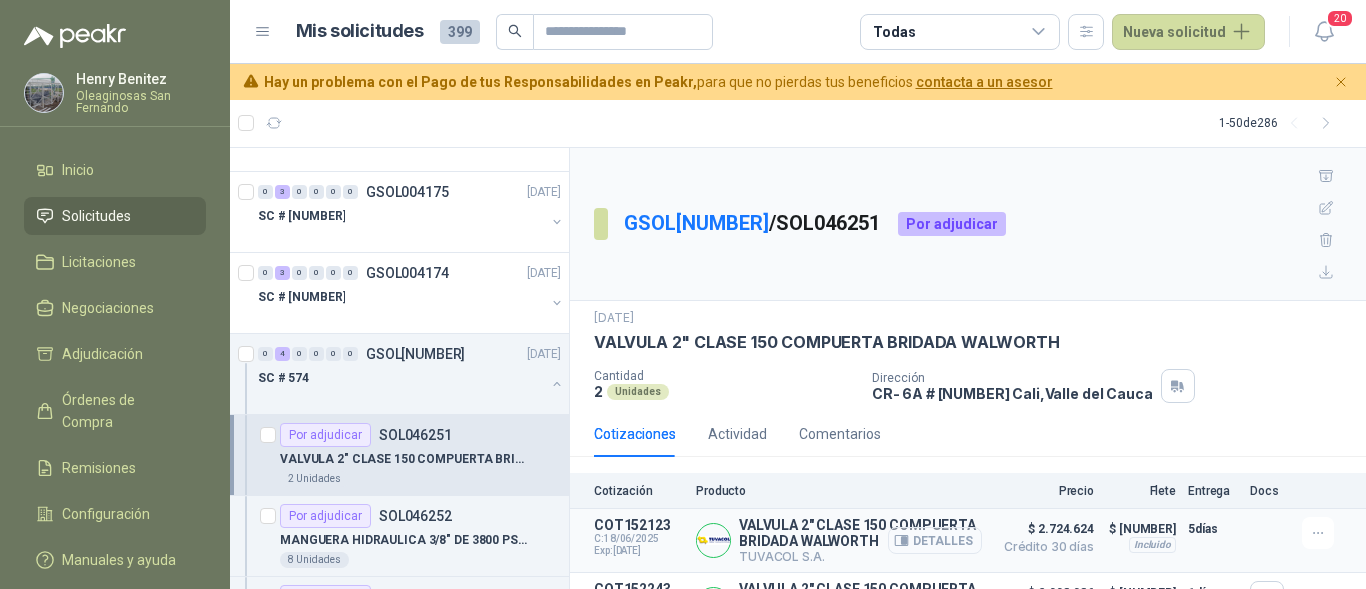 click on "Detalles" at bounding box center [935, 540] 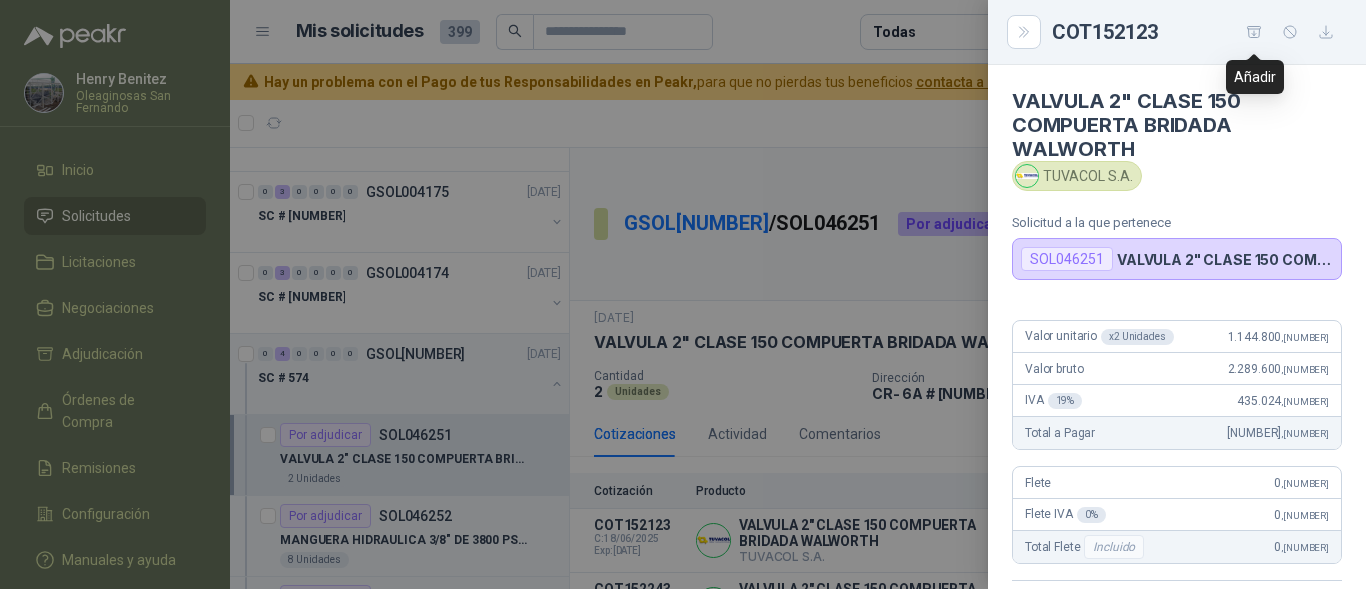 click at bounding box center (1254, 32) 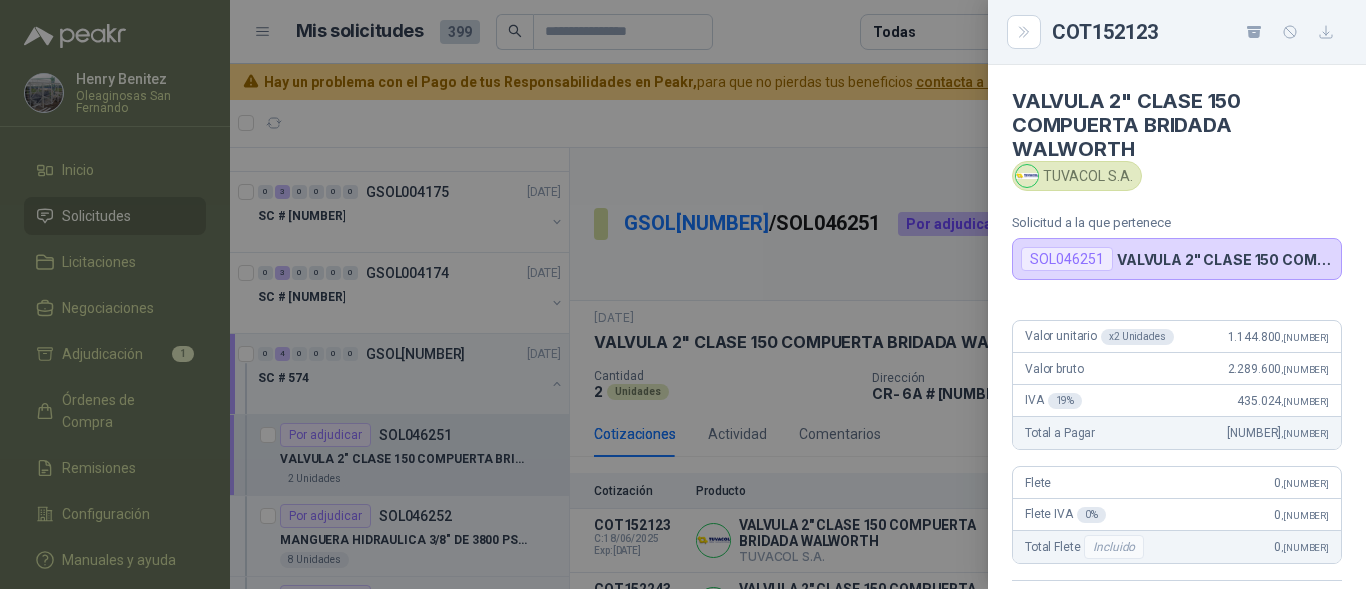 click at bounding box center (683, 294) 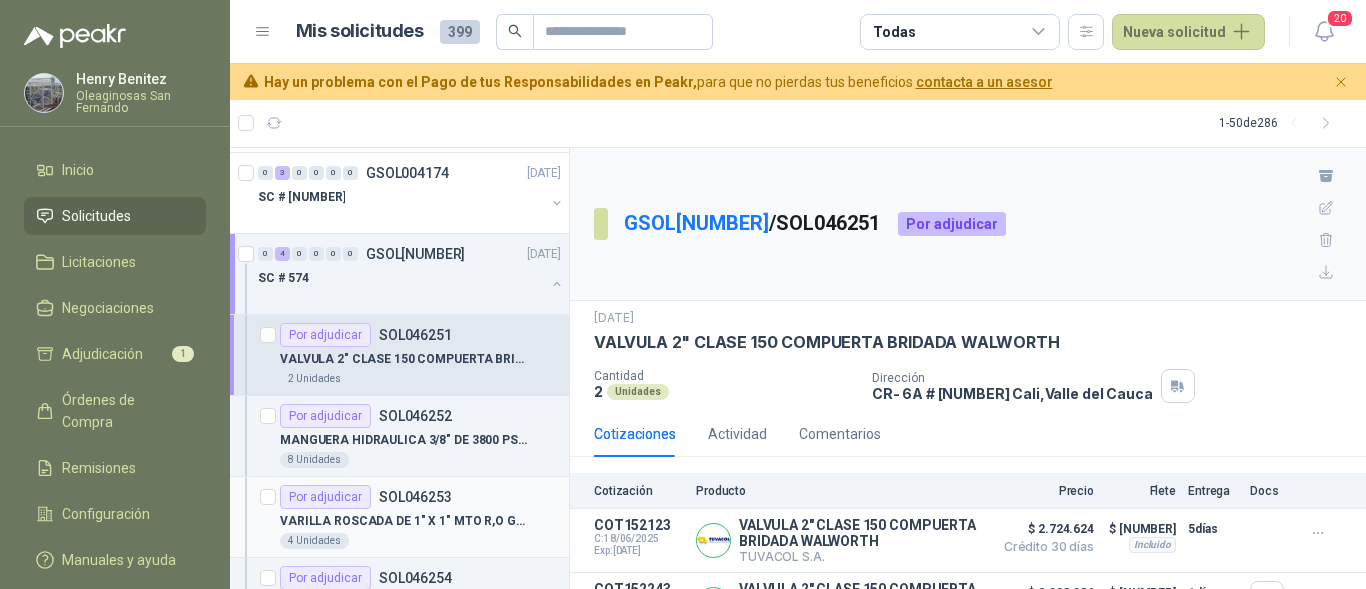 scroll, scrollTop: 500, scrollLeft: 0, axis: vertical 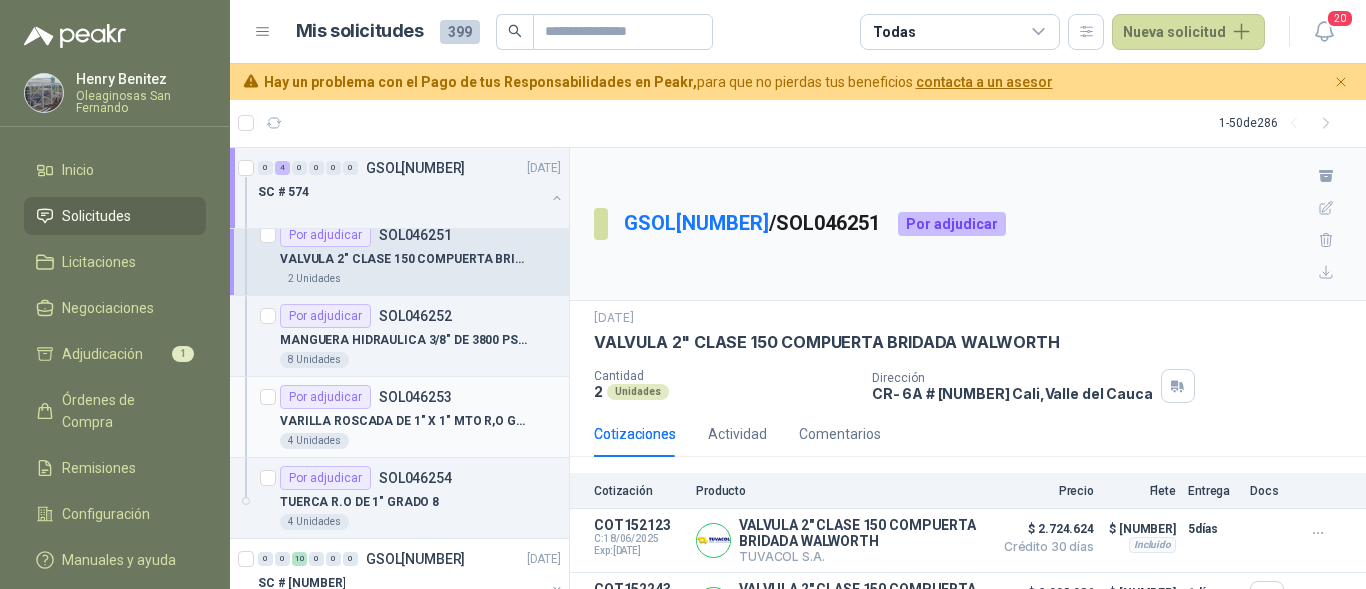 click on "4   Unidades" at bounding box center [420, 441] 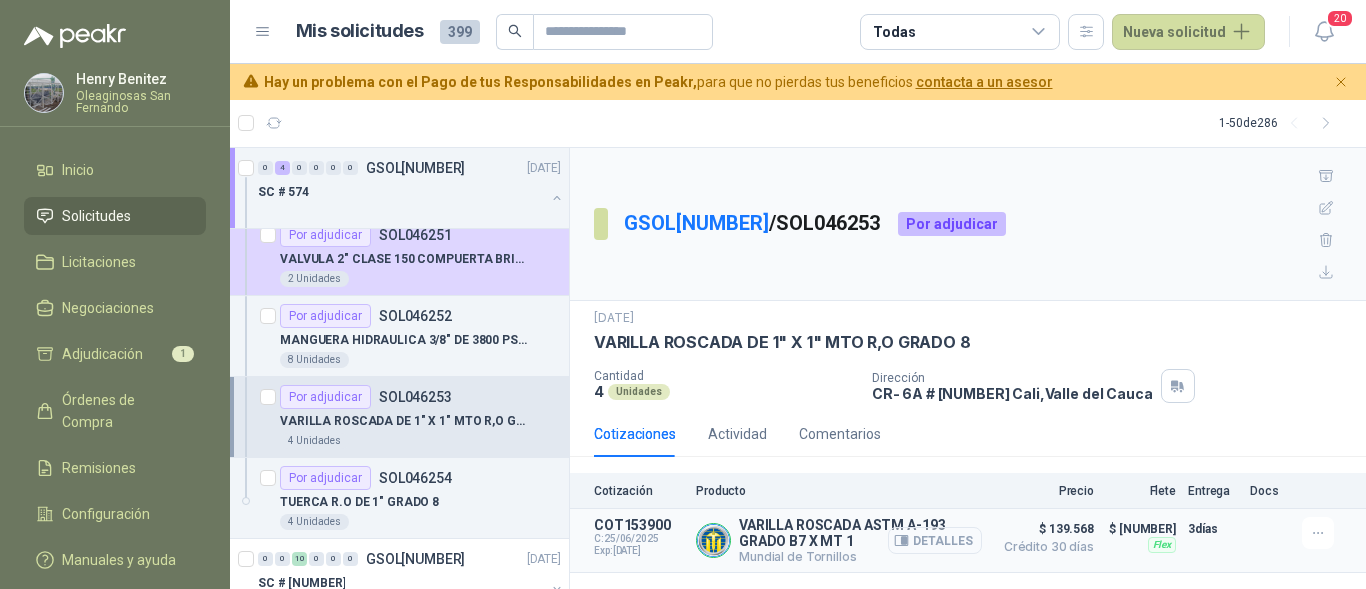 click on "Detalles" at bounding box center (935, 540) 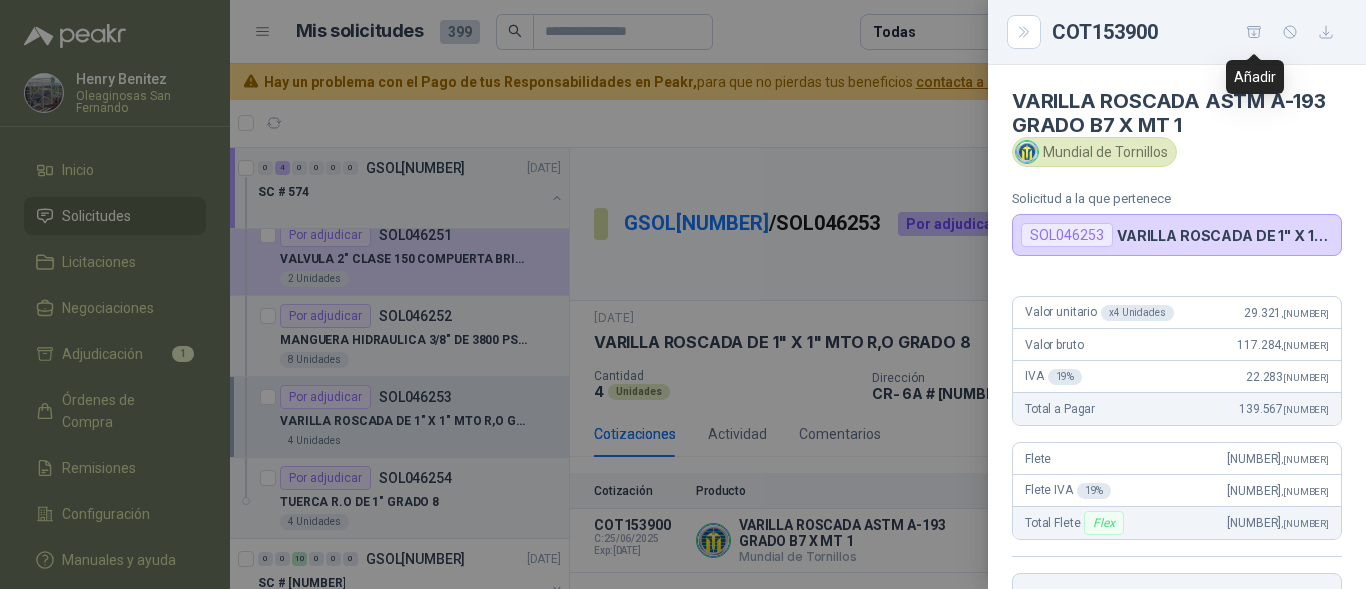 click at bounding box center [1254, 32] 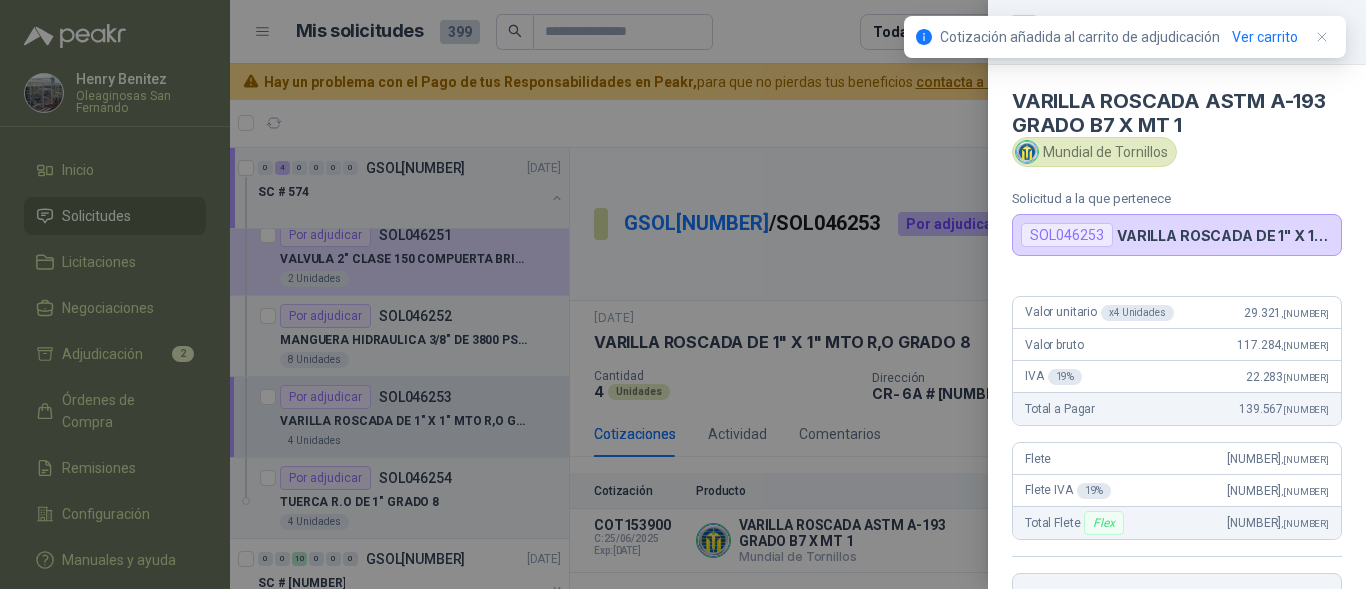 click at bounding box center (683, 294) 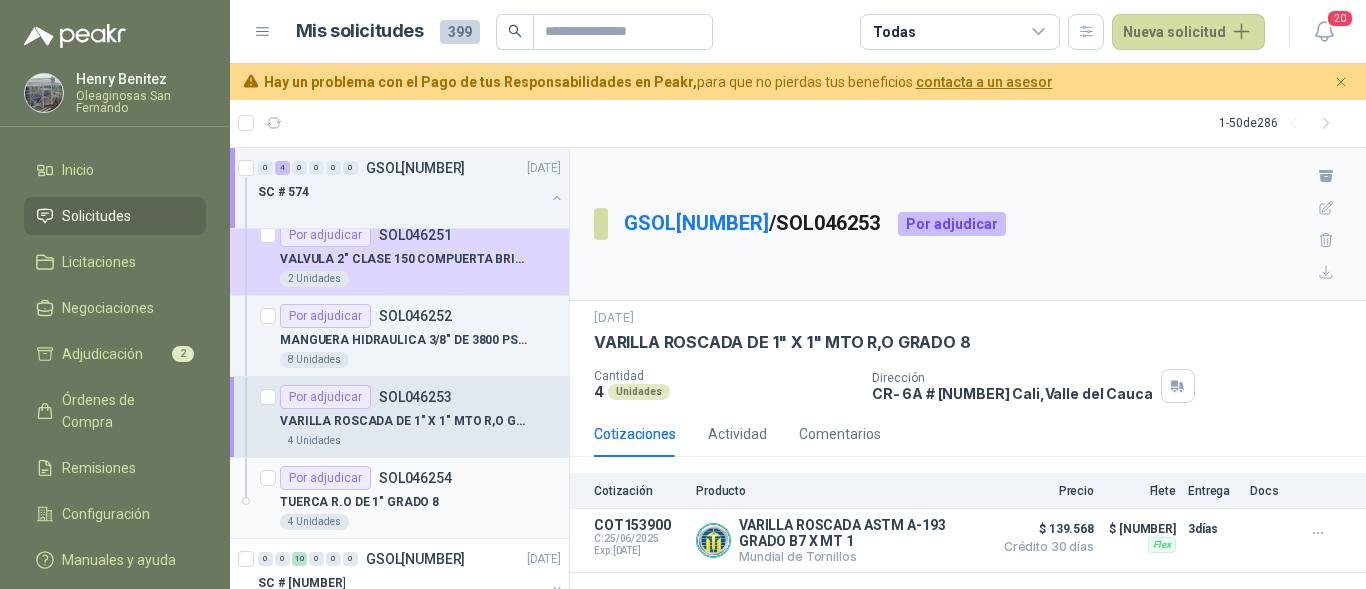 click on "TUERCA R.O DE 1" GRADO 8" at bounding box center (420, 502) 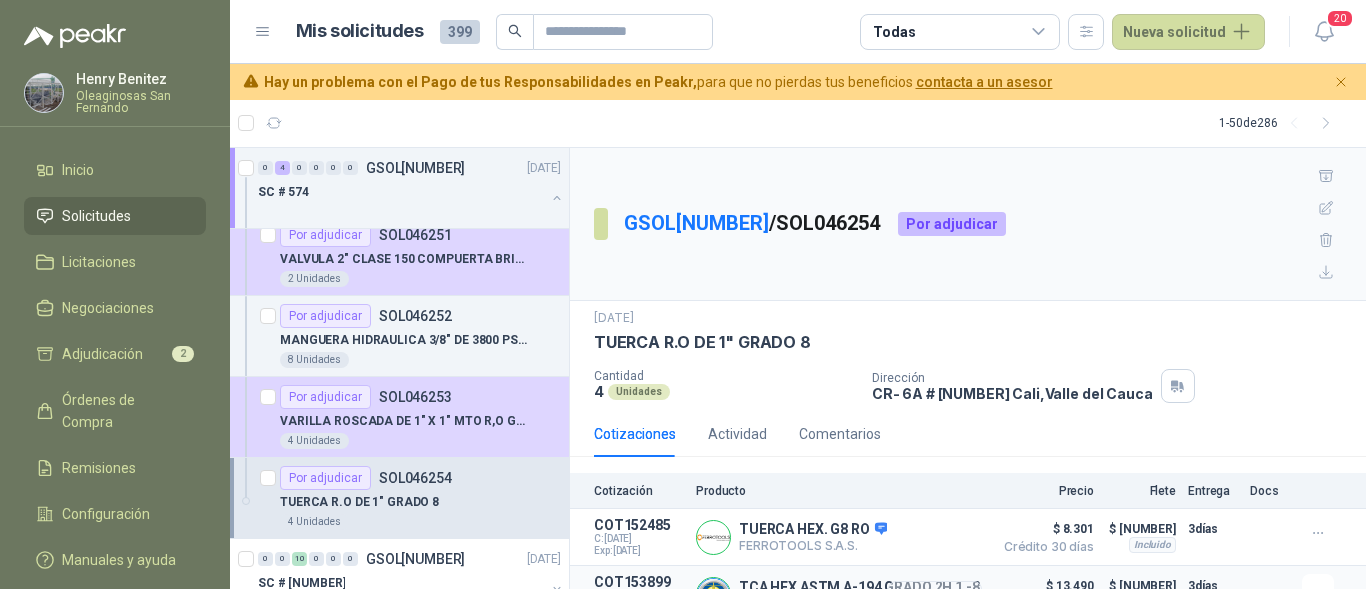 click on "Detalles" at bounding box center [0, 0] 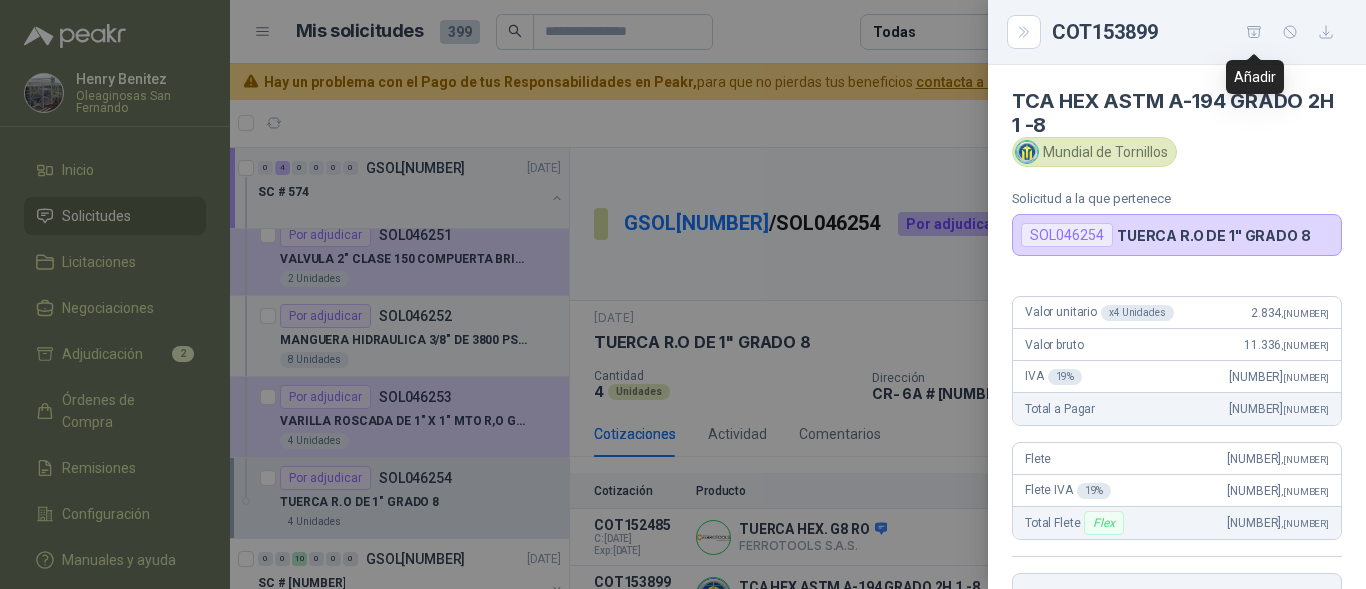 click at bounding box center [1254, 32] 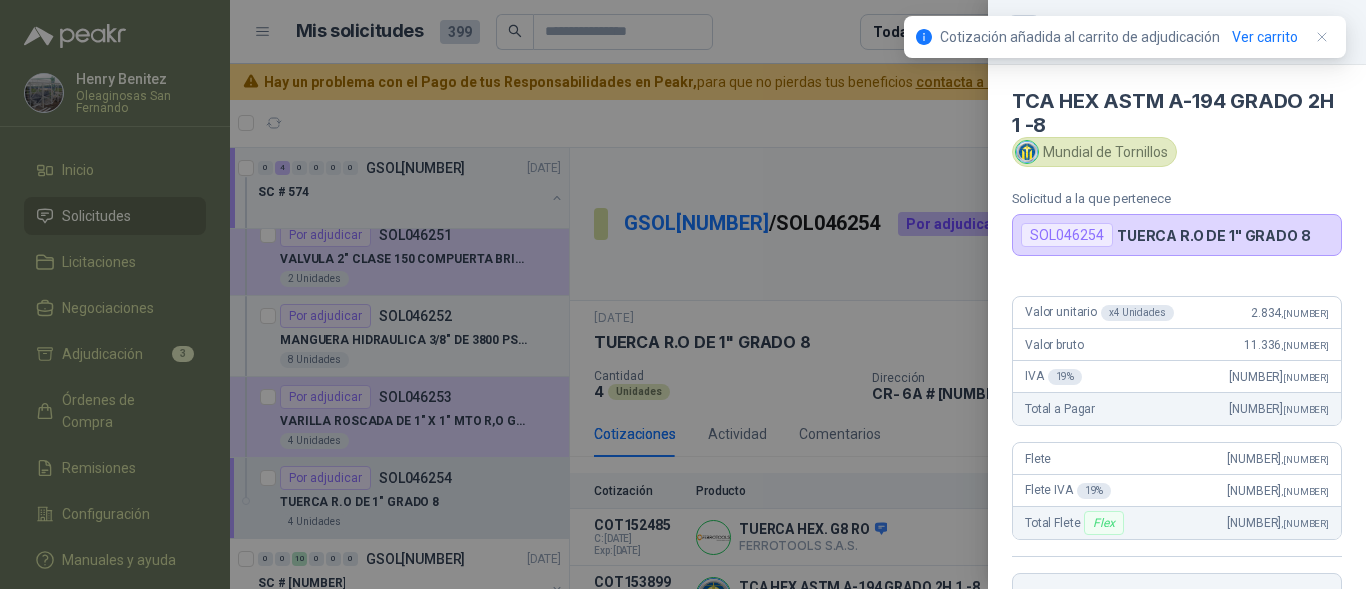 click at bounding box center [683, 294] 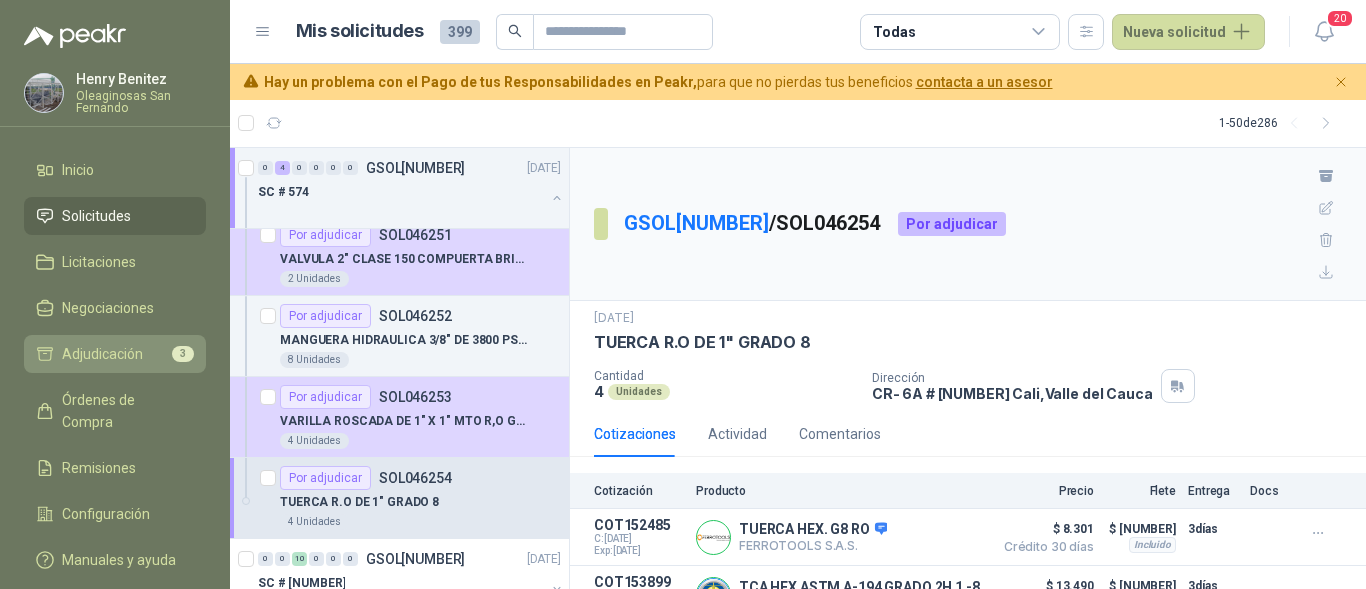 click on "Adjudicación" at bounding box center (102, 354) 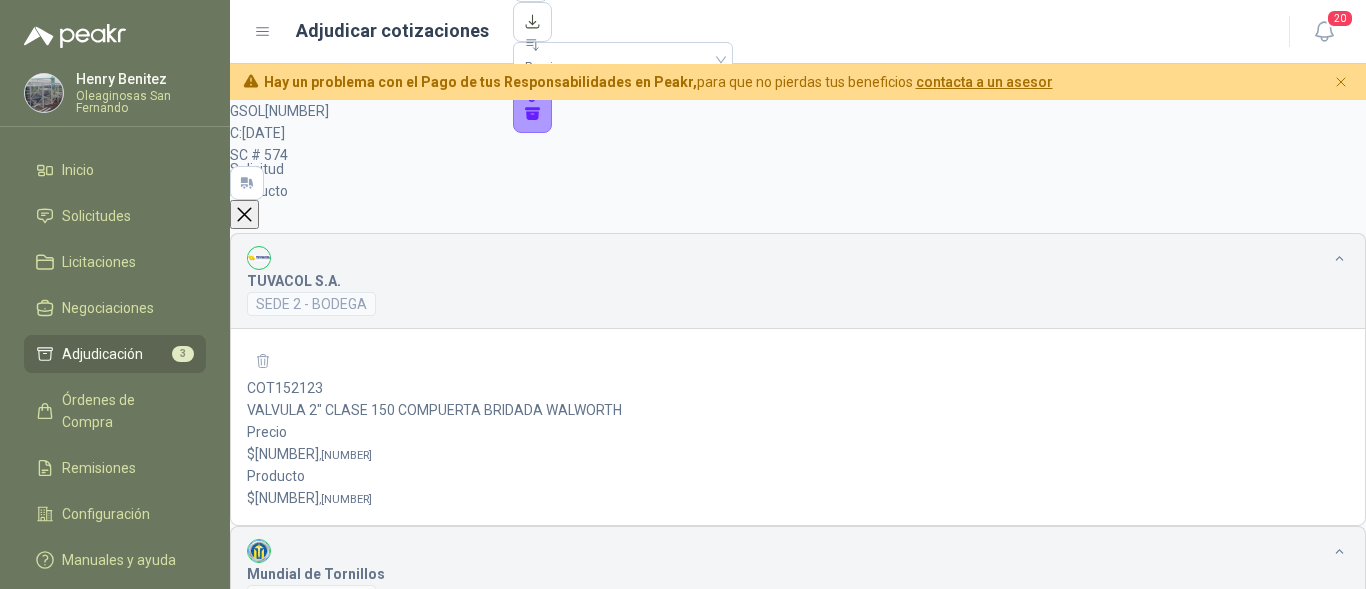 click on "Ir a adjudicar" at bounding box center (285, 1268) 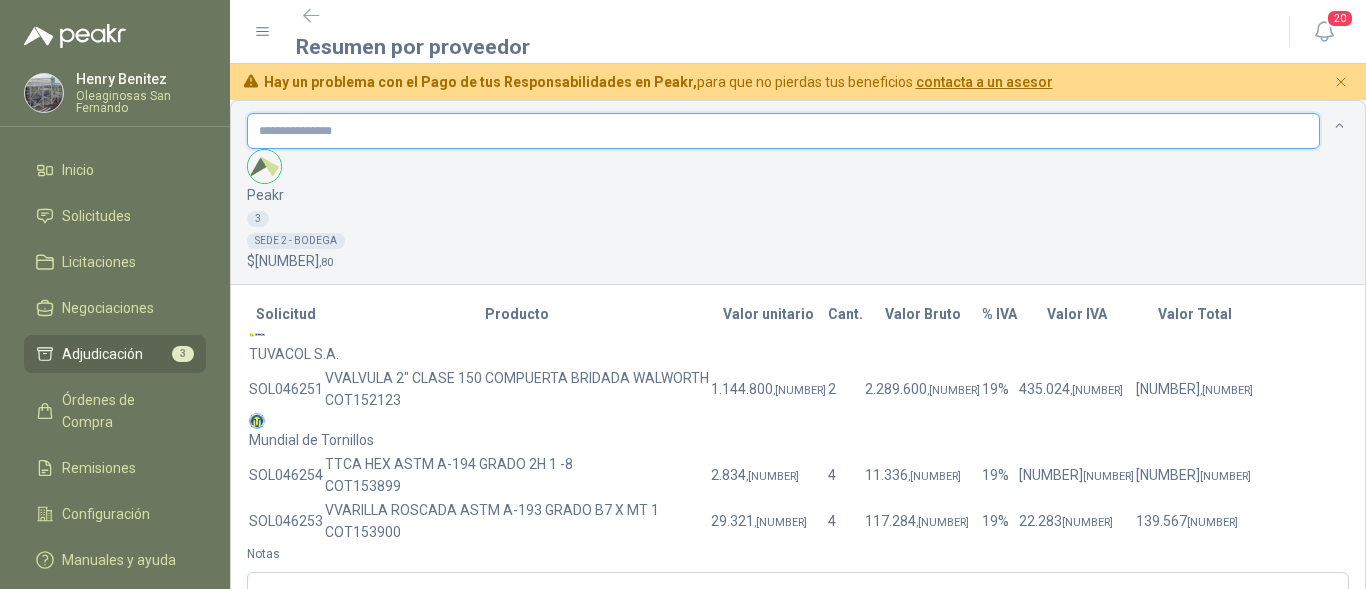 click at bounding box center (783, 131) 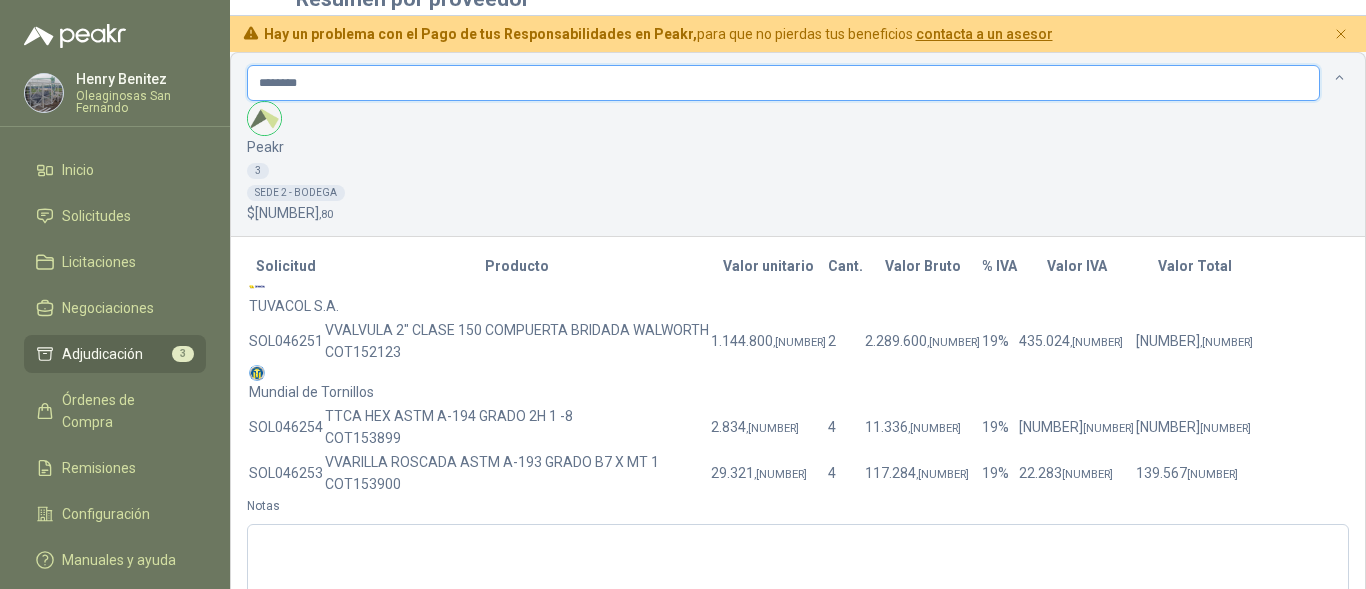 scroll, scrollTop: 87, scrollLeft: 0, axis: vertical 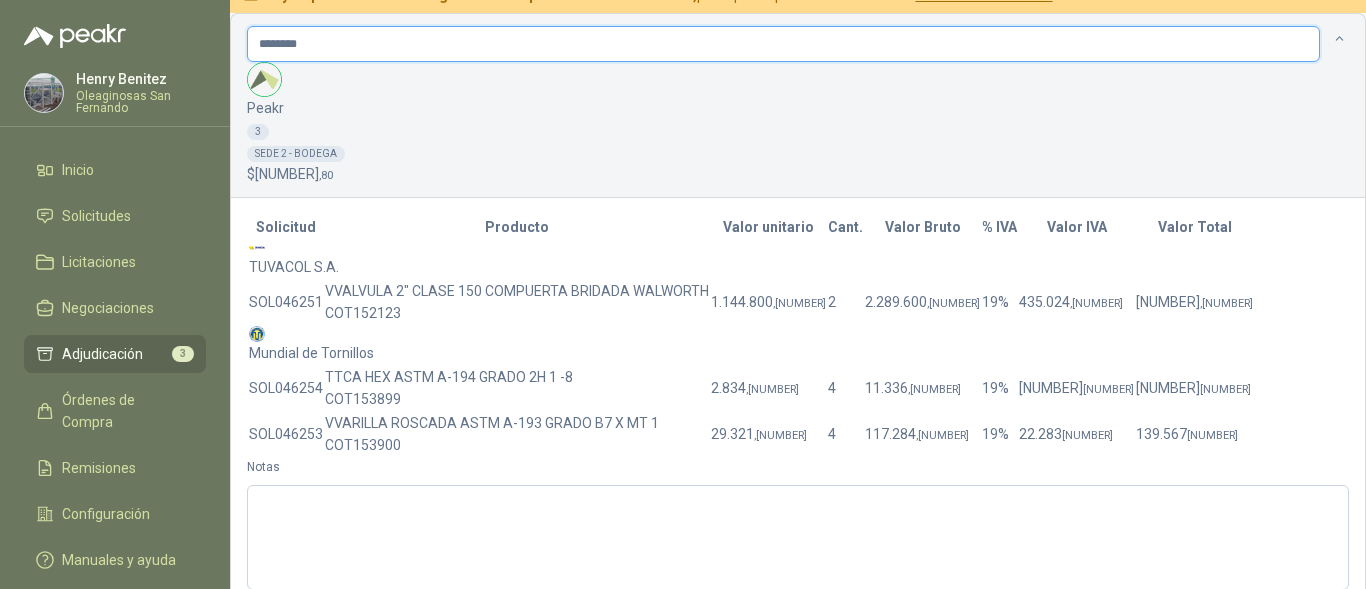 type on "********" 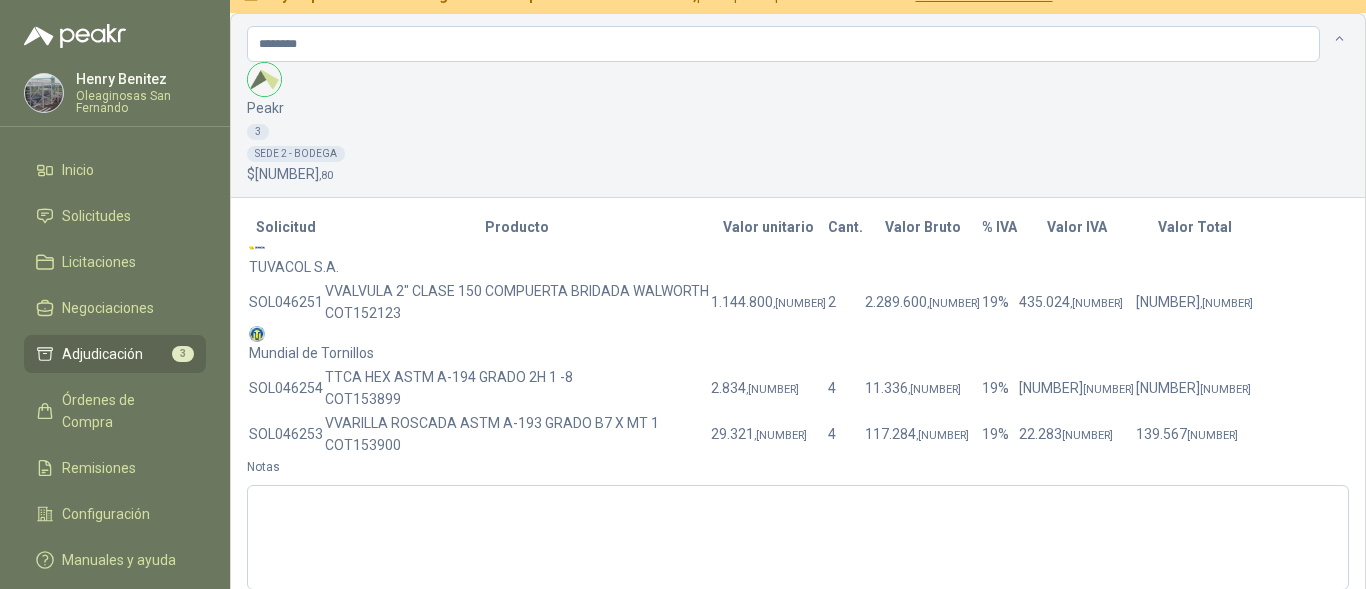 click on "Adjudicar" at bounding box center [273, 800] 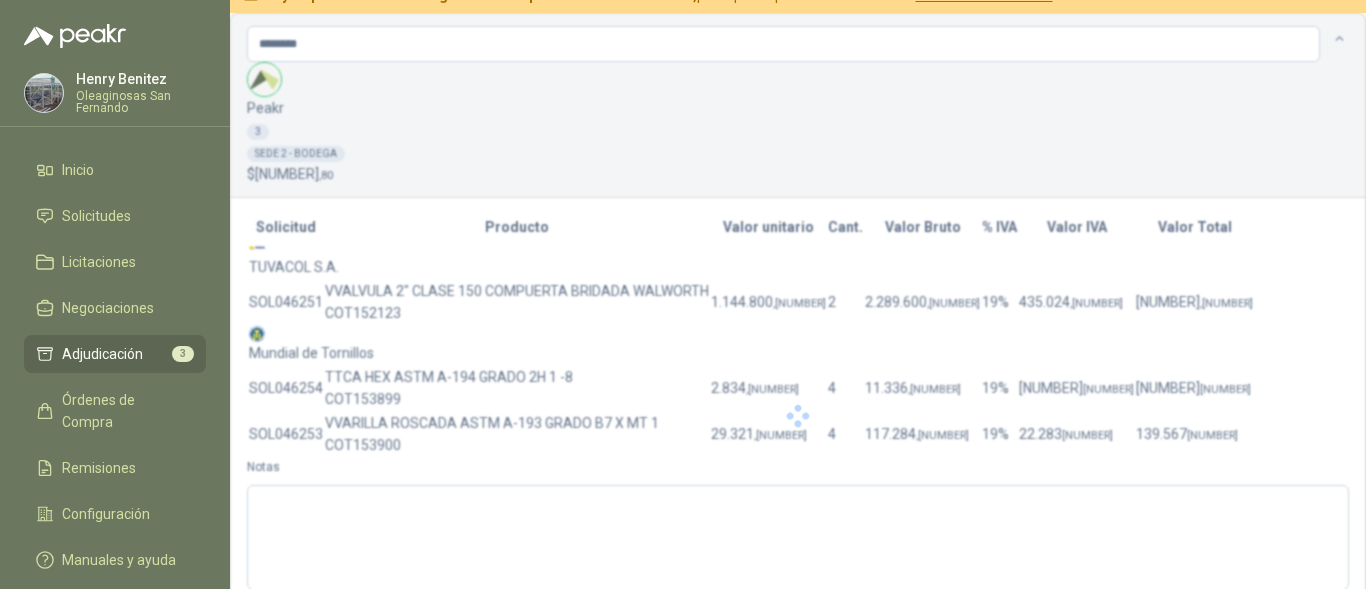scroll, scrollTop: 0, scrollLeft: 0, axis: both 